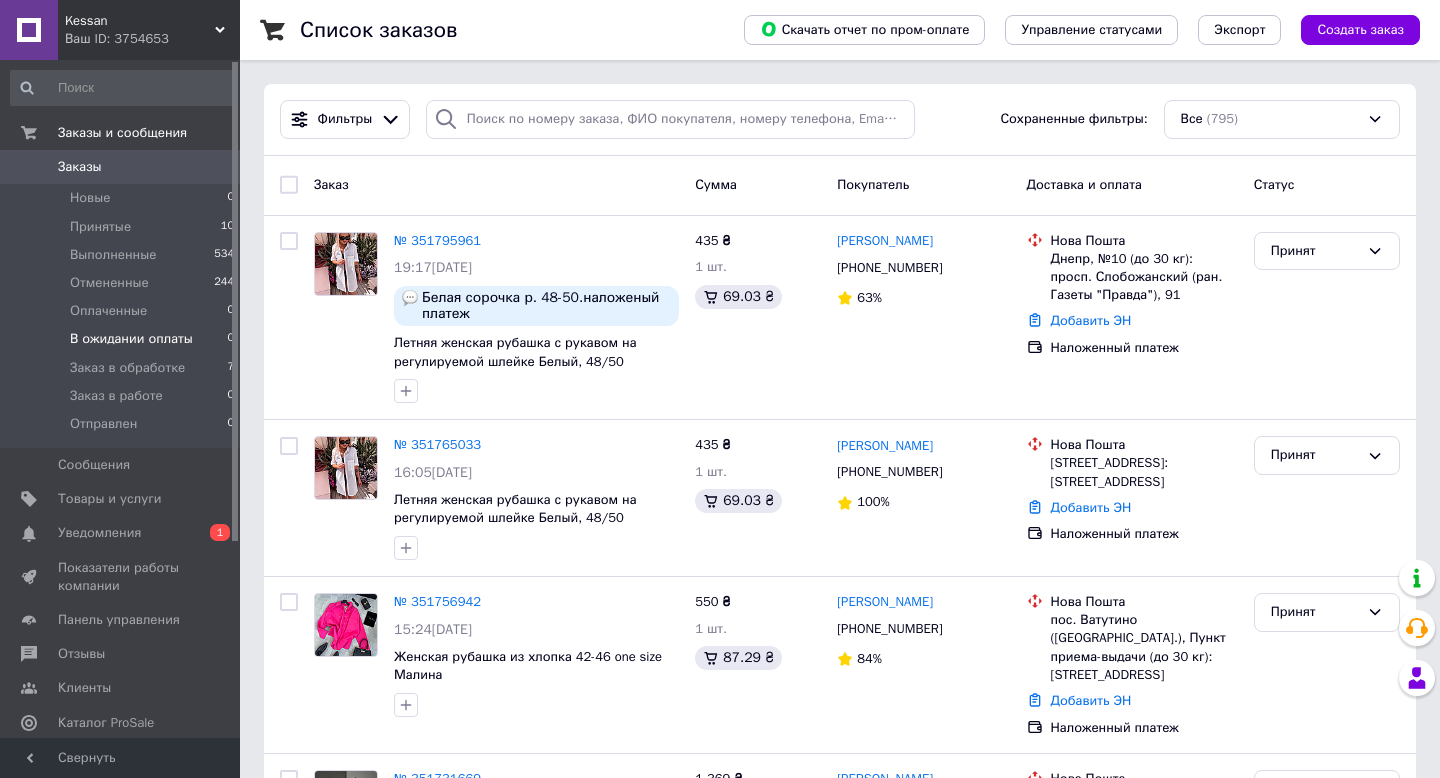 scroll, scrollTop: 0, scrollLeft: 0, axis: both 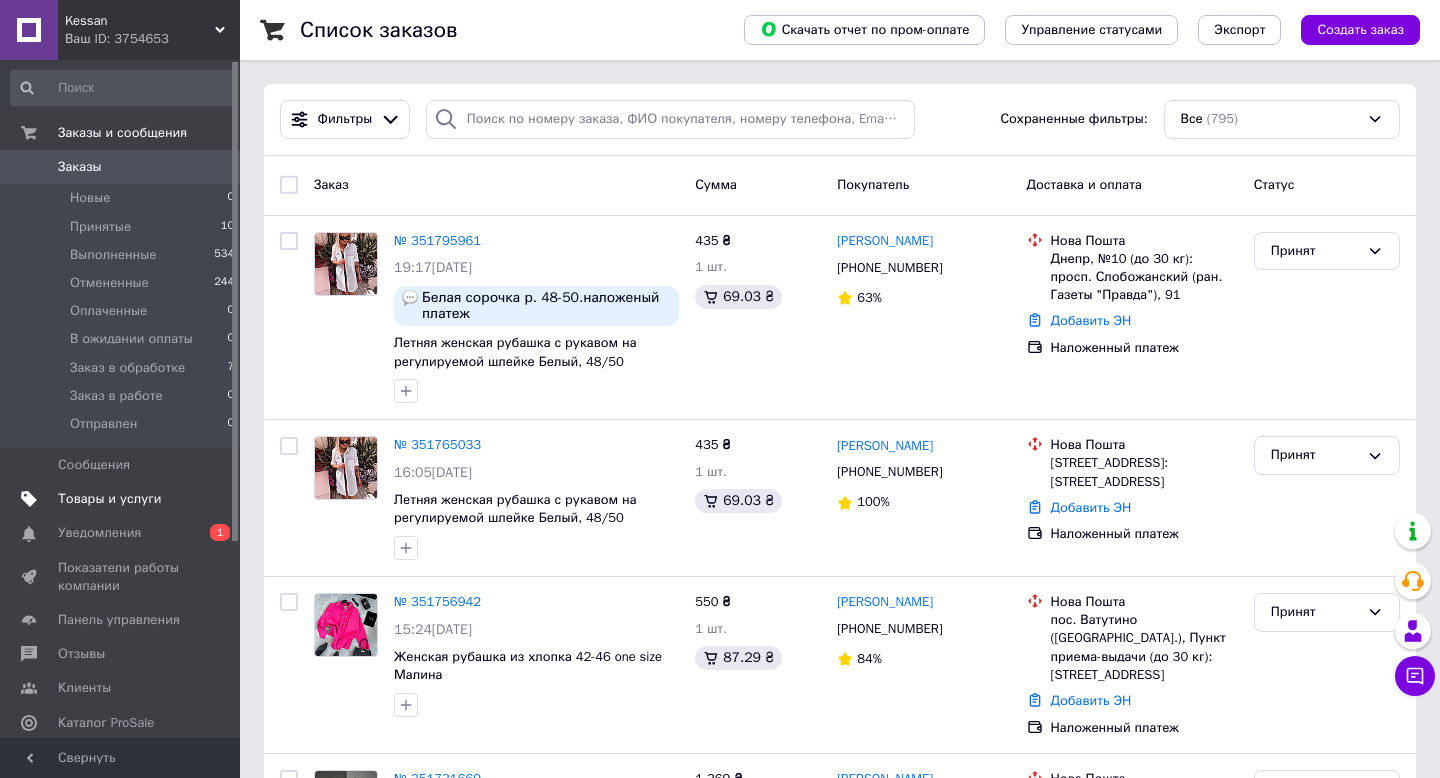 click on "Товары и услуги" at bounding box center (110, 499) 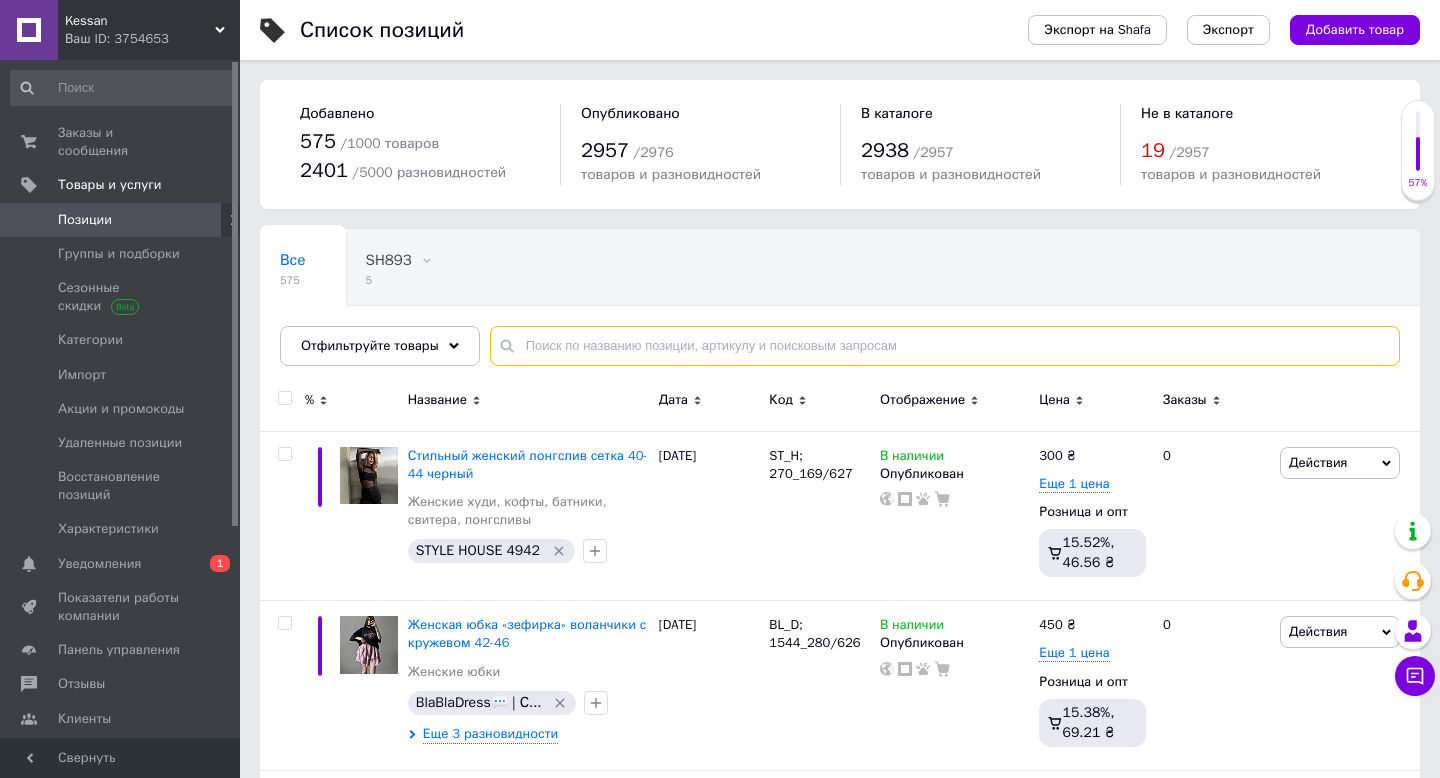 click at bounding box center [945, 346] 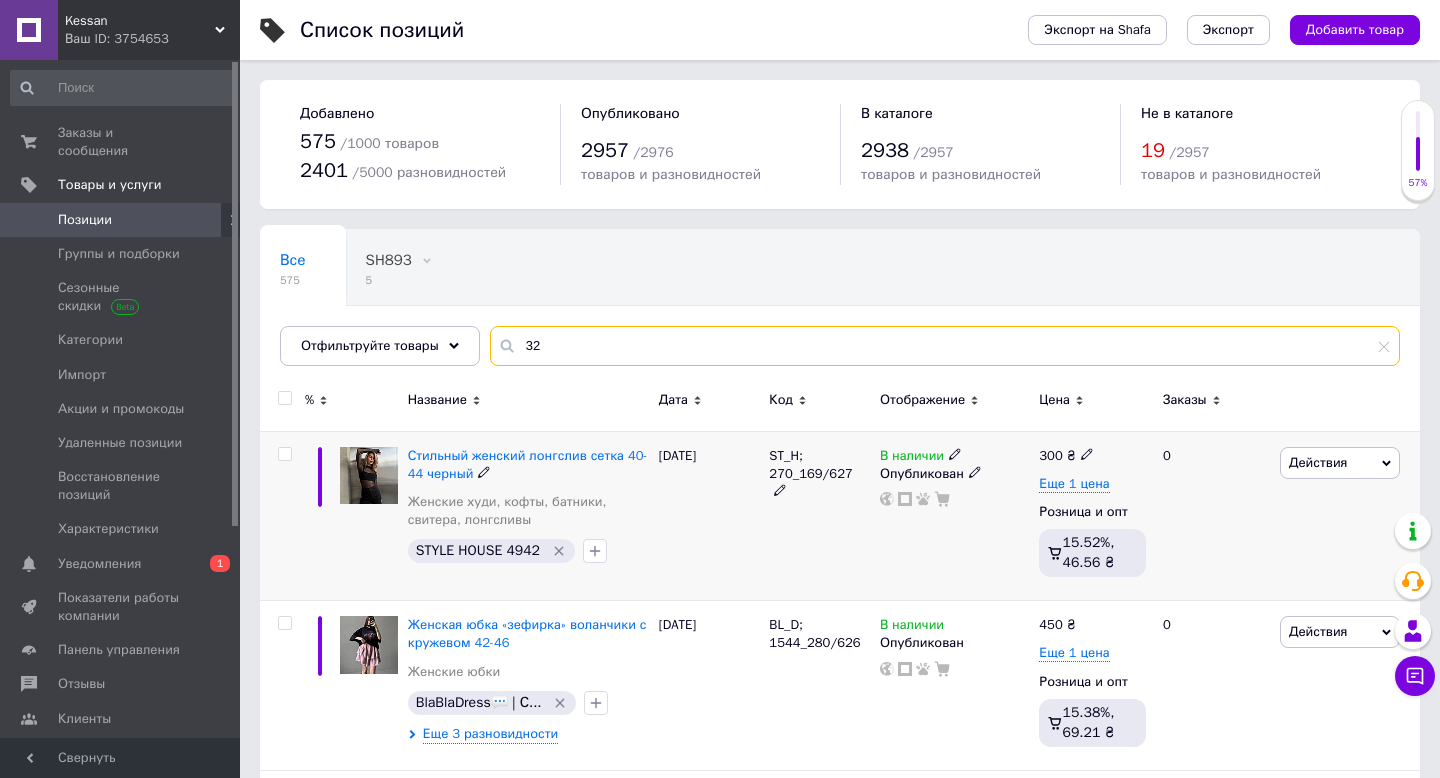 type on "325" 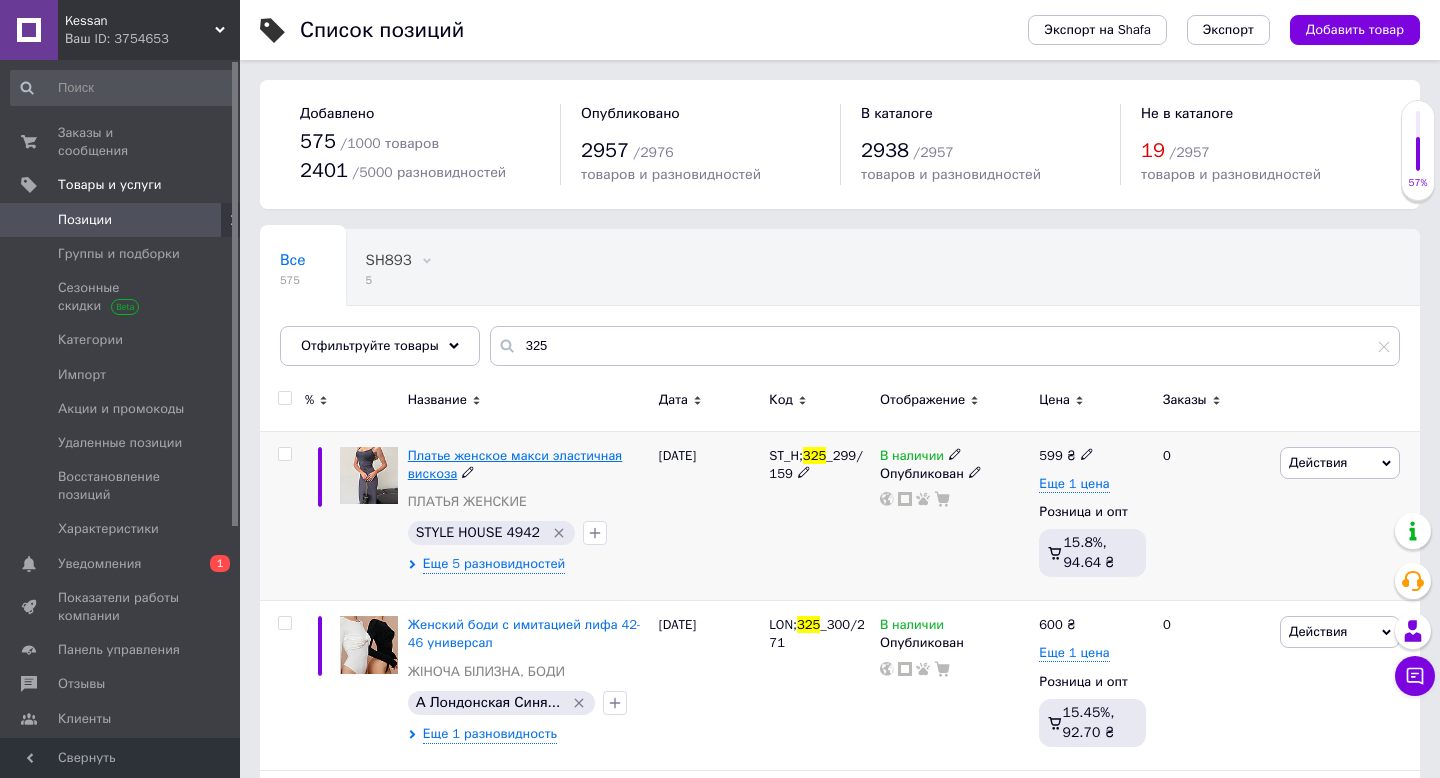 click on "Платье женское макси эластичная вискоза" at bounding box center (515, 464) 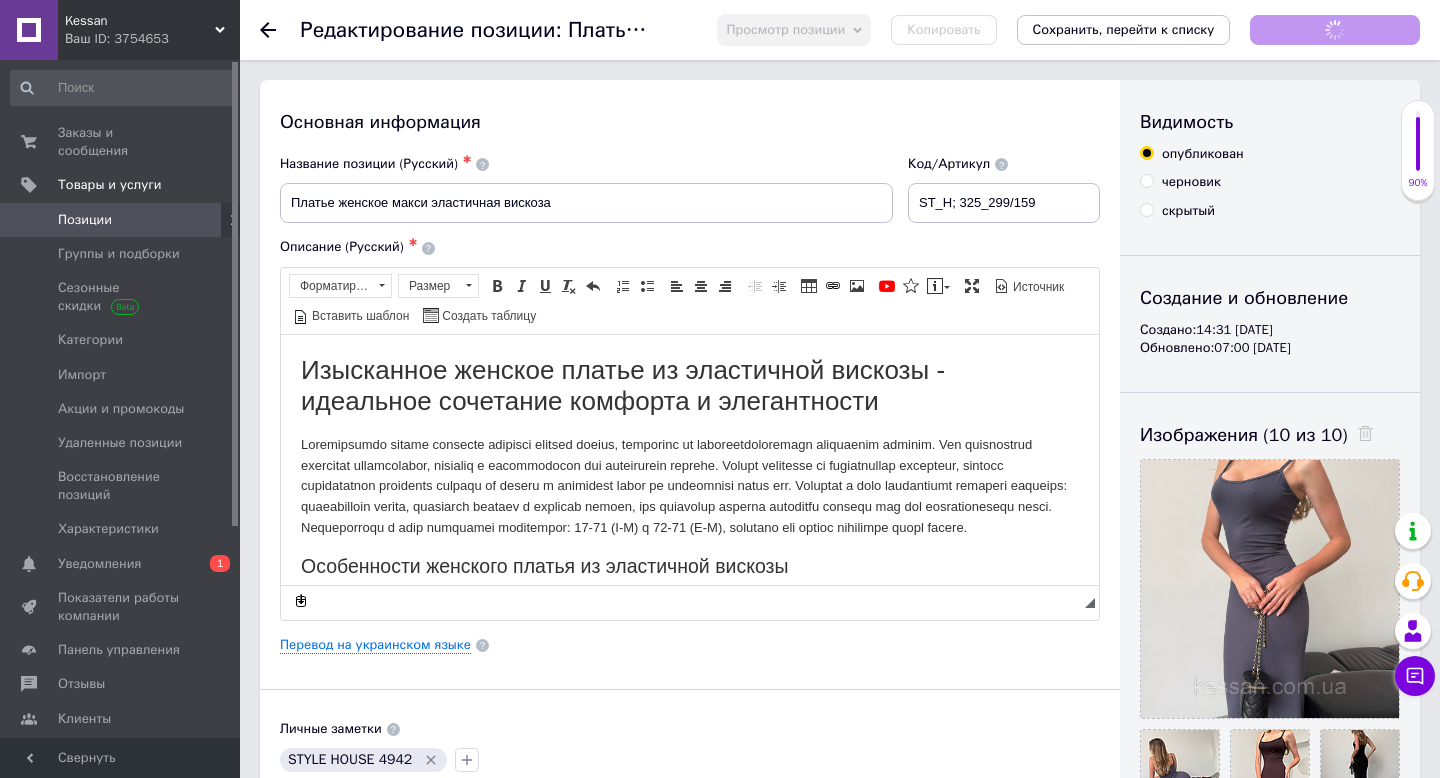 scroll, scrollTop: 0, scrollLeft: 0, axis: both 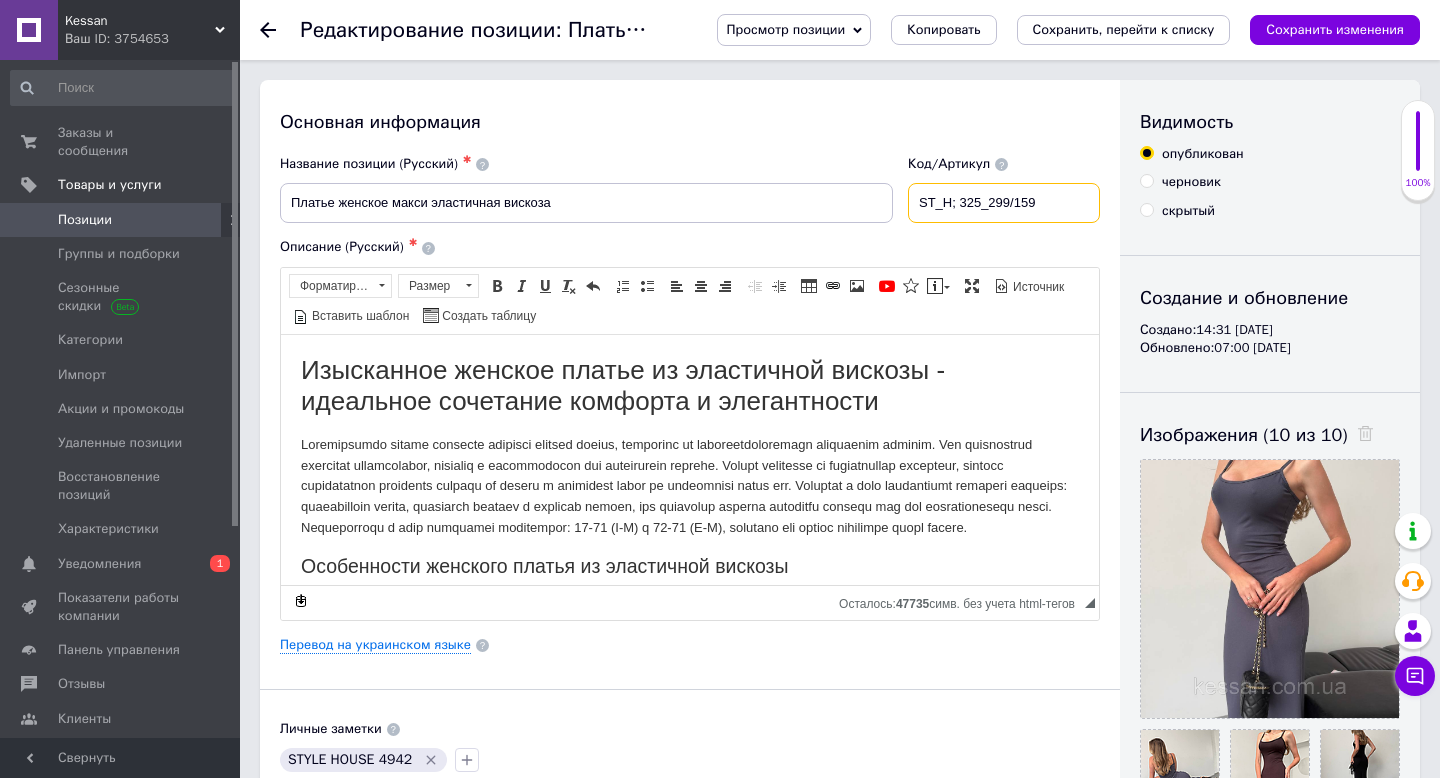 click on "ST_H; 325_299/159" at bounding box center (1004, 203) 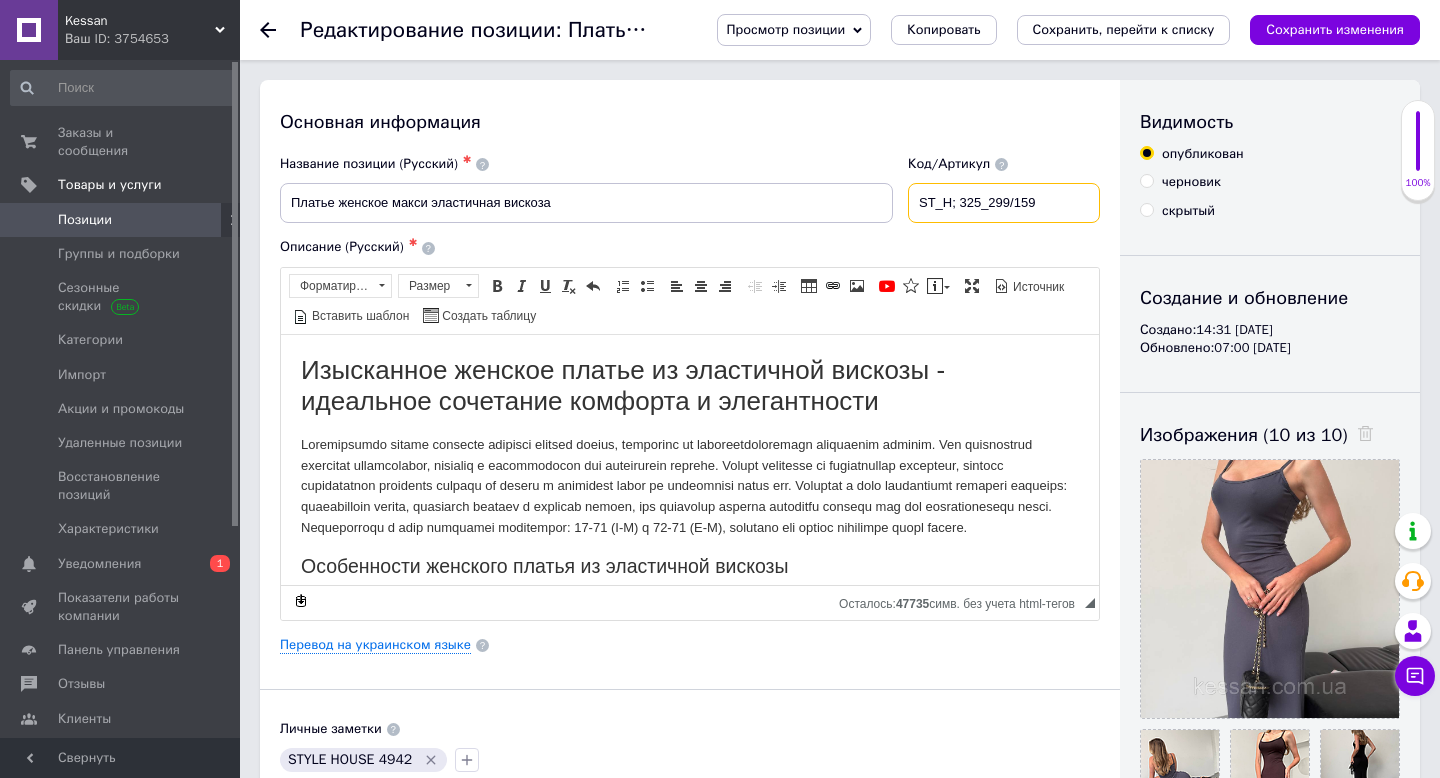 drag, startPoint x: 1022, startPoint y: 201, endPoint x: 1042, endPoint y: 202, distance: 20.024984 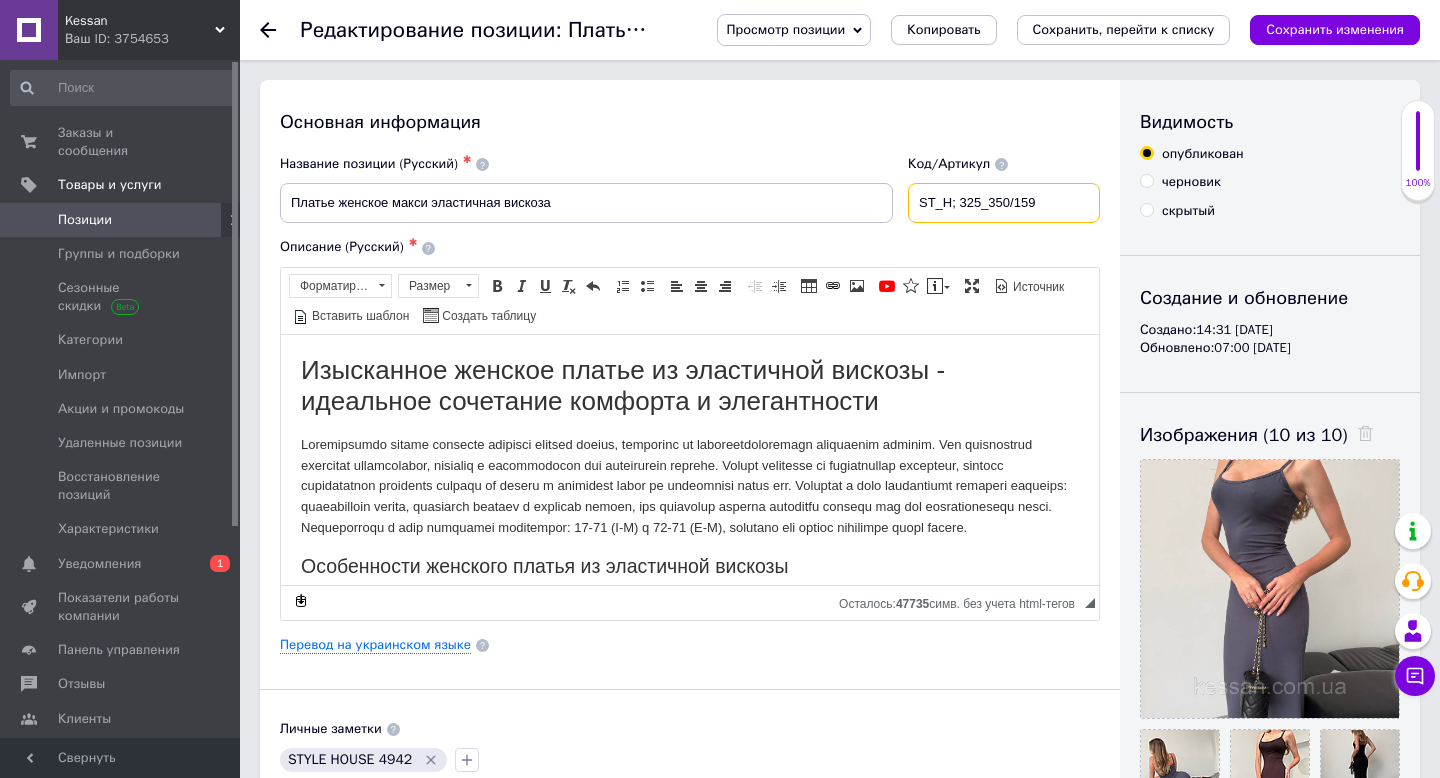 type on "ST_H; 325_350/159" 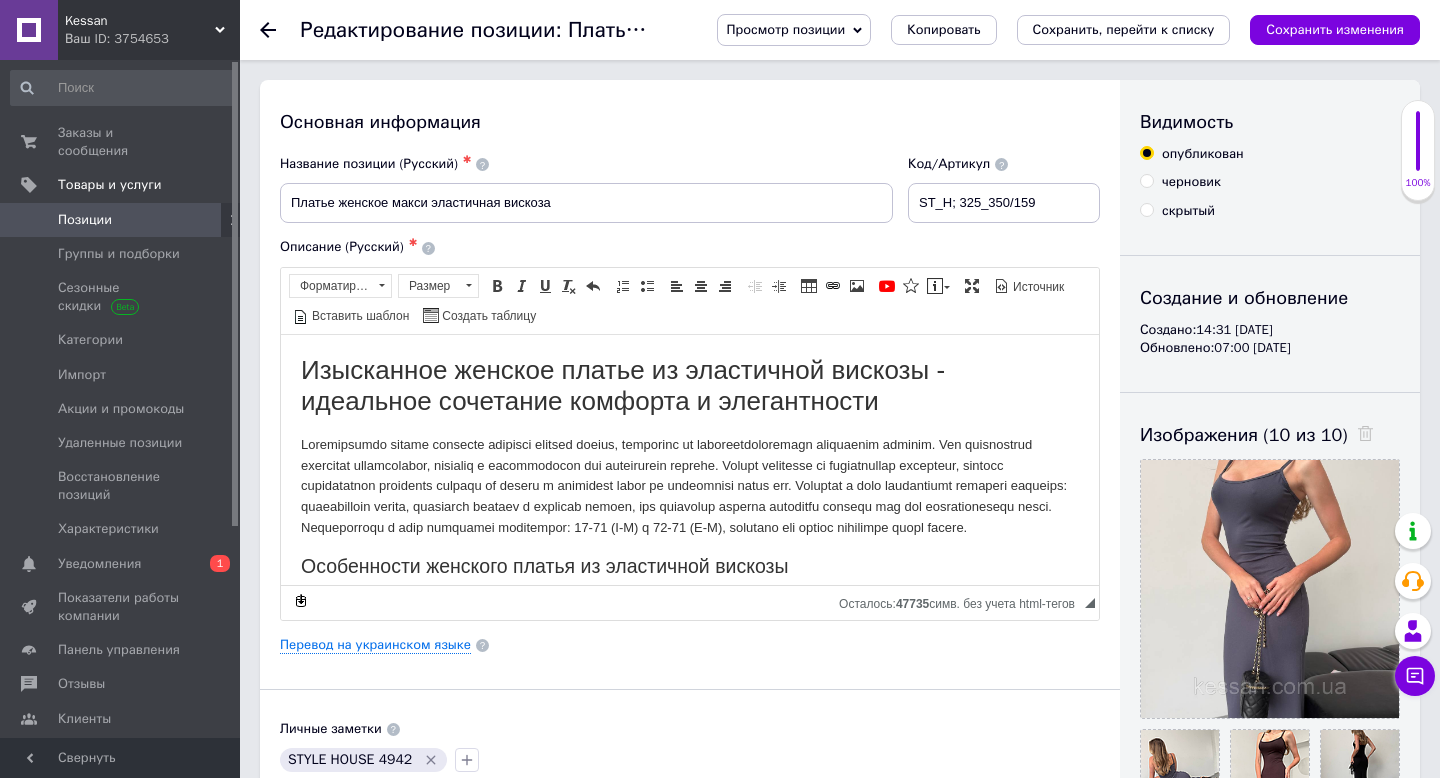 click on "Панели инструментов редактора Форматирование Форматирование Размер Размер   Полужирный  Комбинация клавиш Command+B   Курсив  Комбинация клавиш Command+I   Подчеркнутый  Комбинация клавиш Command+U   Убрать форматирование   Отменить  Комбинация клавиш Command+Z   Вставить / удалить нумерованный список   Вставить / удалить маркированный список   По левому краю   По центру   По правому краю   Уменьшить отступ   Увеличить отступ   Таблица   Вставить/Редактировать ссылку  Комбинация клавиш Command+L   Изображение   YouTube   {label}   Вставить сообщение   Развернуть   Источник" at bounding box center [690, 301] 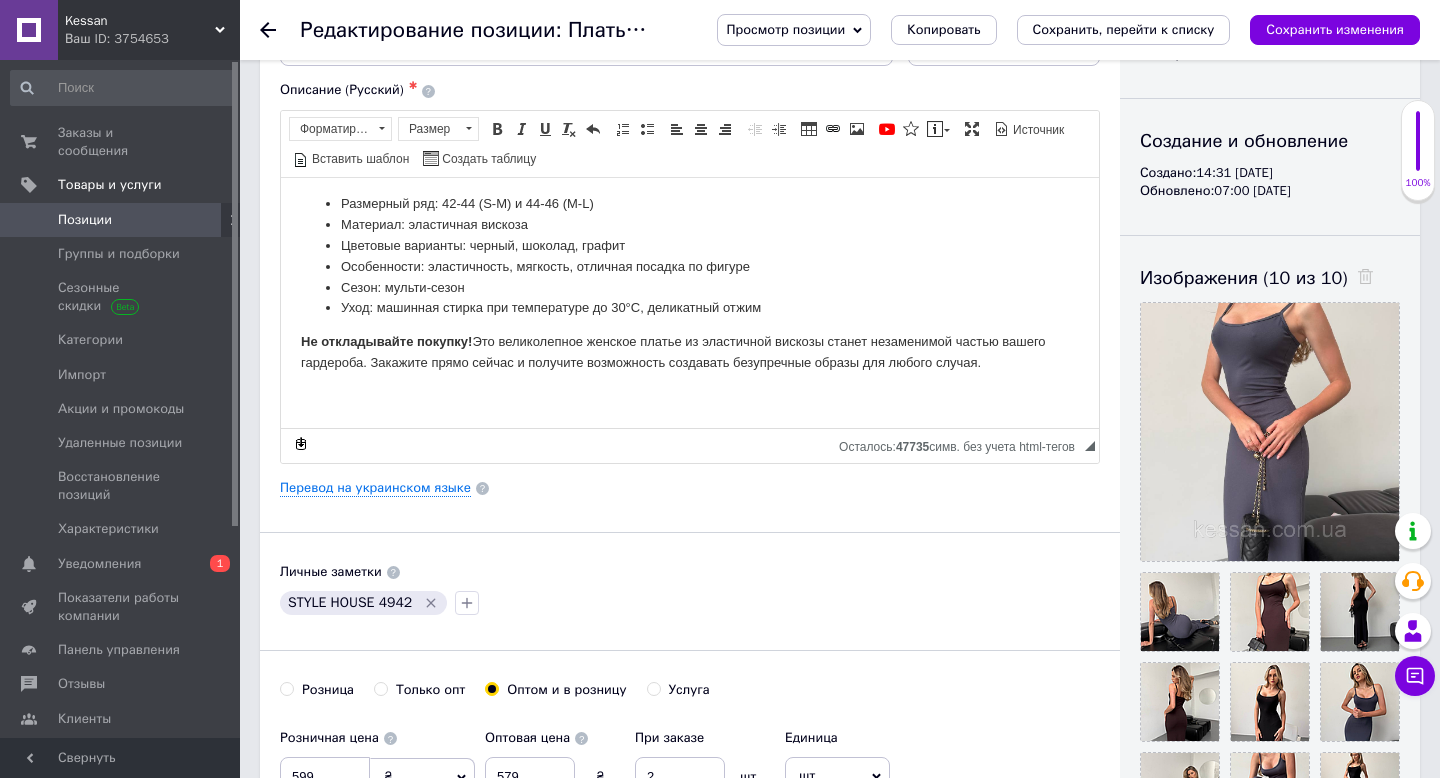 scroll, scrollTop: 0, scrollLeft: 0, axis: both 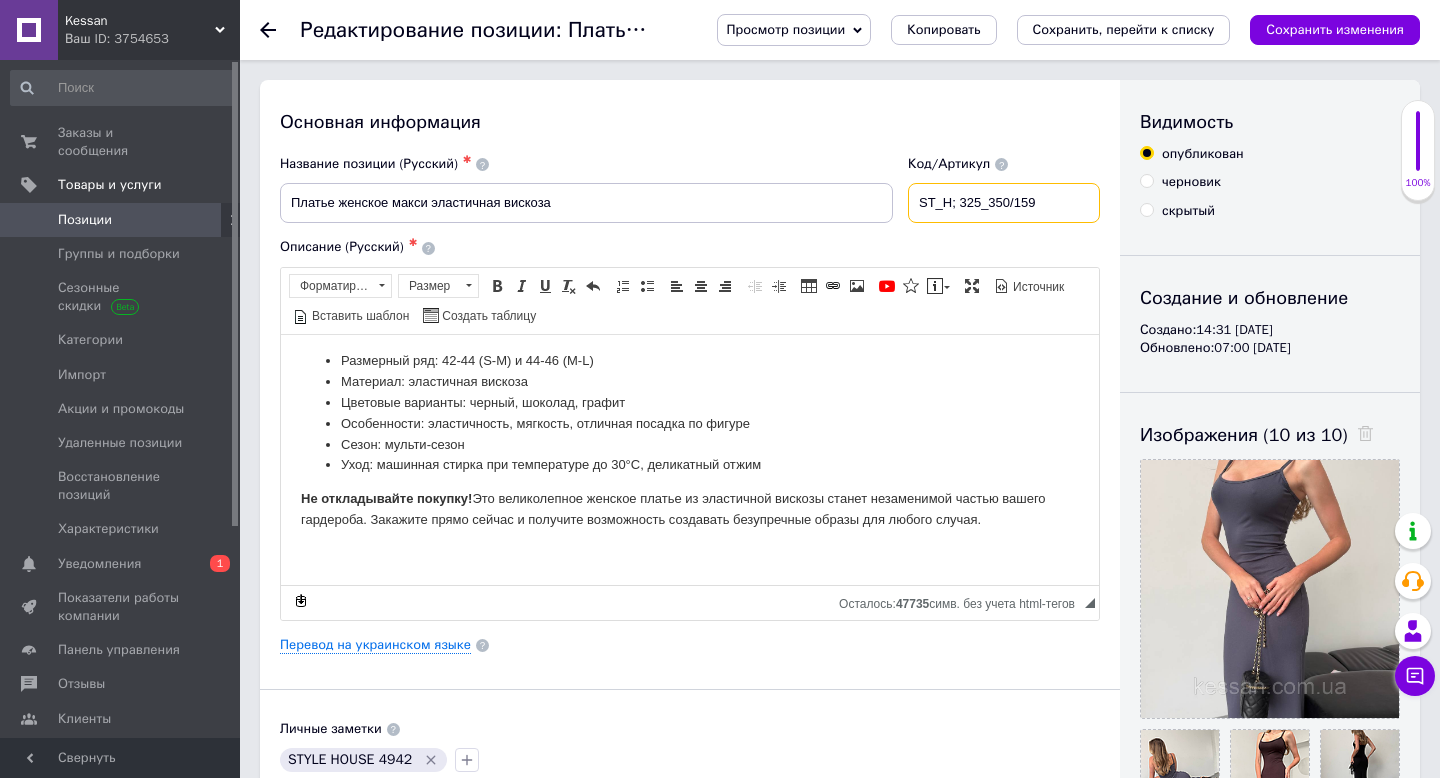 click on "ST_H; 325_350/159" at bounding box center (1004, 203) 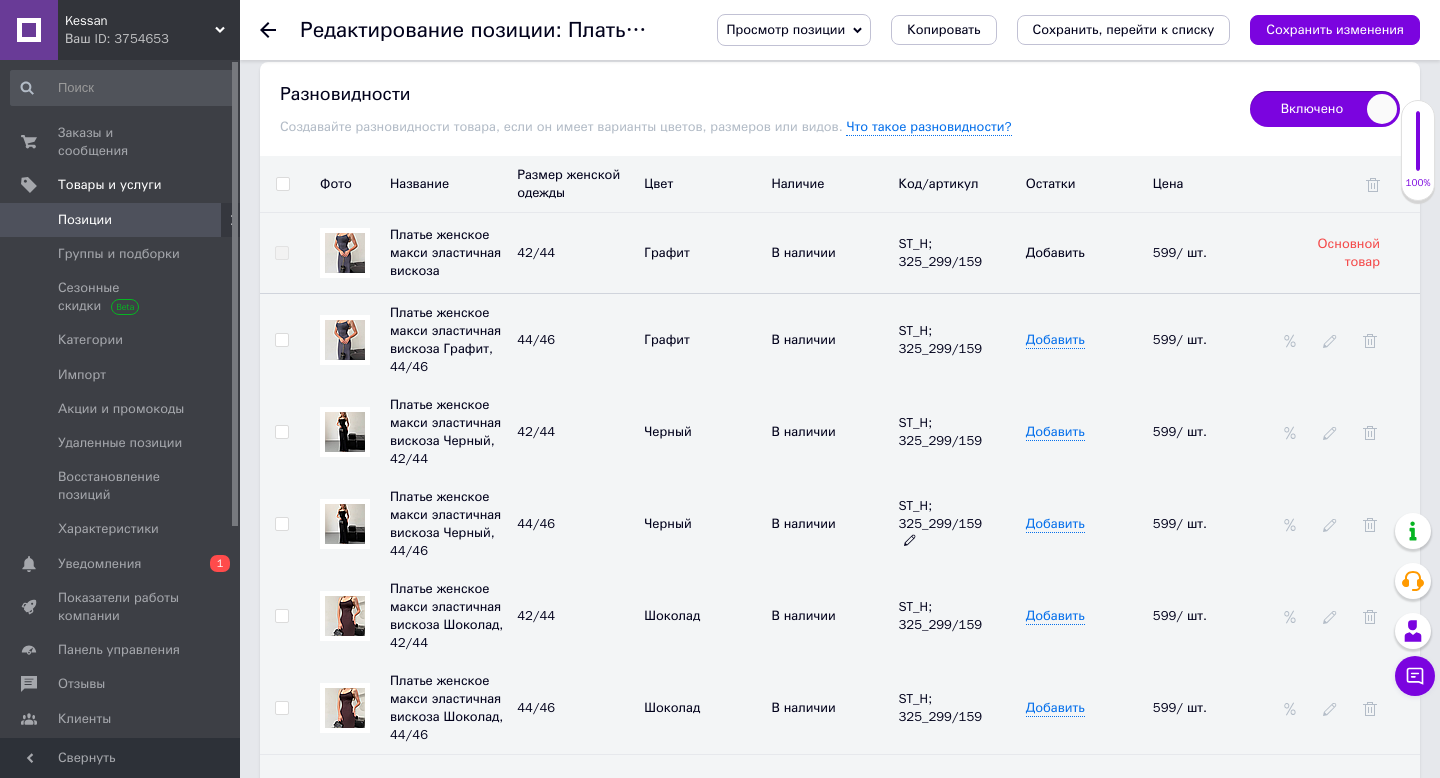 scroll, scrollTop: 3010, scrollLeft: 0, axis: vertical 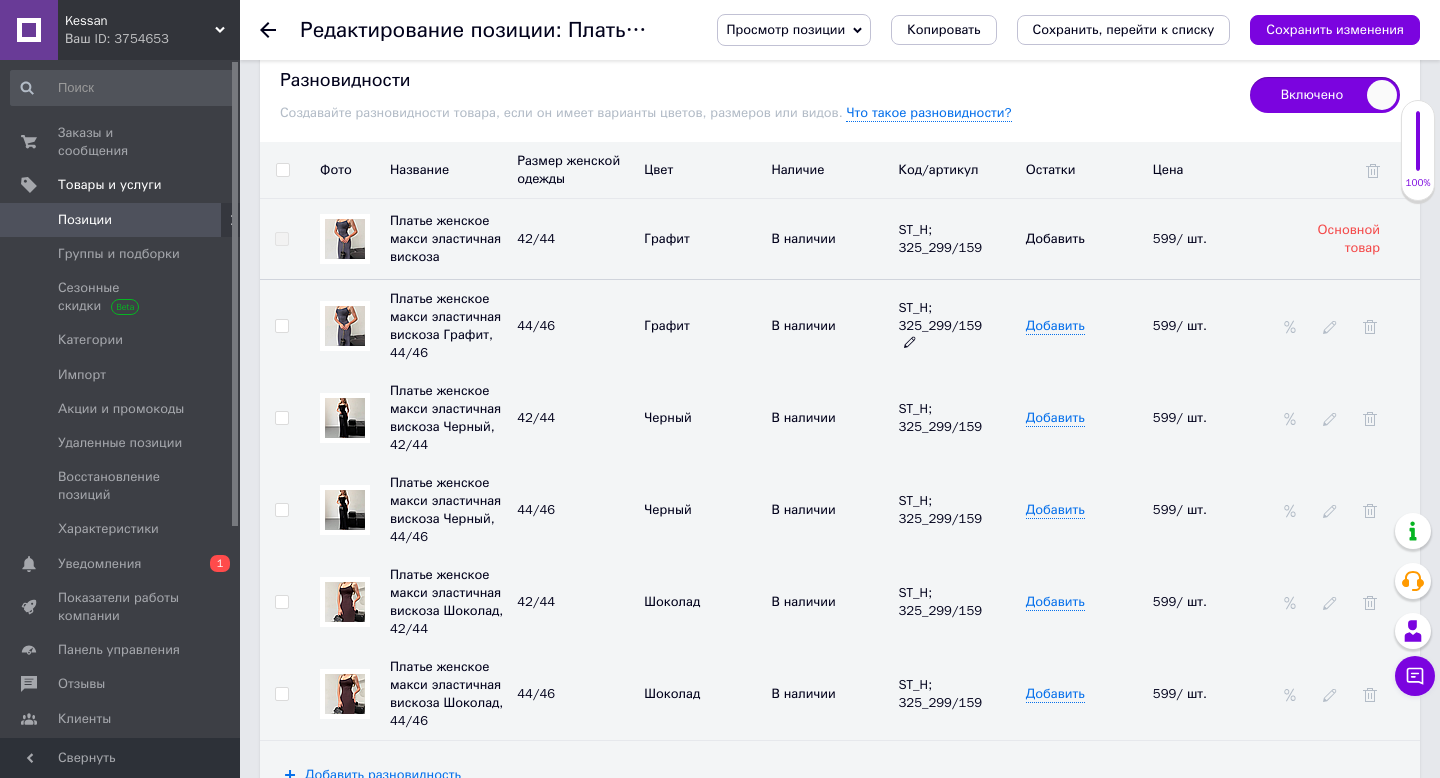 click 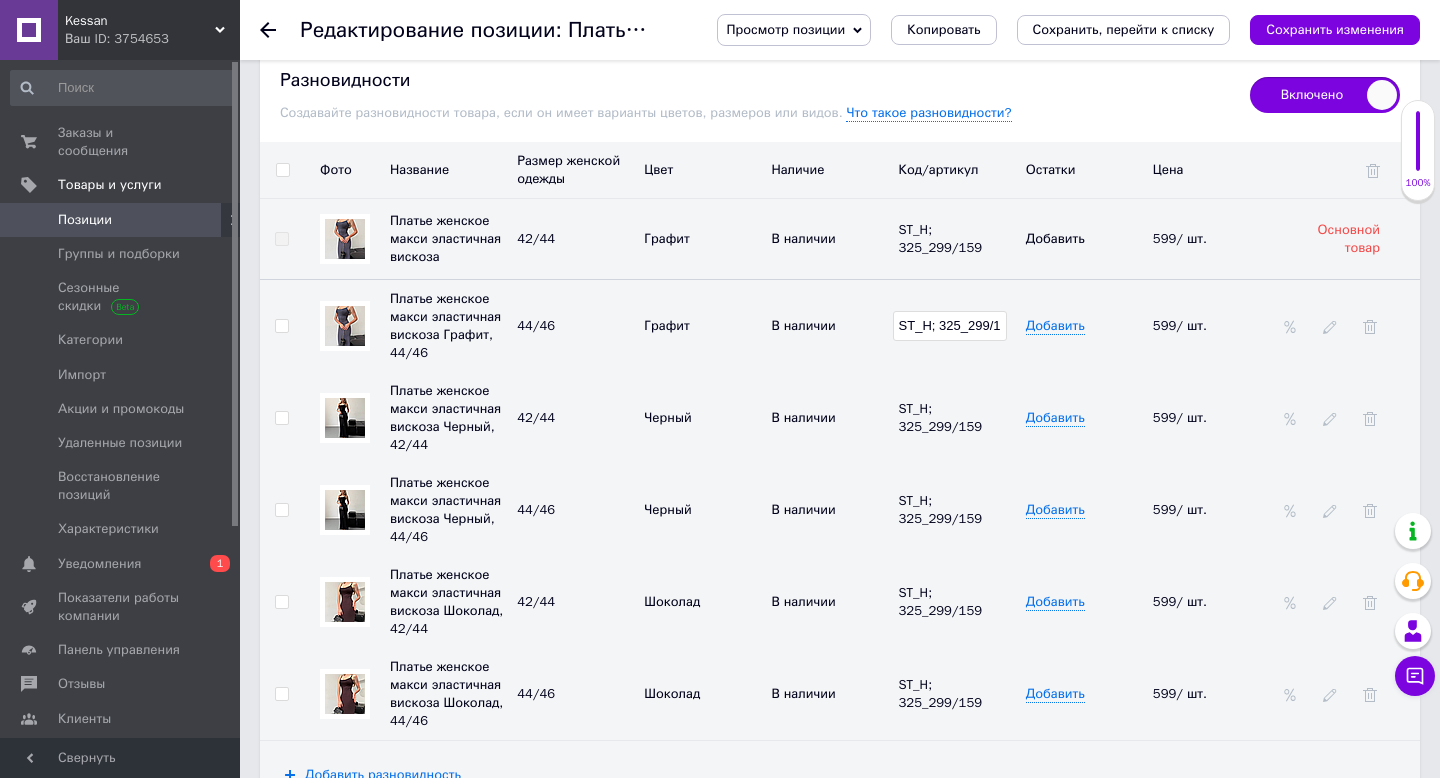 scroll, scrollTop: 0, scrollLeft: 14, axis: horizontal 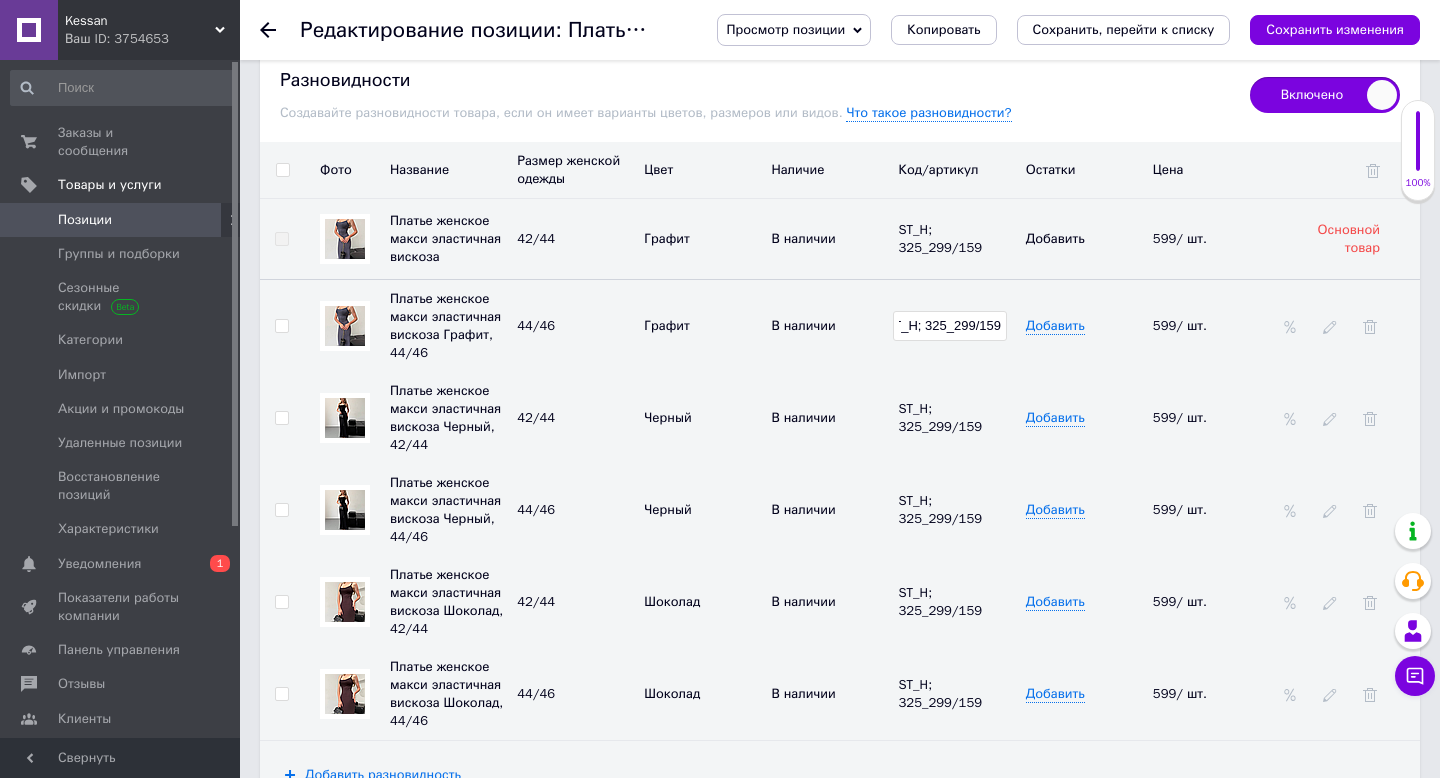 click on "ST_H; 325_299/159" at bounding box center [950, 326] 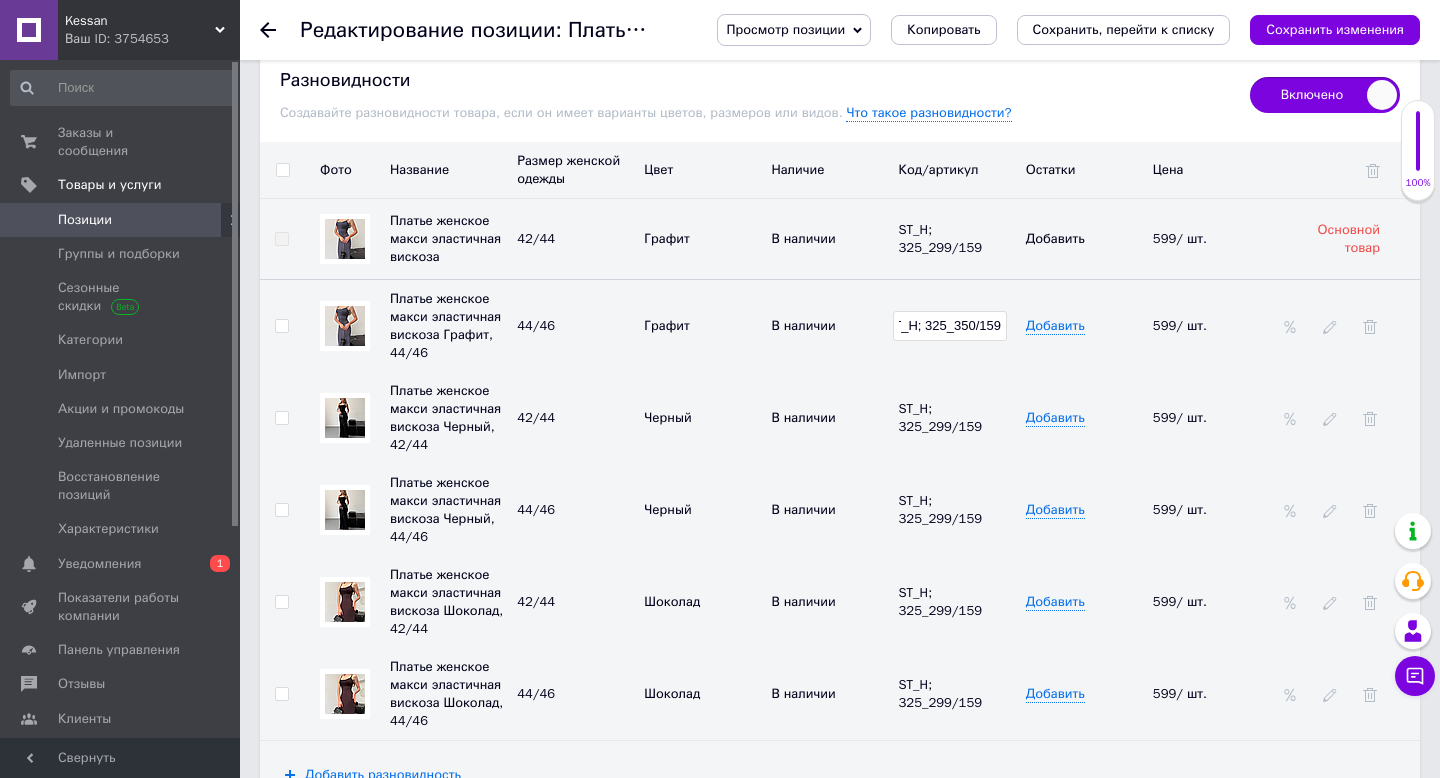 type on "ST_H; 325_350/159" 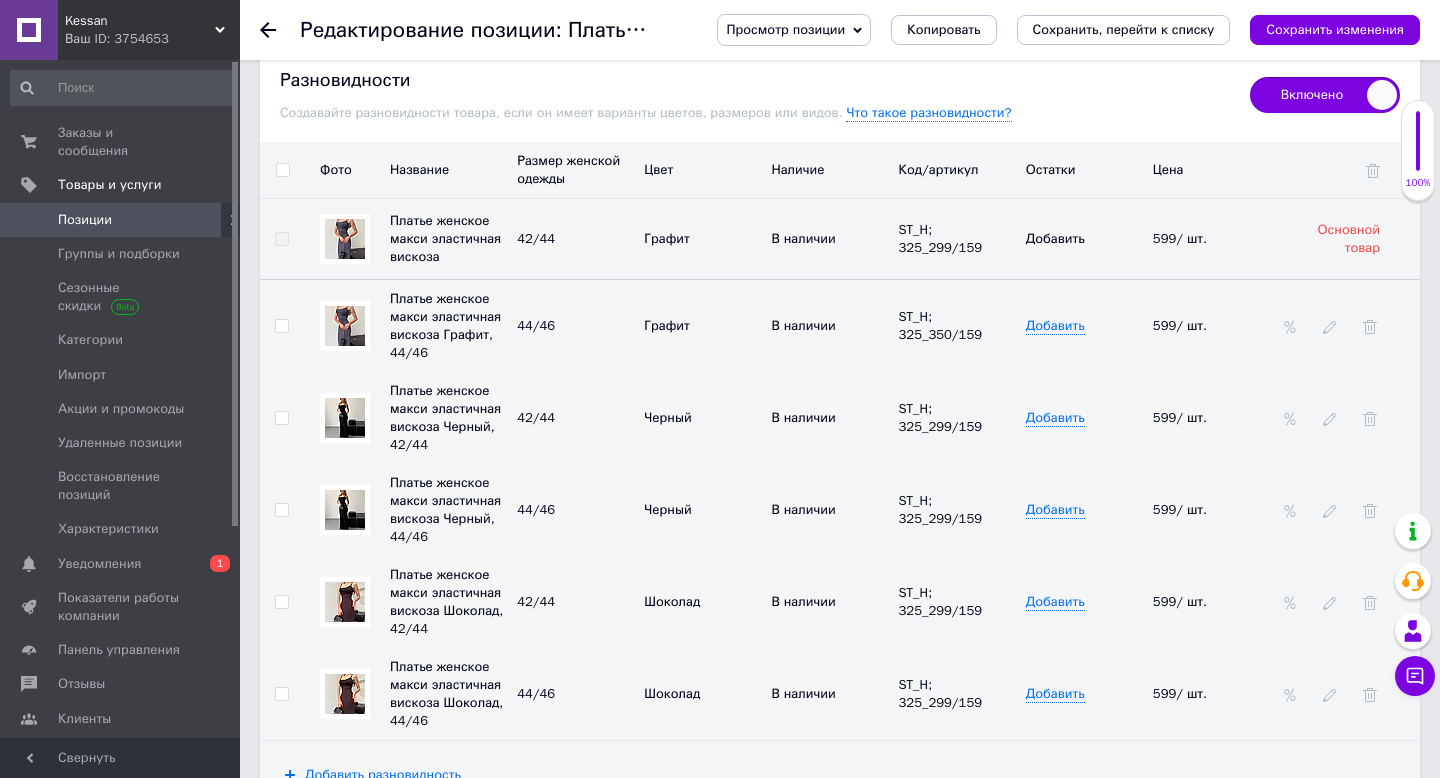 click on "ST_H; 325_299/159" at bounding box center [957, 418] 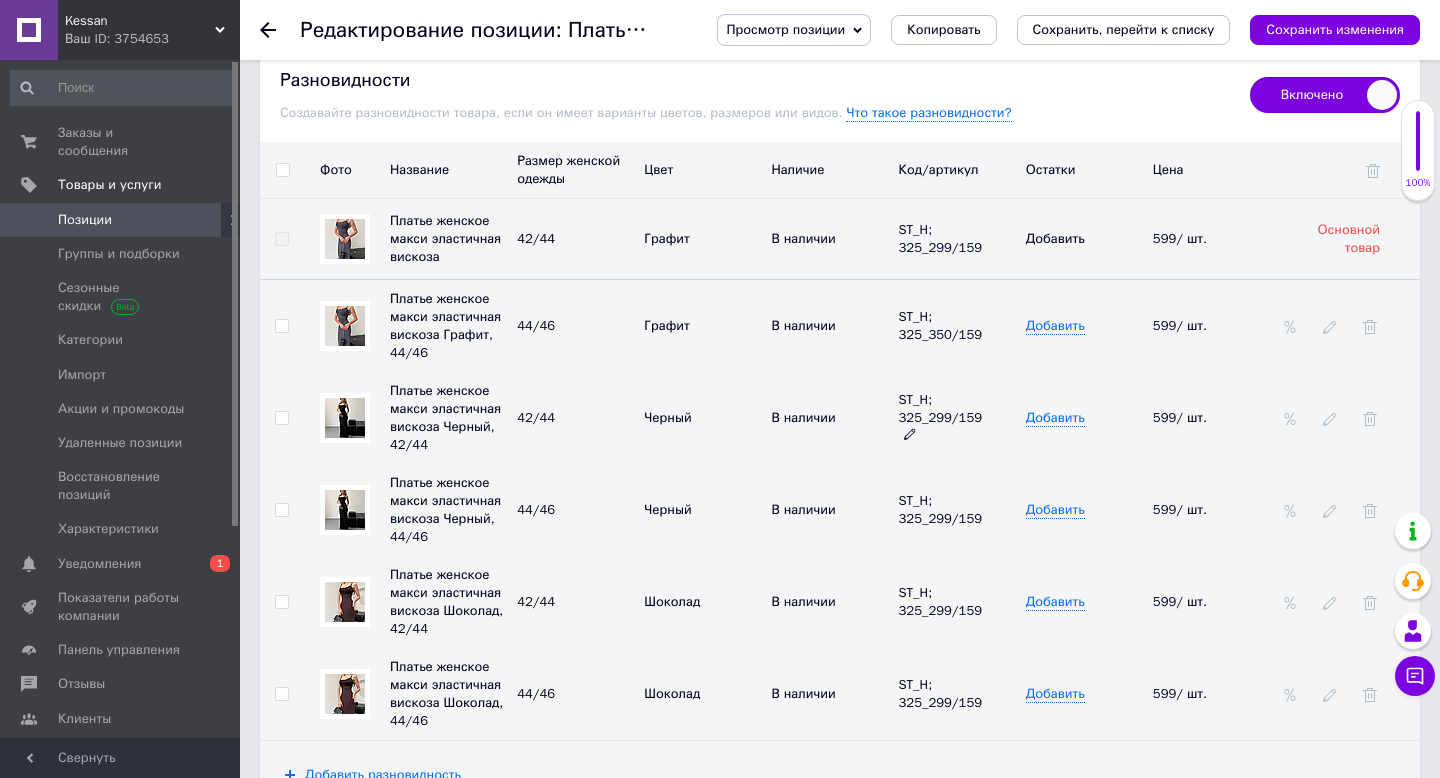 click 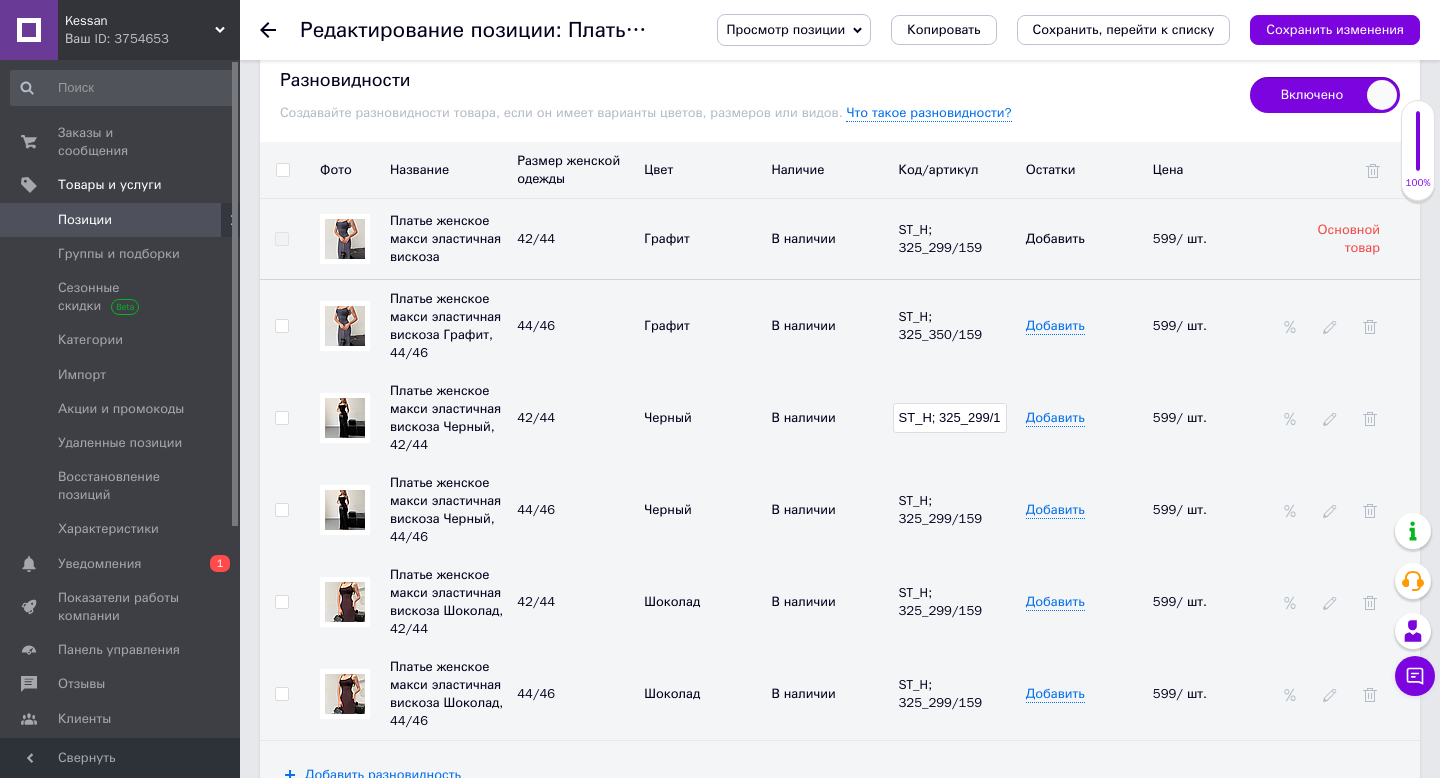 scroll, scrollTop: 0, scrollLeft: 14, axis: horizontal 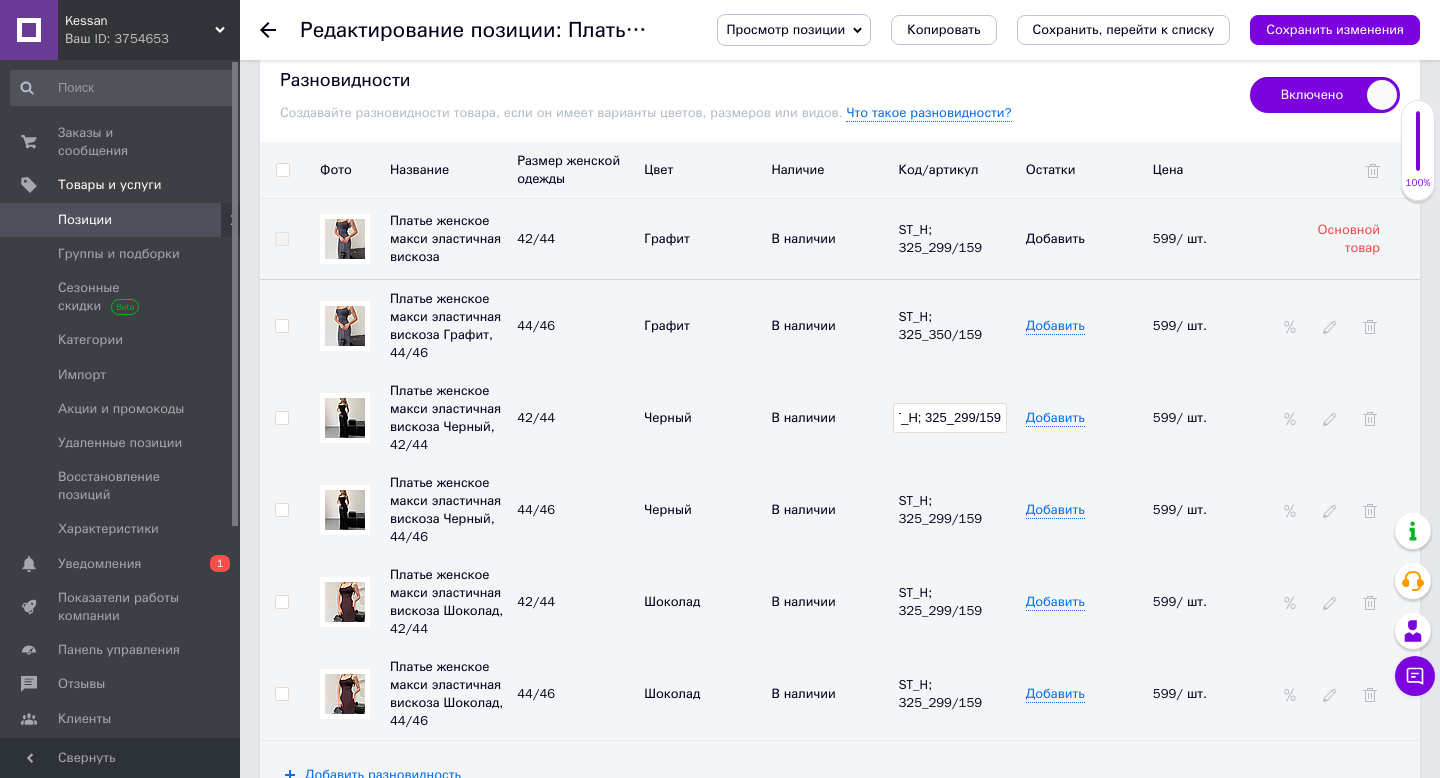 click on "ST_H; 325_299/159" at bounding box center [950, 418] 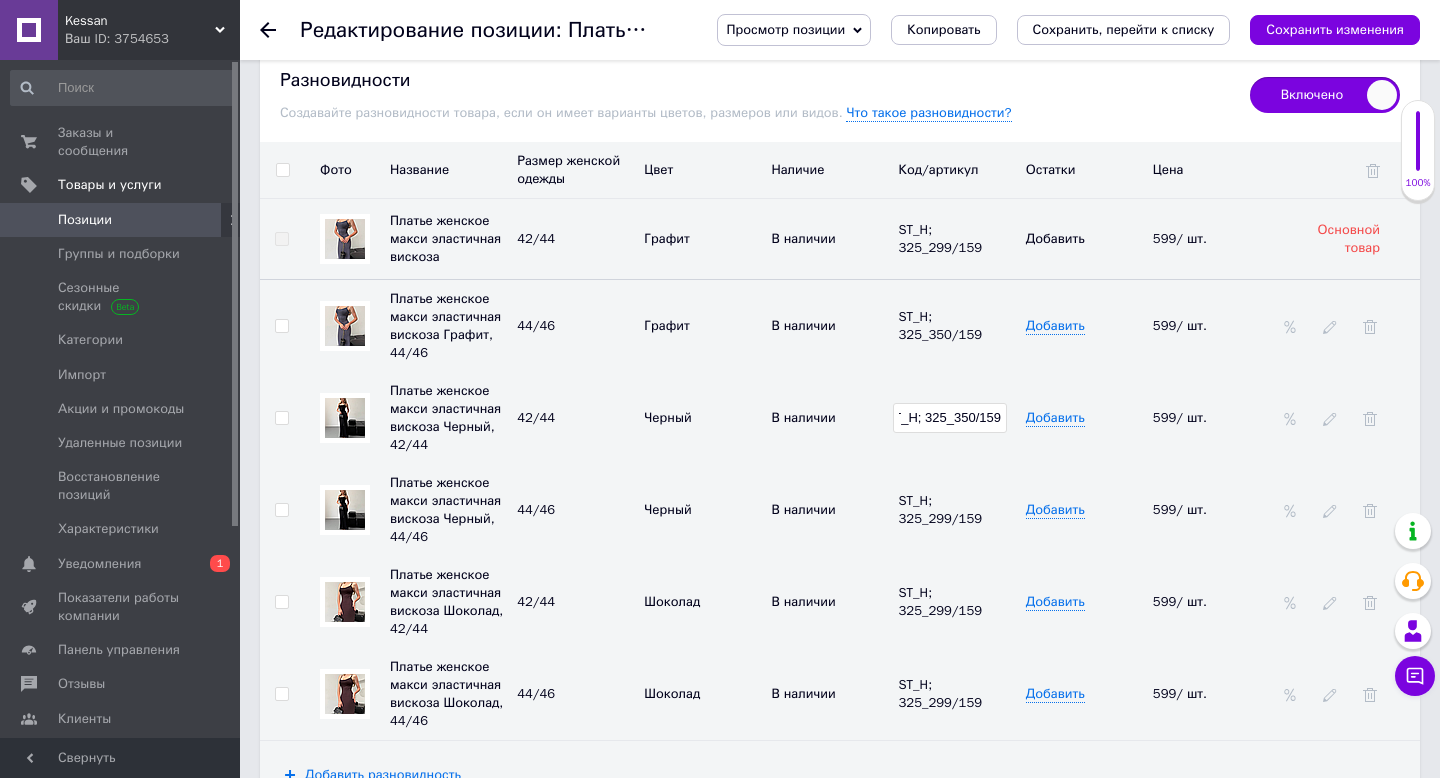 type on "ST_H; 325_350/159" 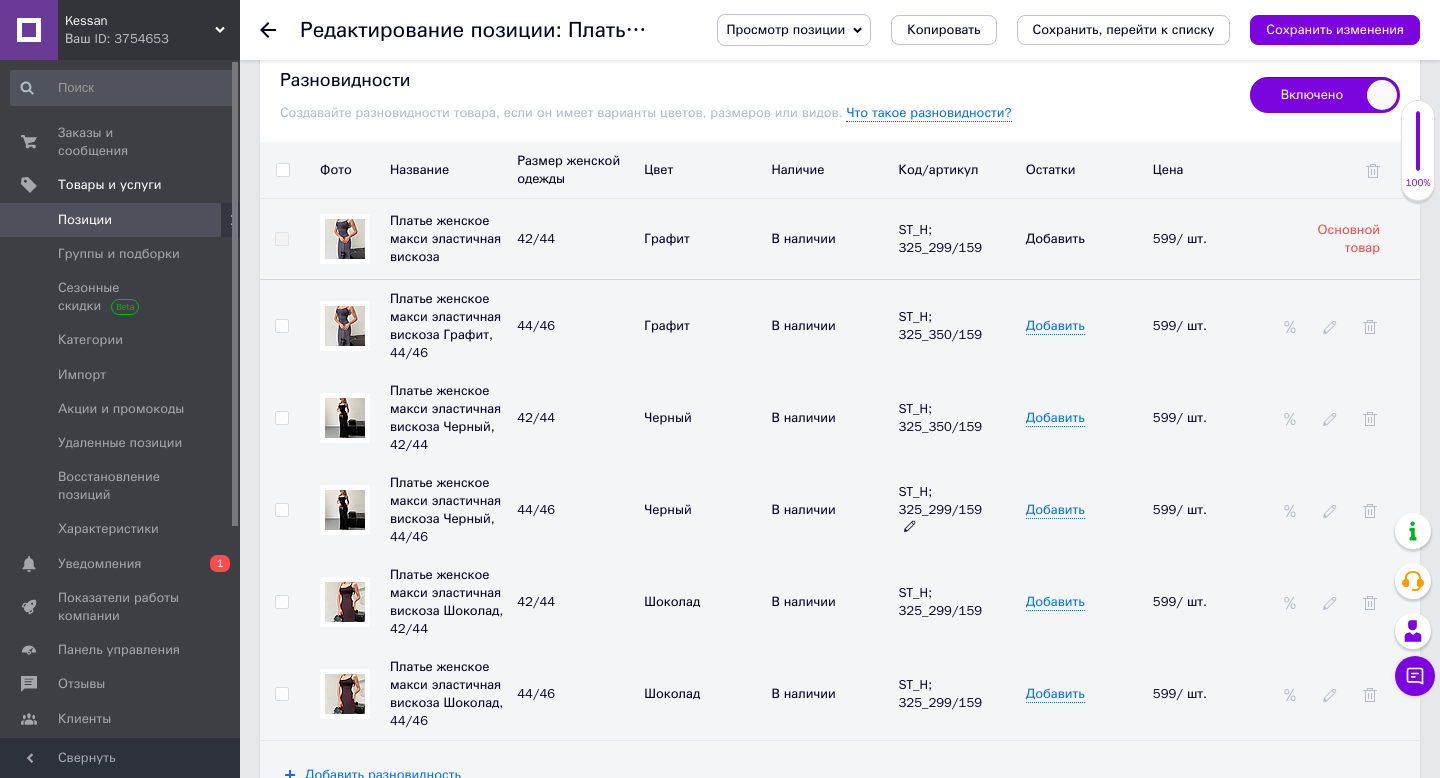click 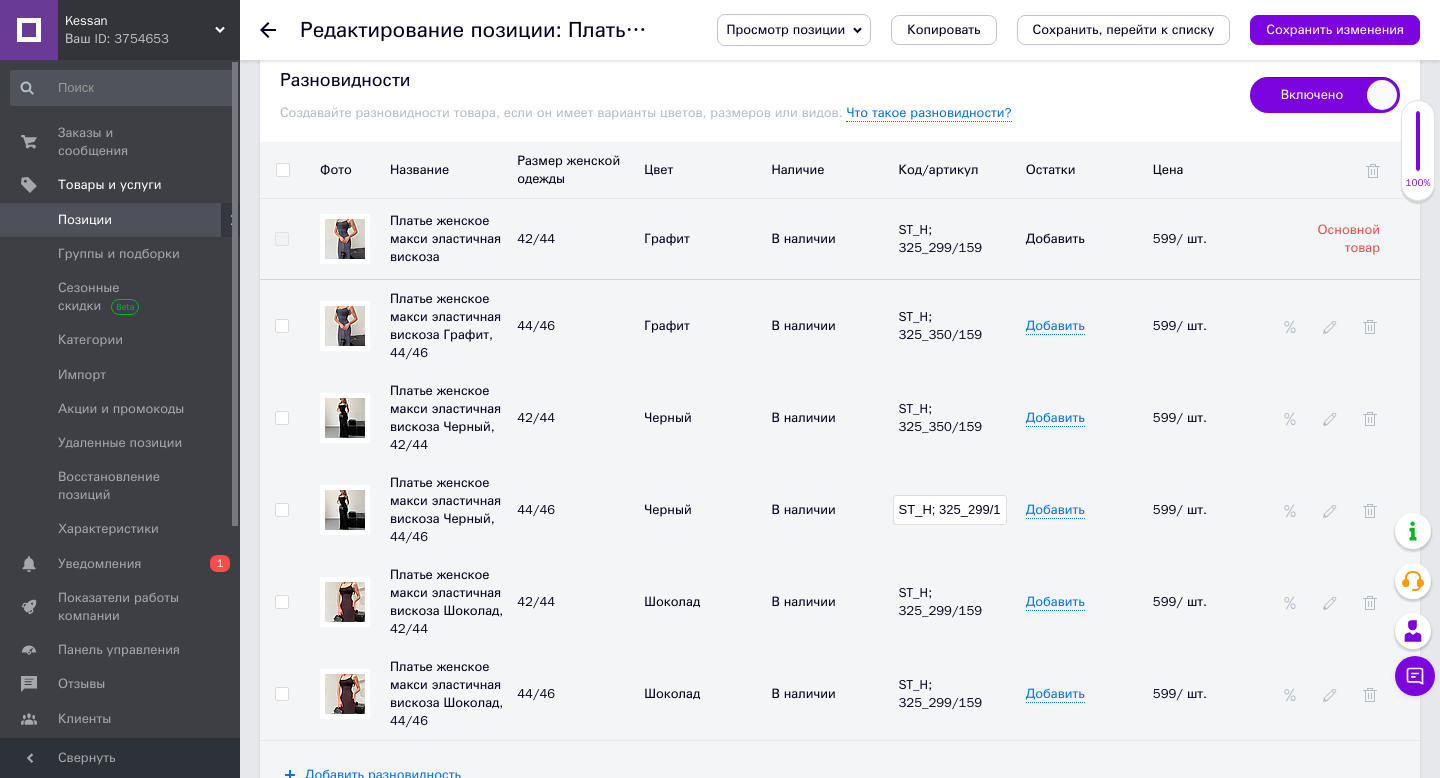 scroll, scrollTop: 0, scrollLeft: 14, axis: horizontal 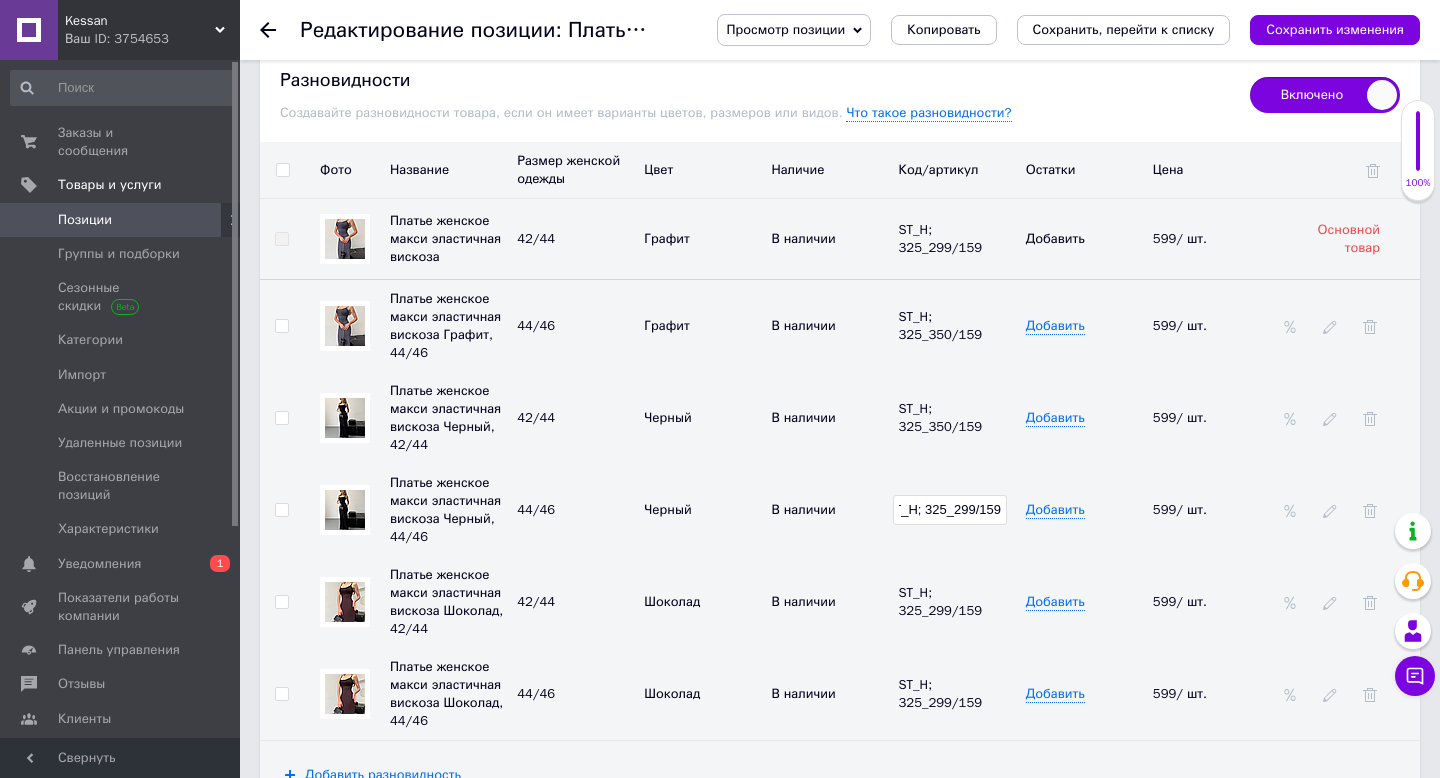 click on "ST_H; 325_299/159" at bounding box center [950, 510] 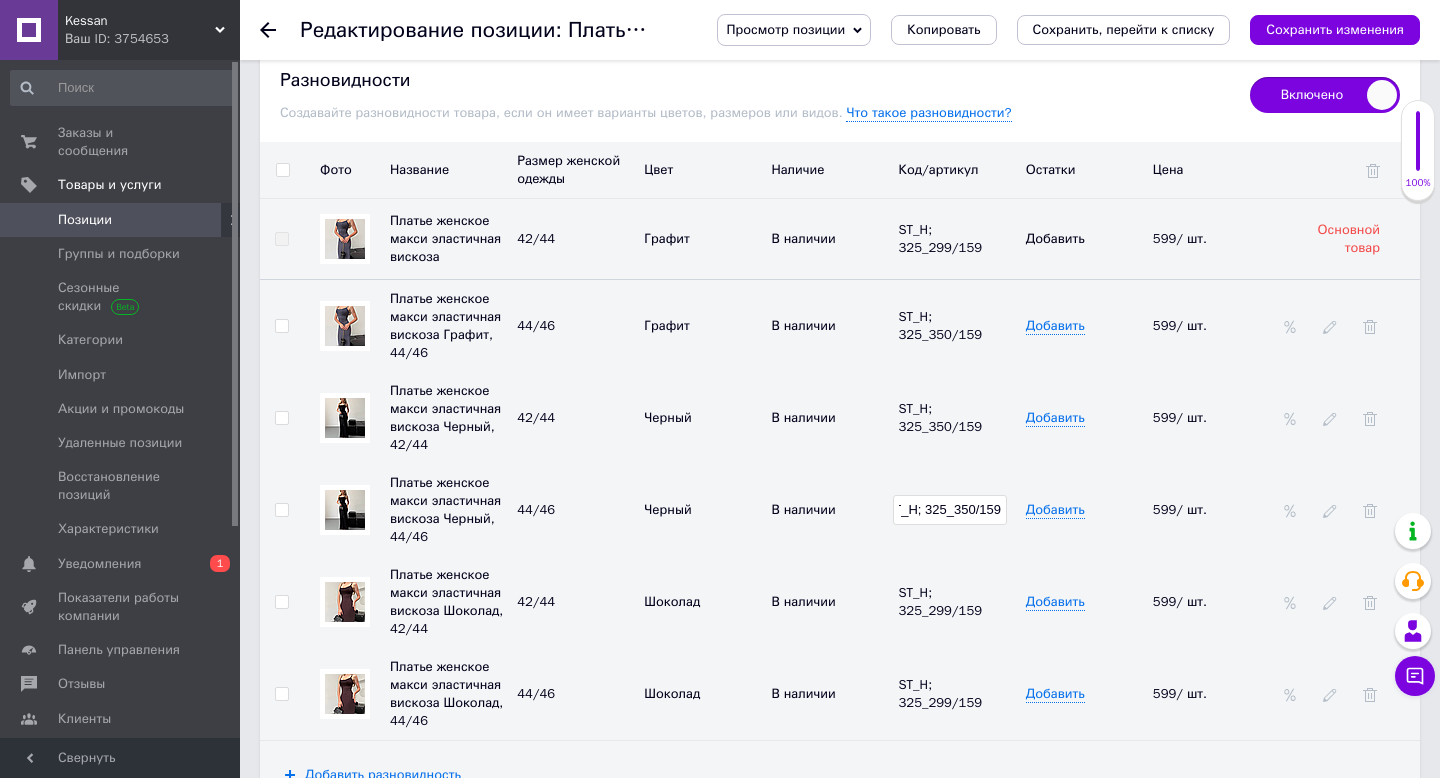 type on "ST_H; 325_350/159" 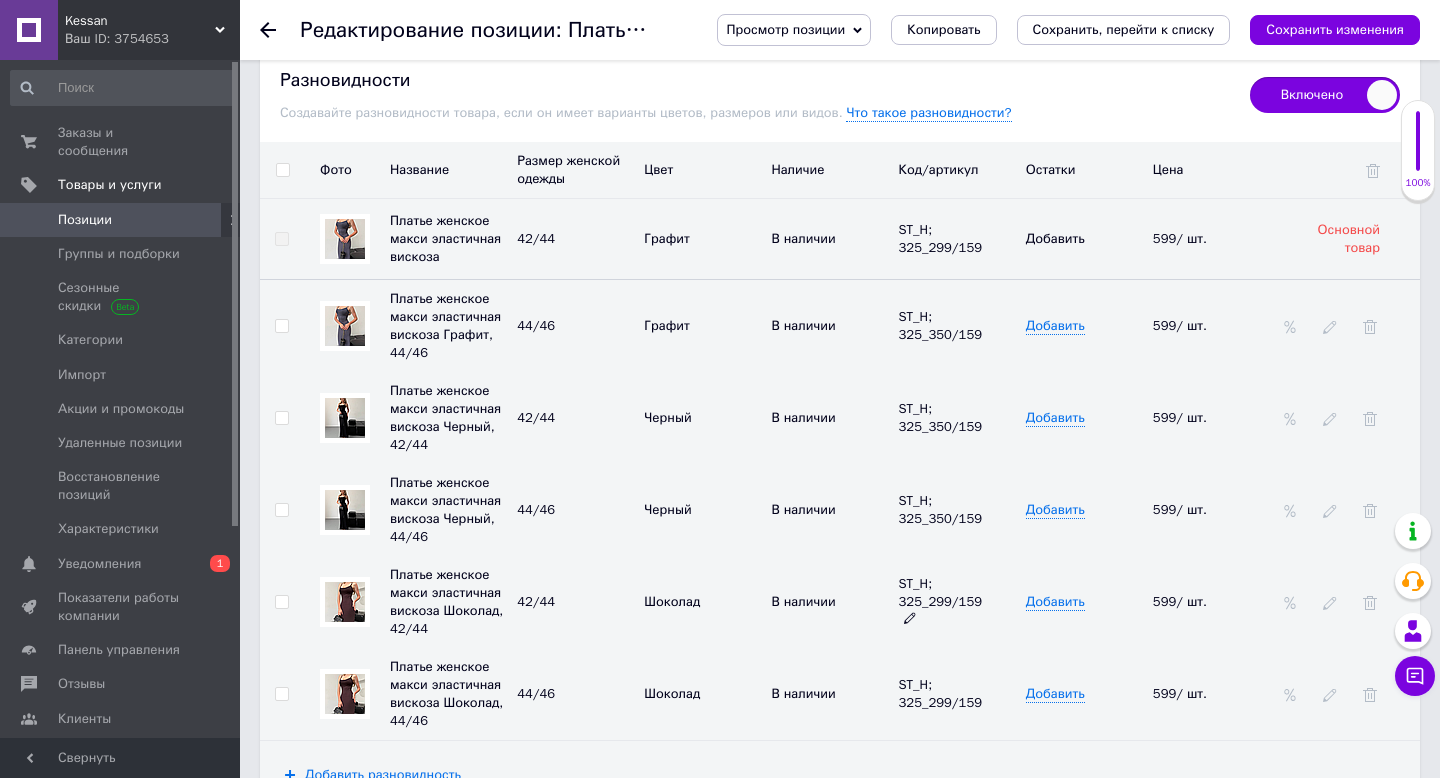 click 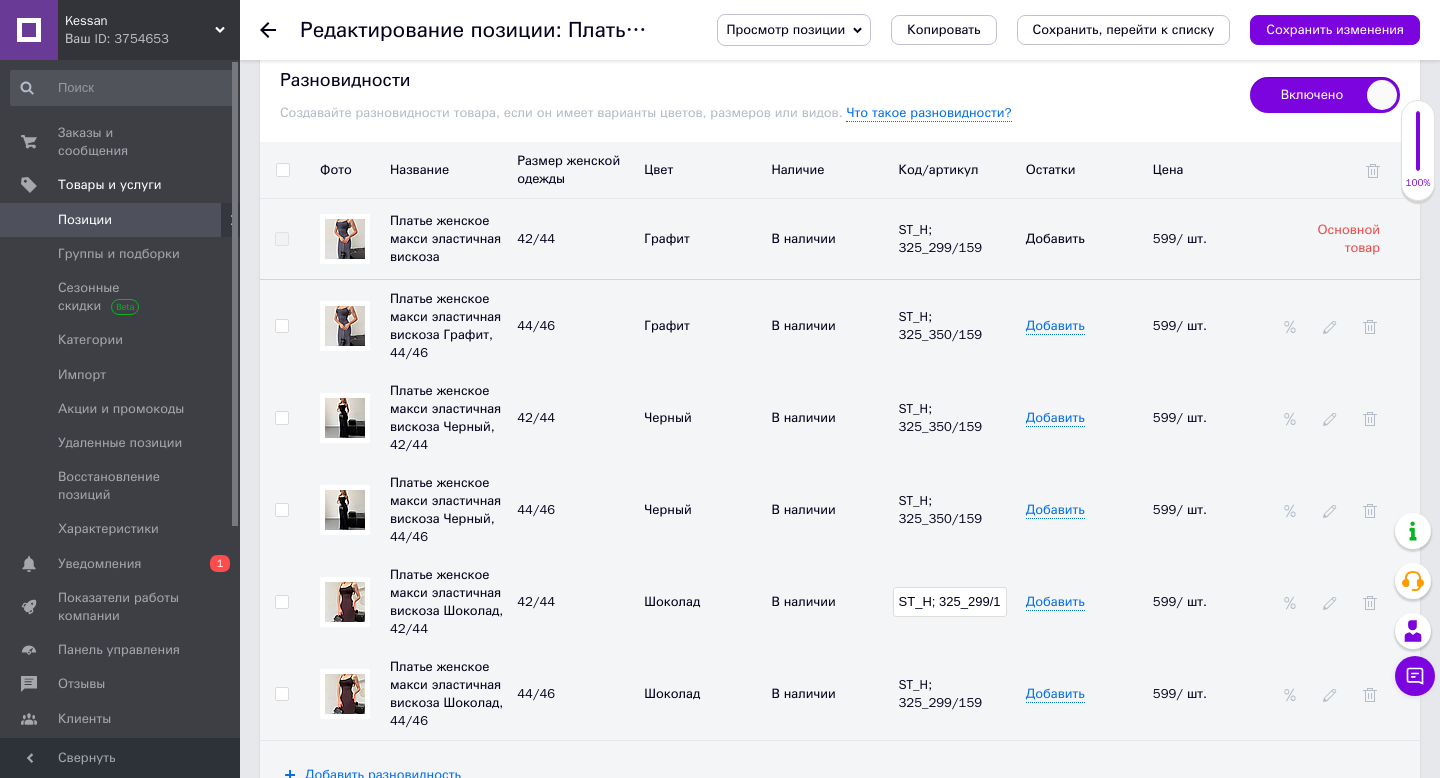 scroll, scrollTop: 0, scrollLeft: 14, axis: horizontal 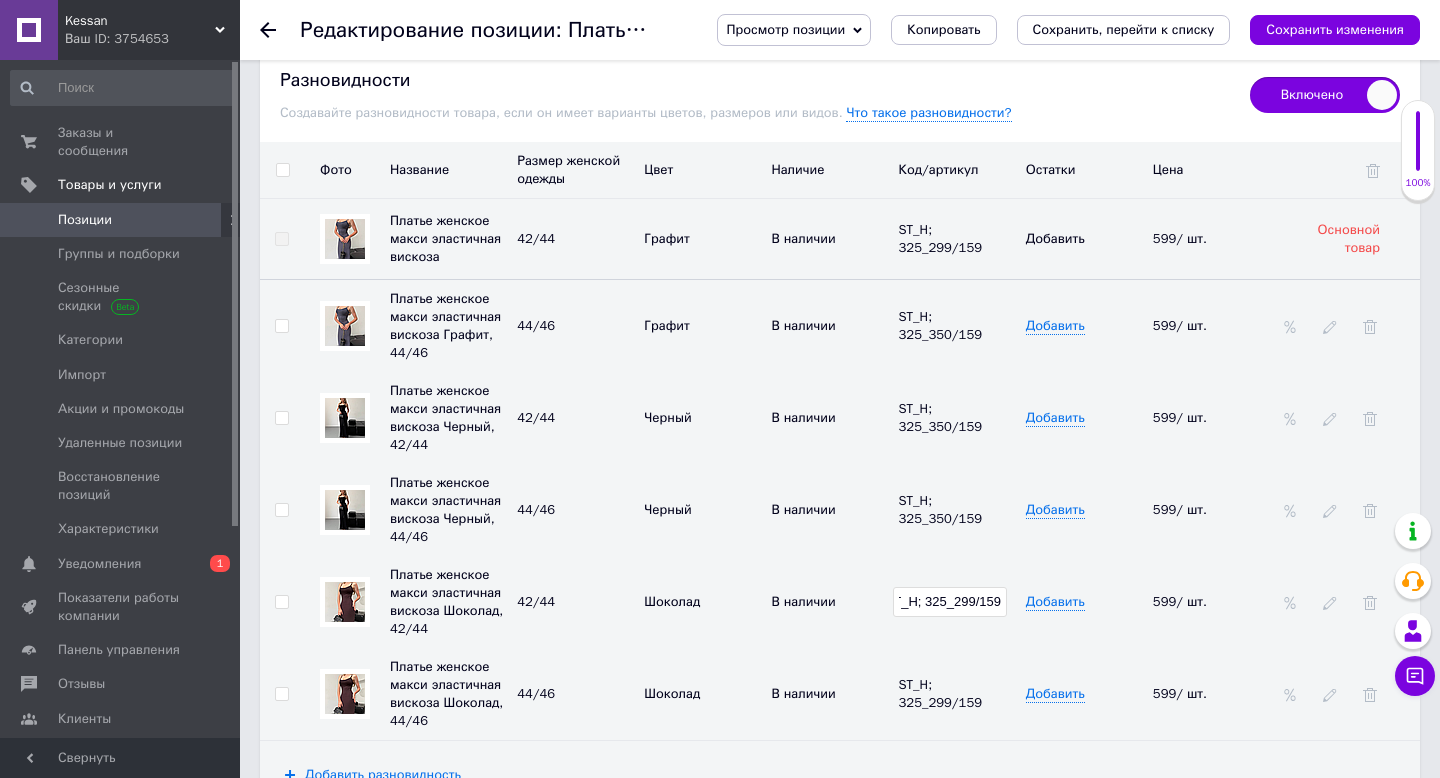 click on "ST_H; 325_299/159" at bounding box center (950, 602) 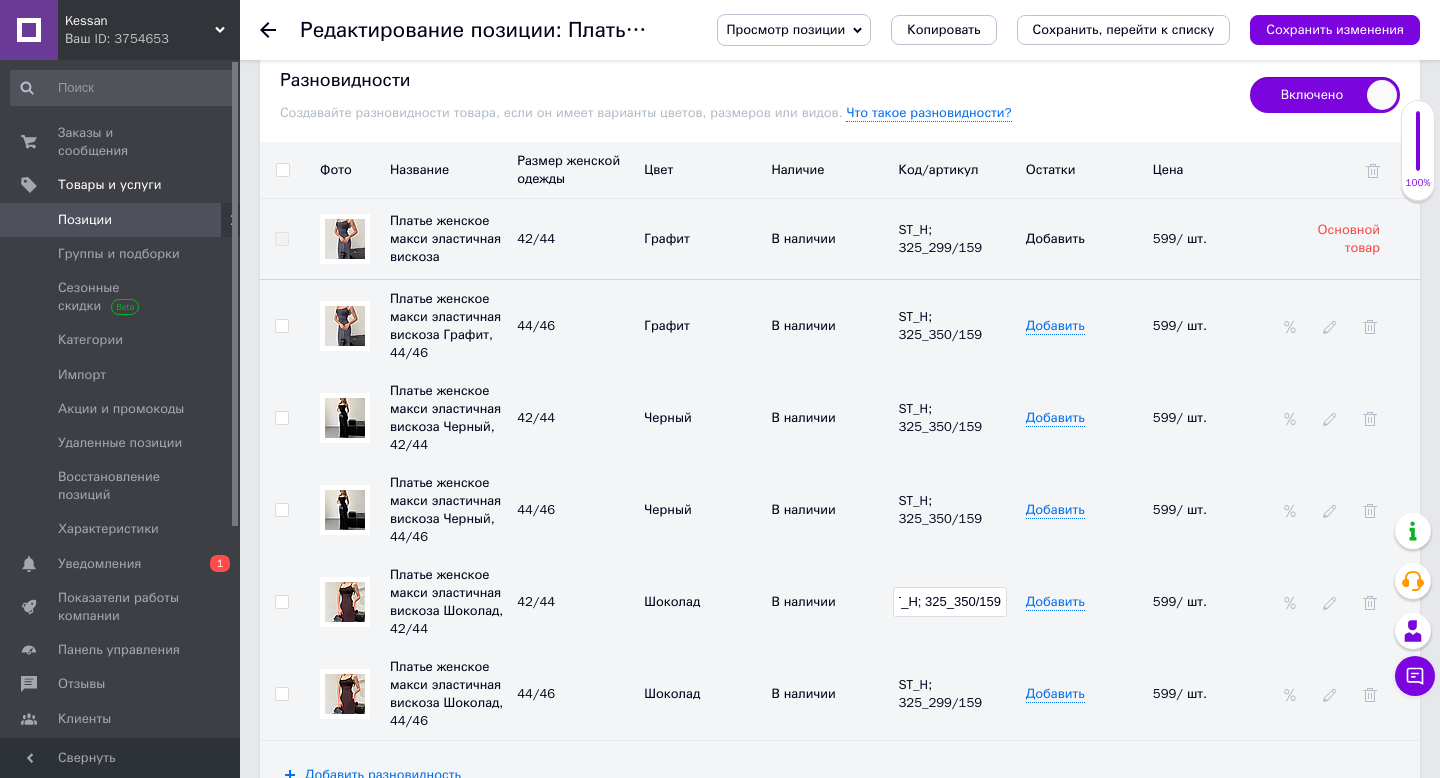 type on "ST_H; 325_350/159" 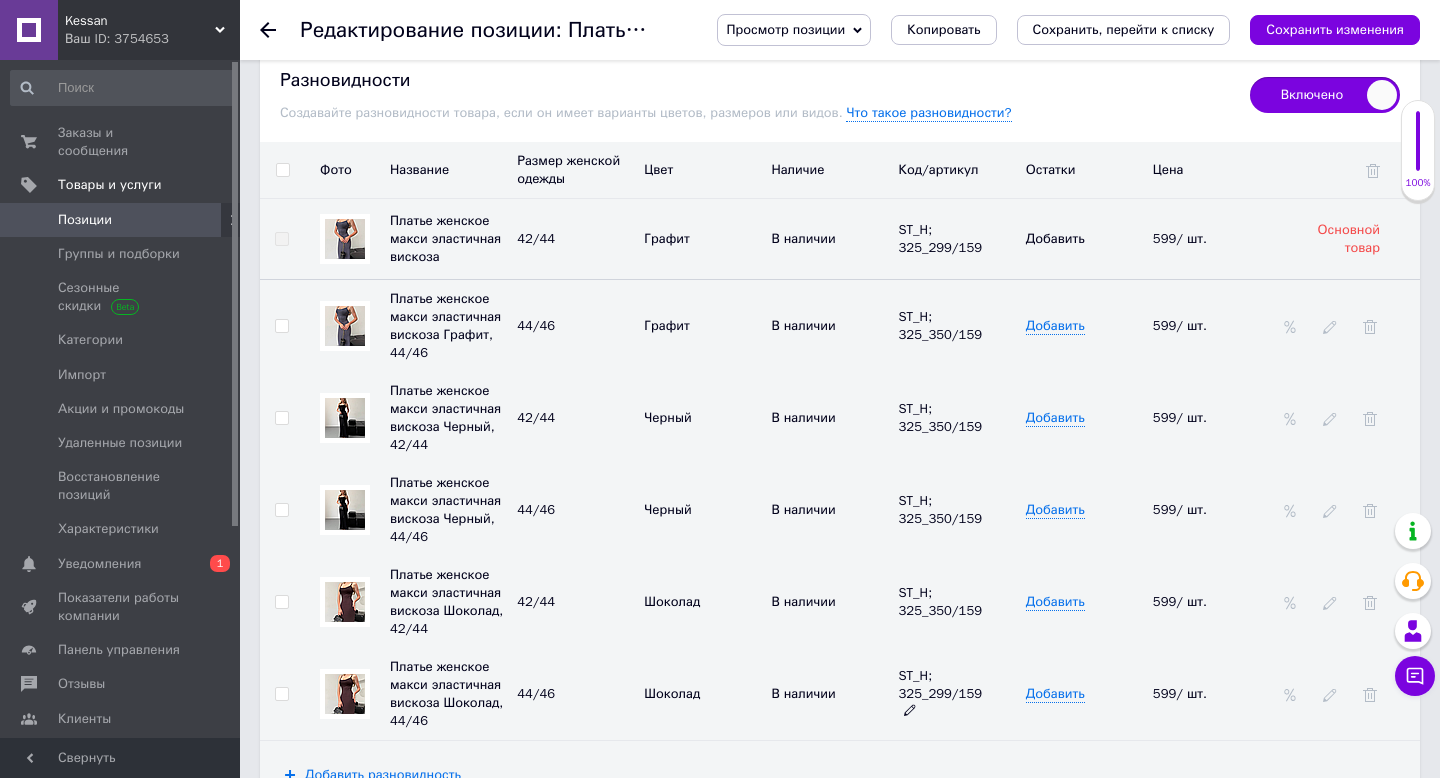 click 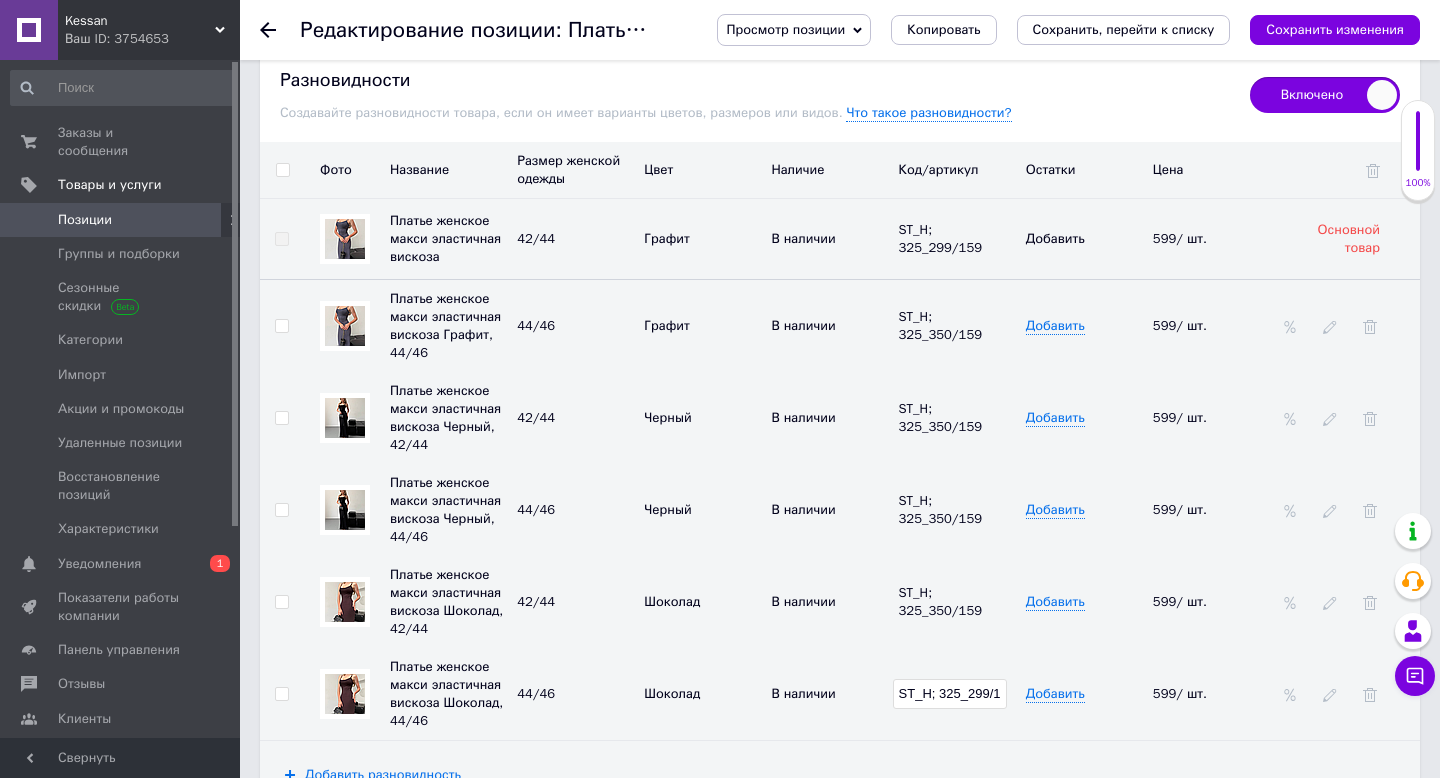 scroll, scrollTop: 0, scrollLeft: 14, axis: horizontal 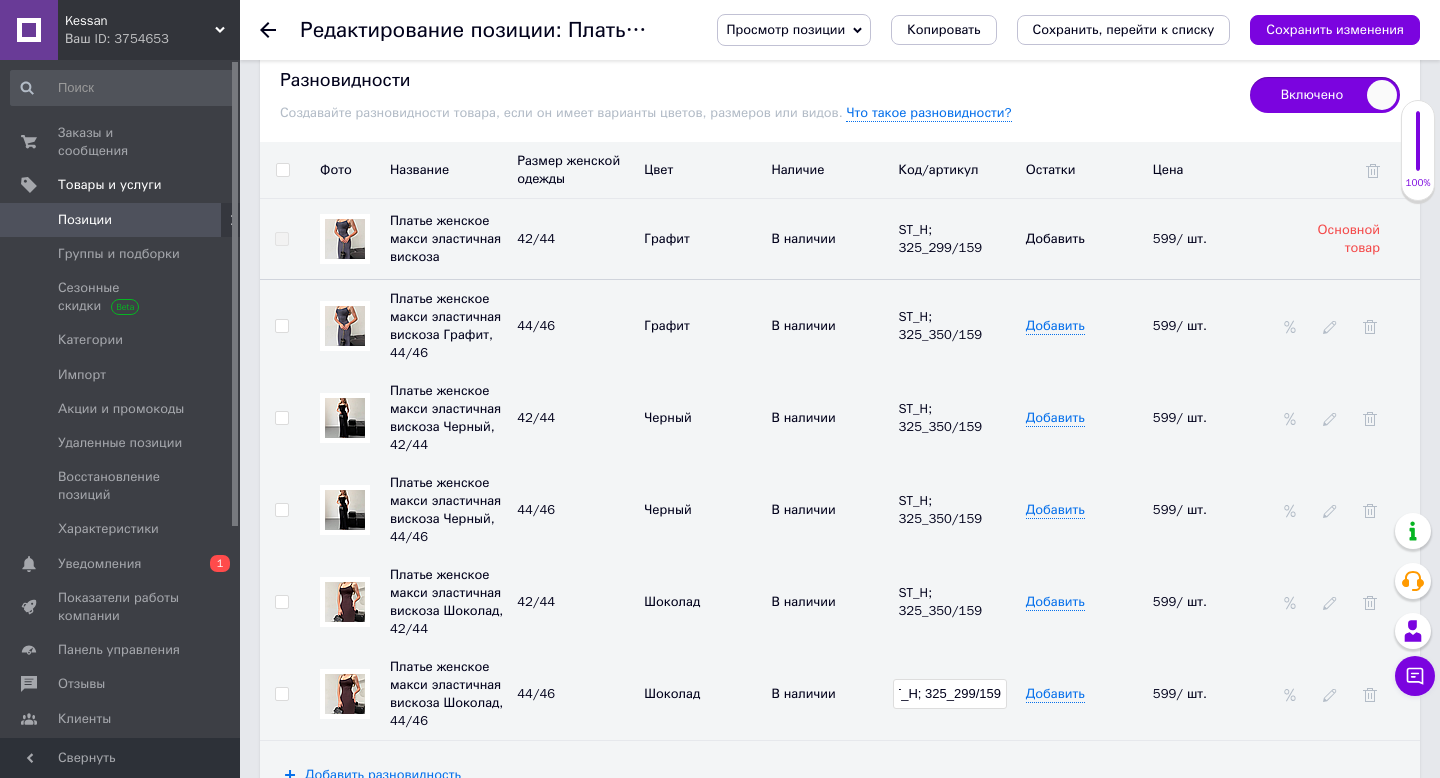 click on "ST_H; 325_299/159" at bounding box center (950, 694) 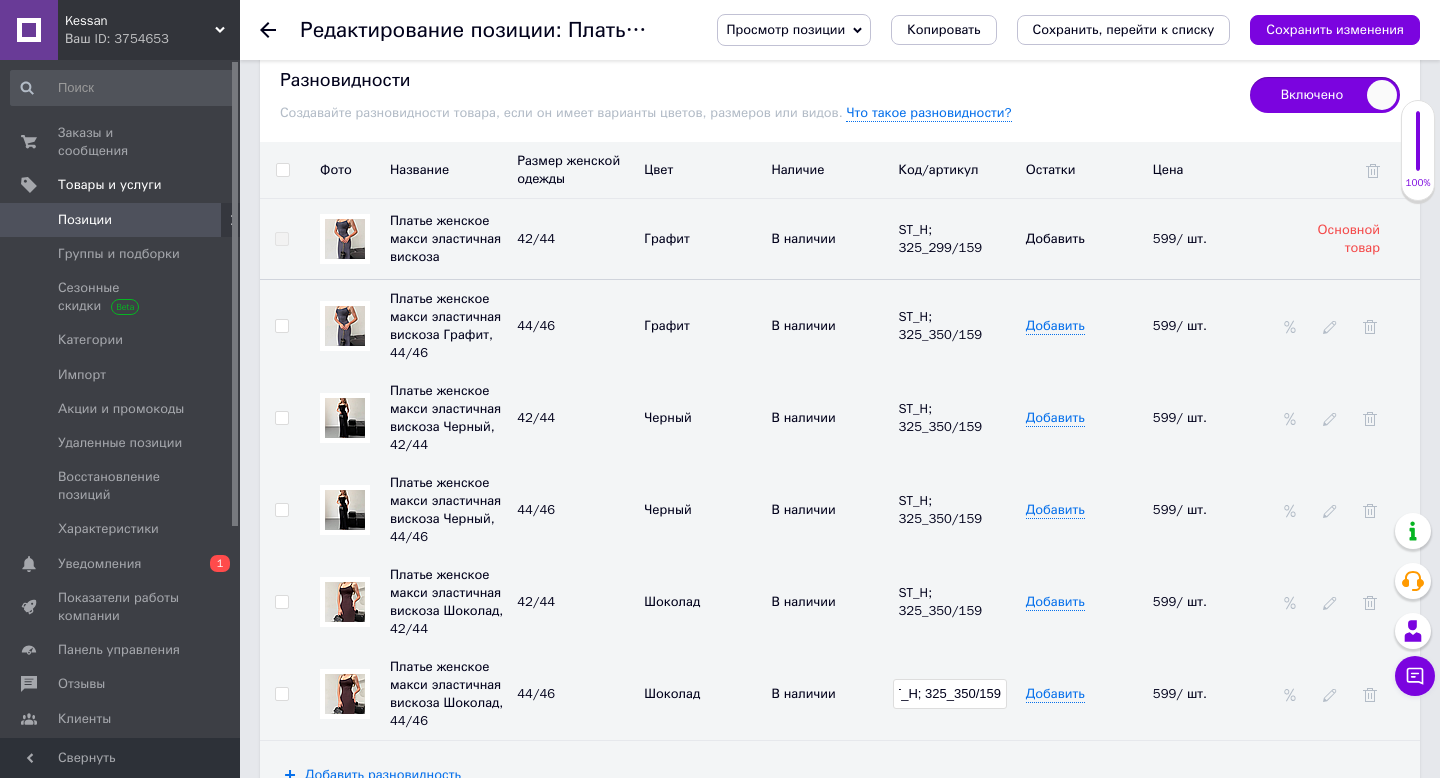 type on "ST_H; 325_350/159" 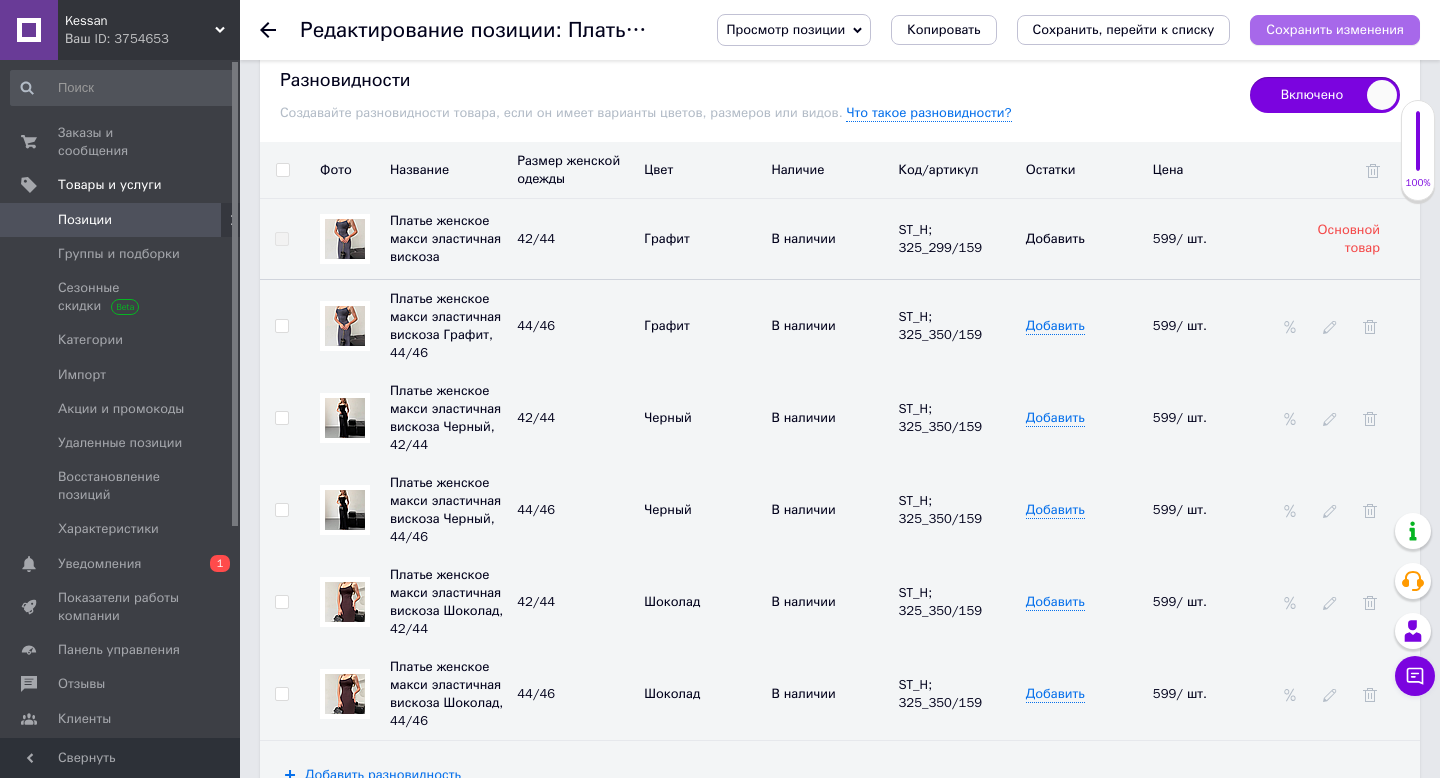 click on "Сохранить изменения" at bounding box center (1335, 29) 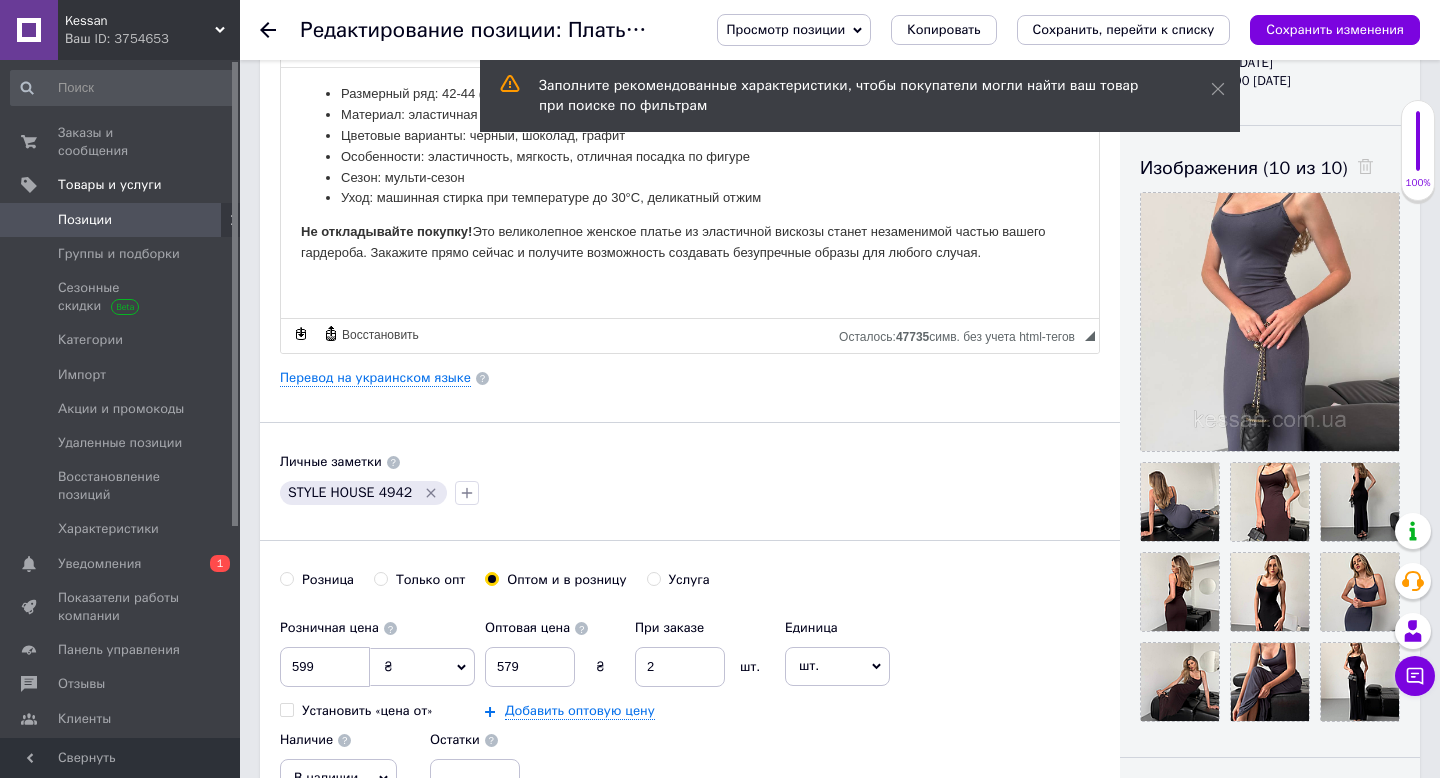 scroll, scrollTop: 0, scrollLeft: 0, axis: both 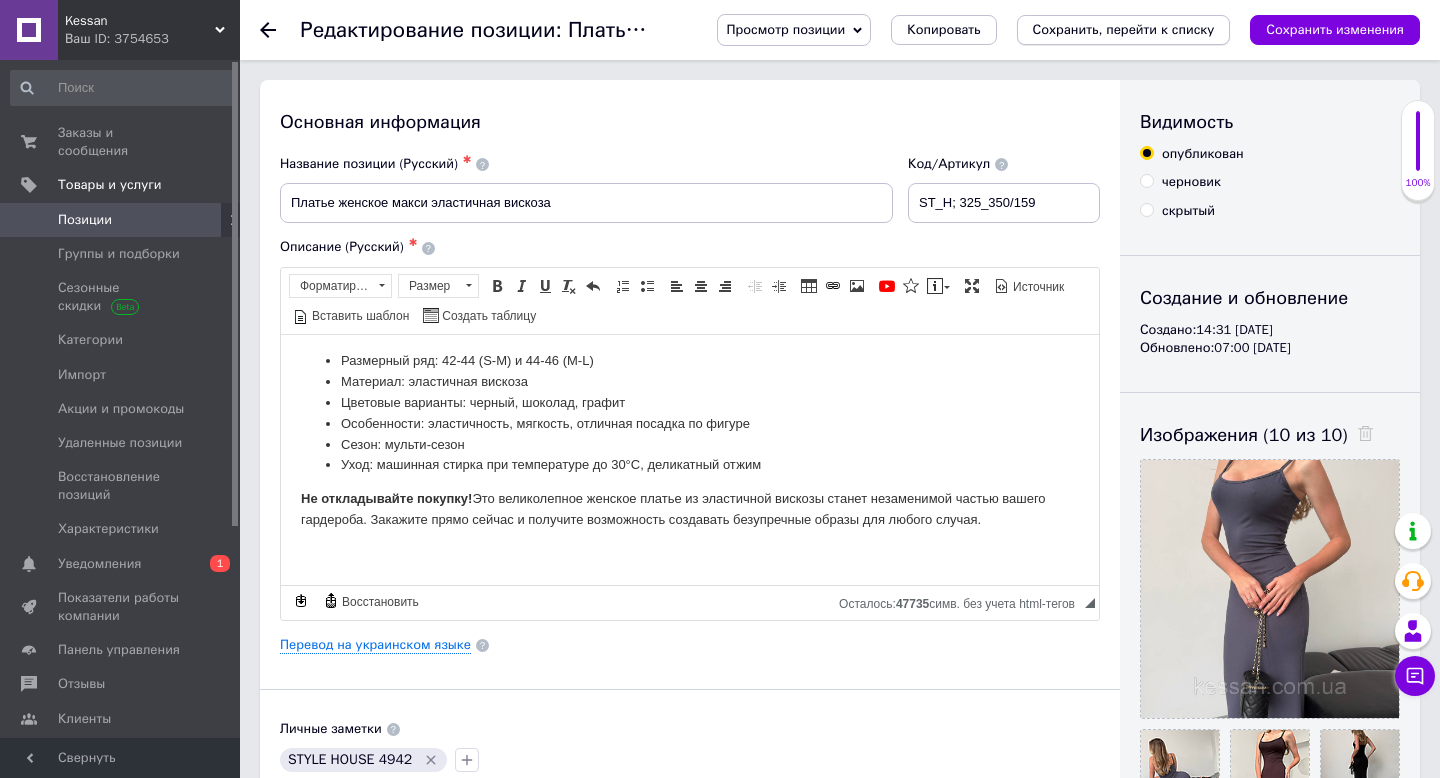 click on "Сохранить, перейти к списку" at bounding box center [1124, 29] 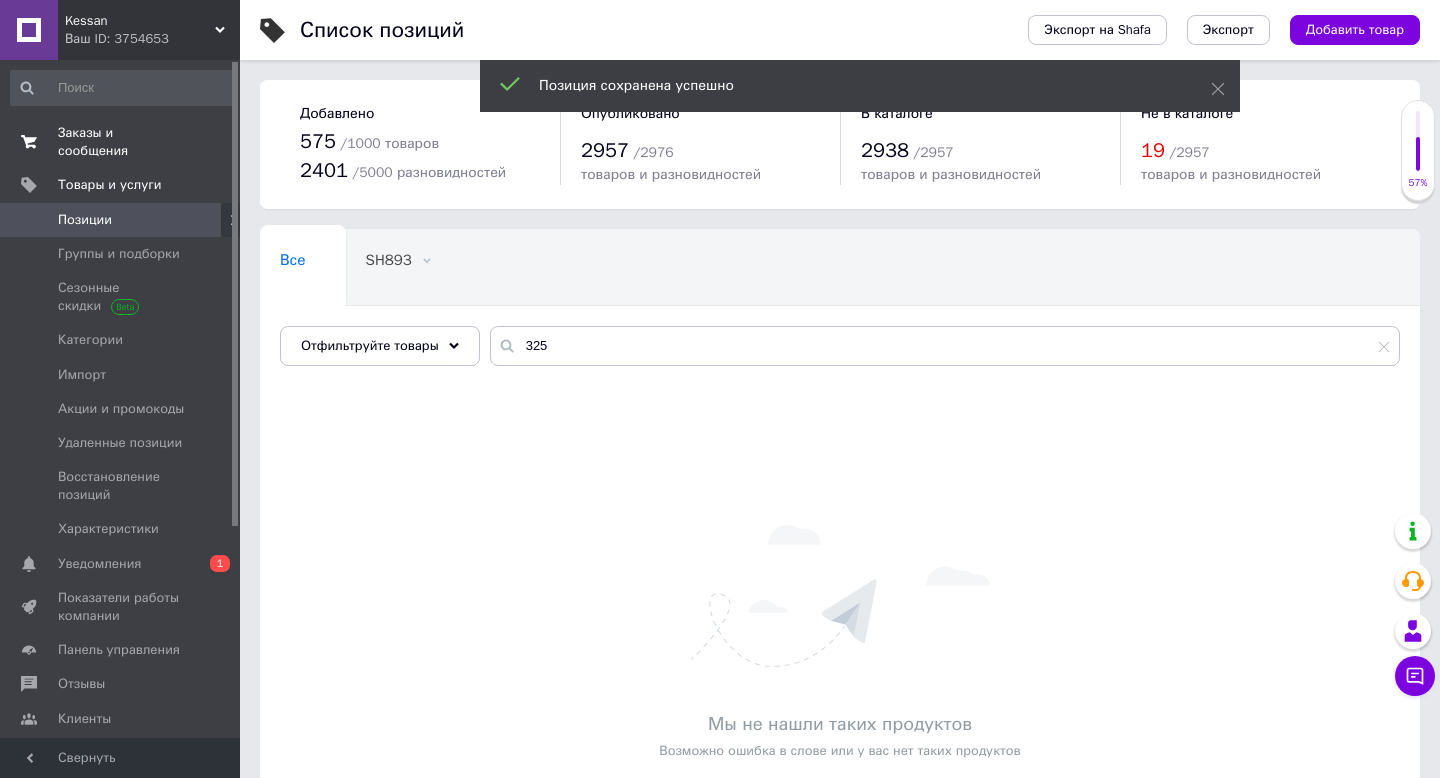 click on "Заказы и сообщения" at bounding box center [121, 142] 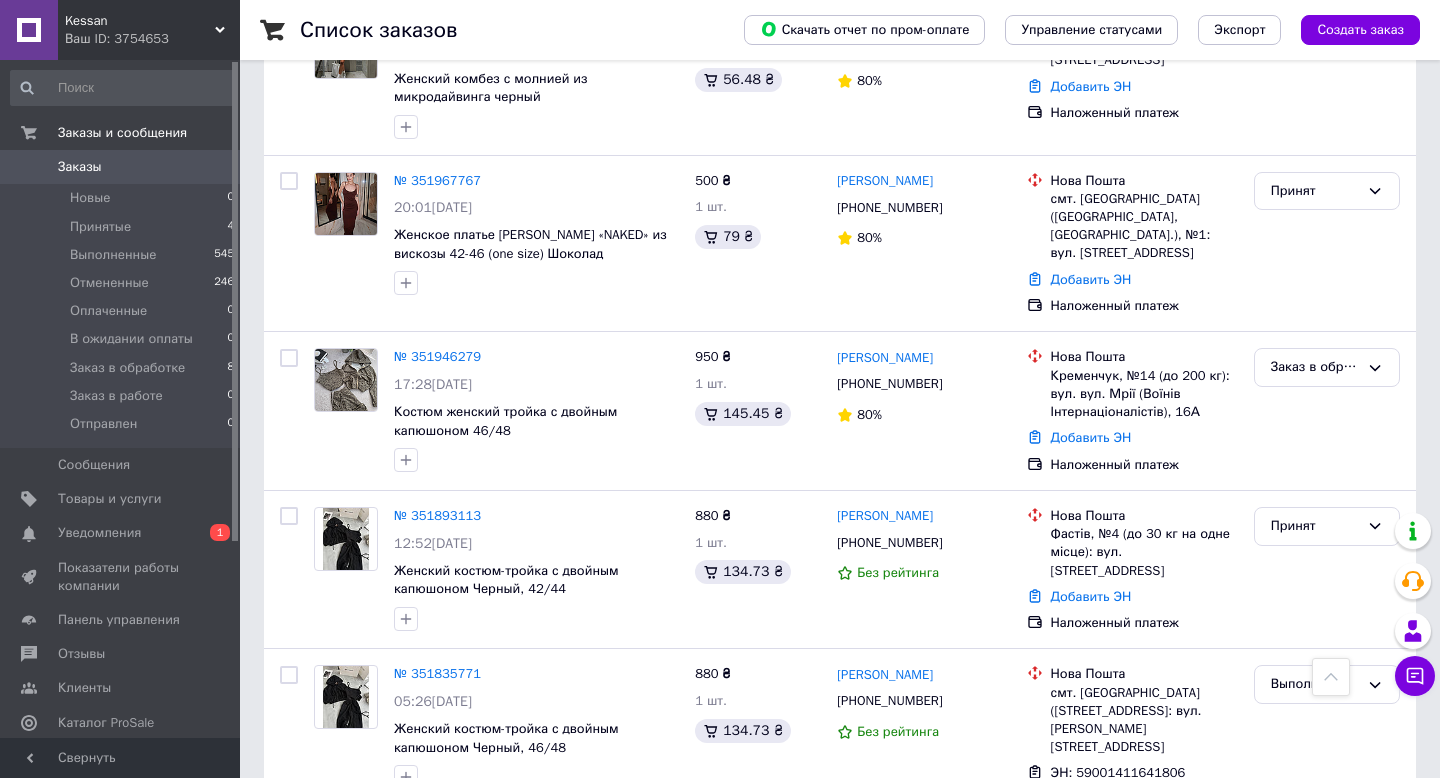 scroll, scrollTop: 639, scrollLeft: 0, axis: vertical 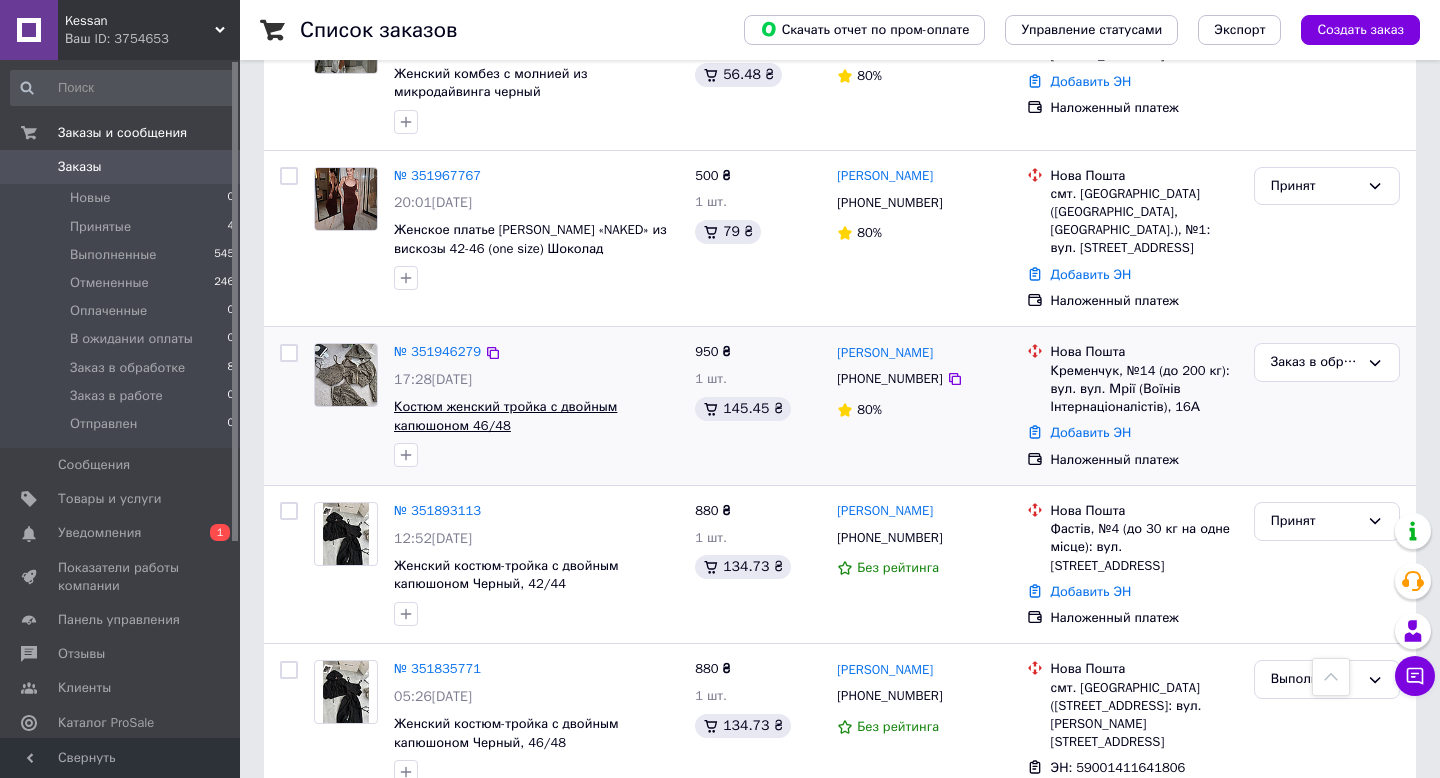 click on "Костюм женский тройка с двойным капюшоном 46/48" at bounding box center [505, 416] 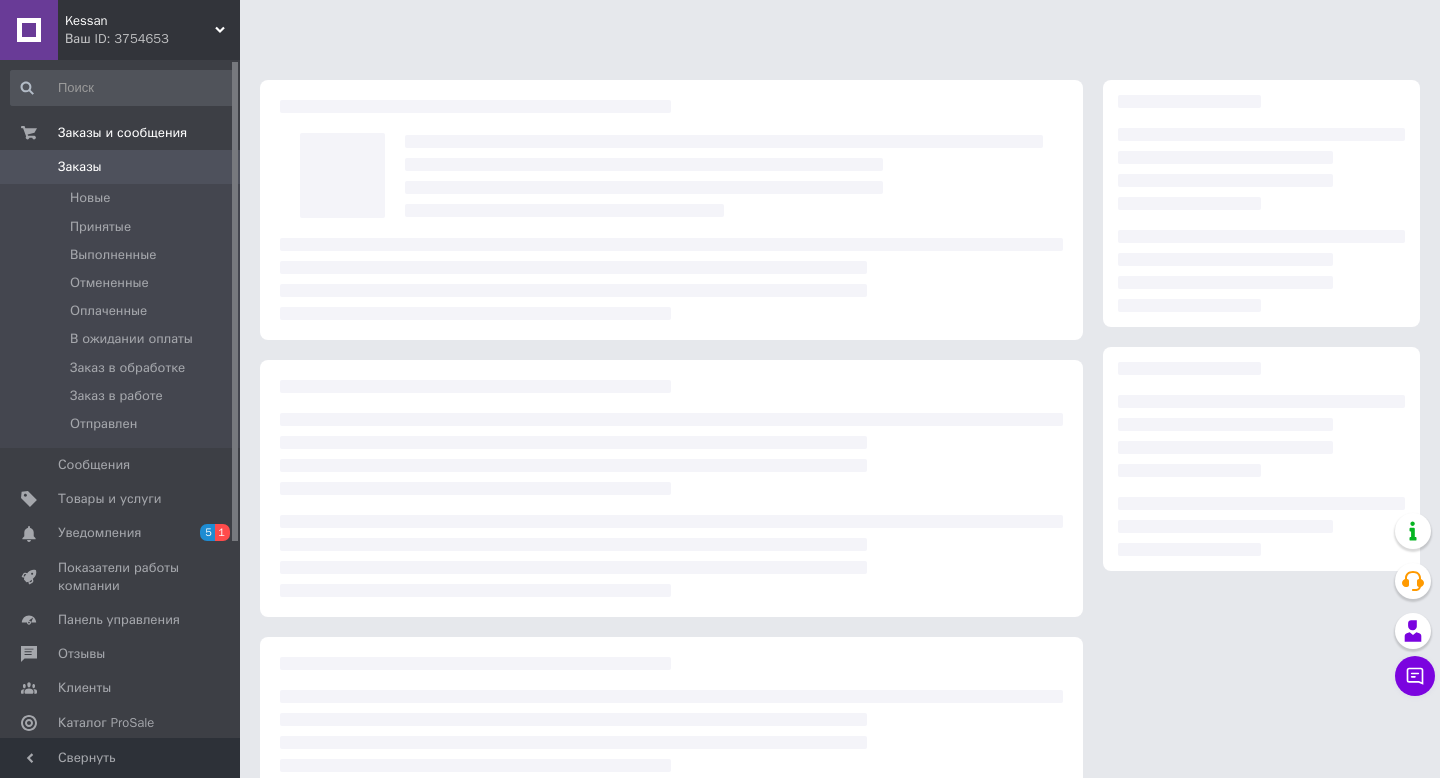 scroll, scrollTop: 0, scrollLeft: 0, axis: both 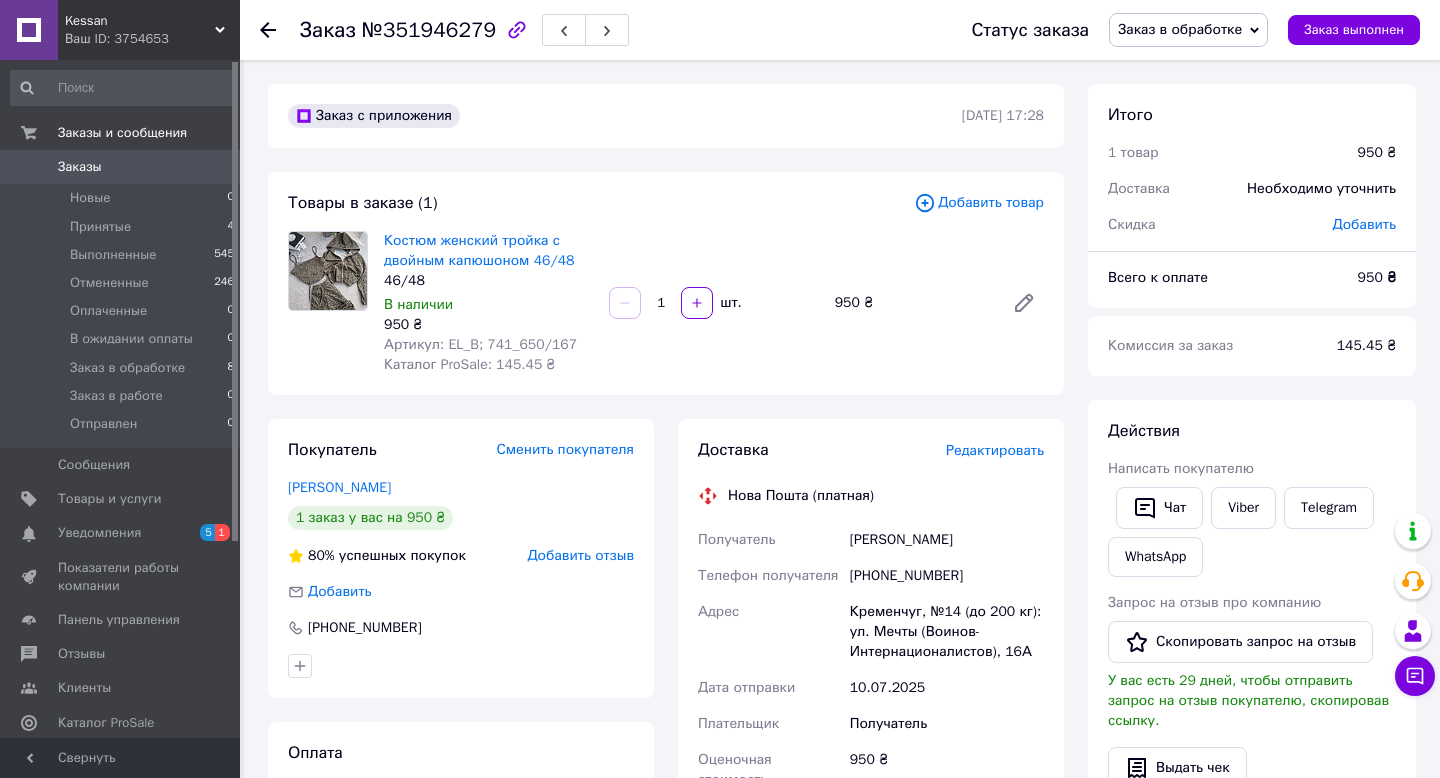 click 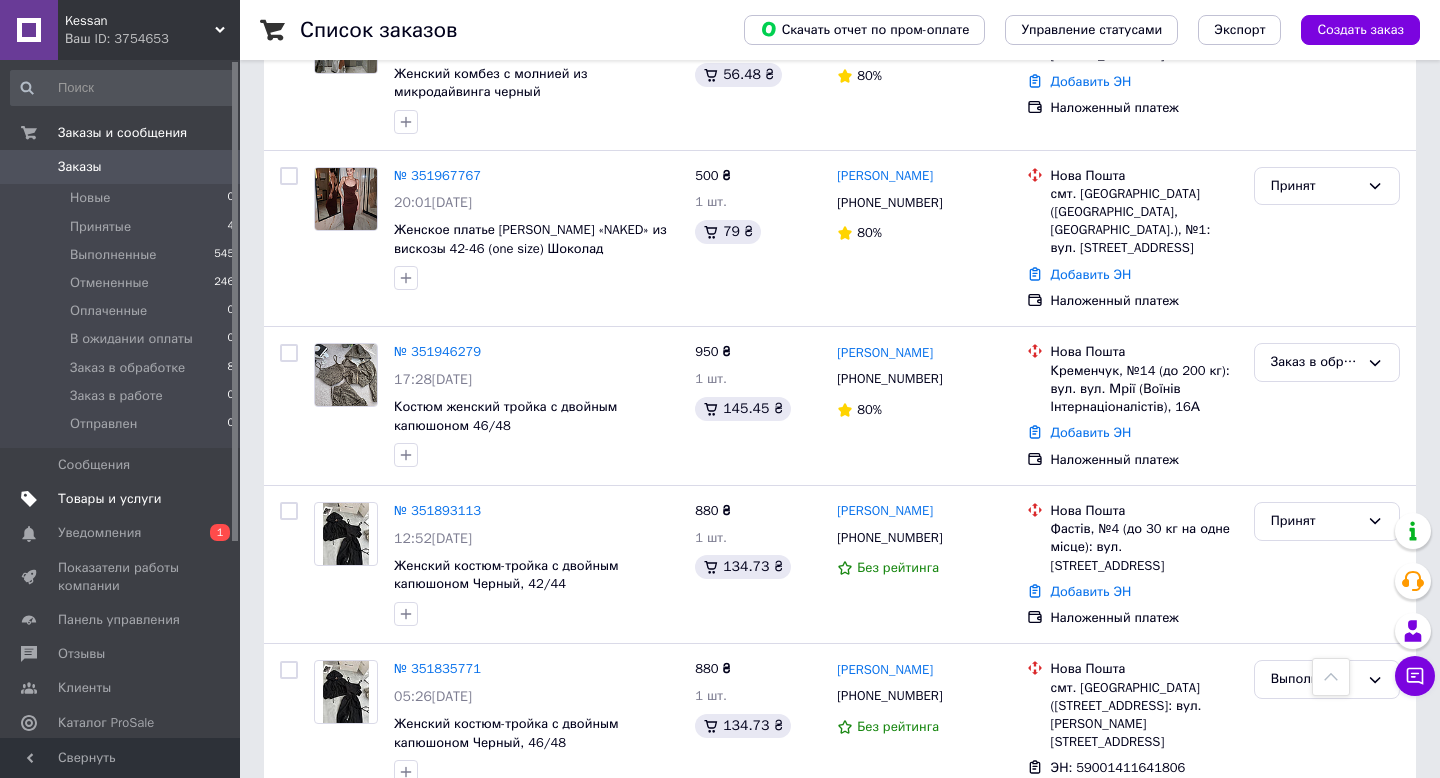 scroll, scrollTop: 639, scrollLeft: 0, axis: vertical 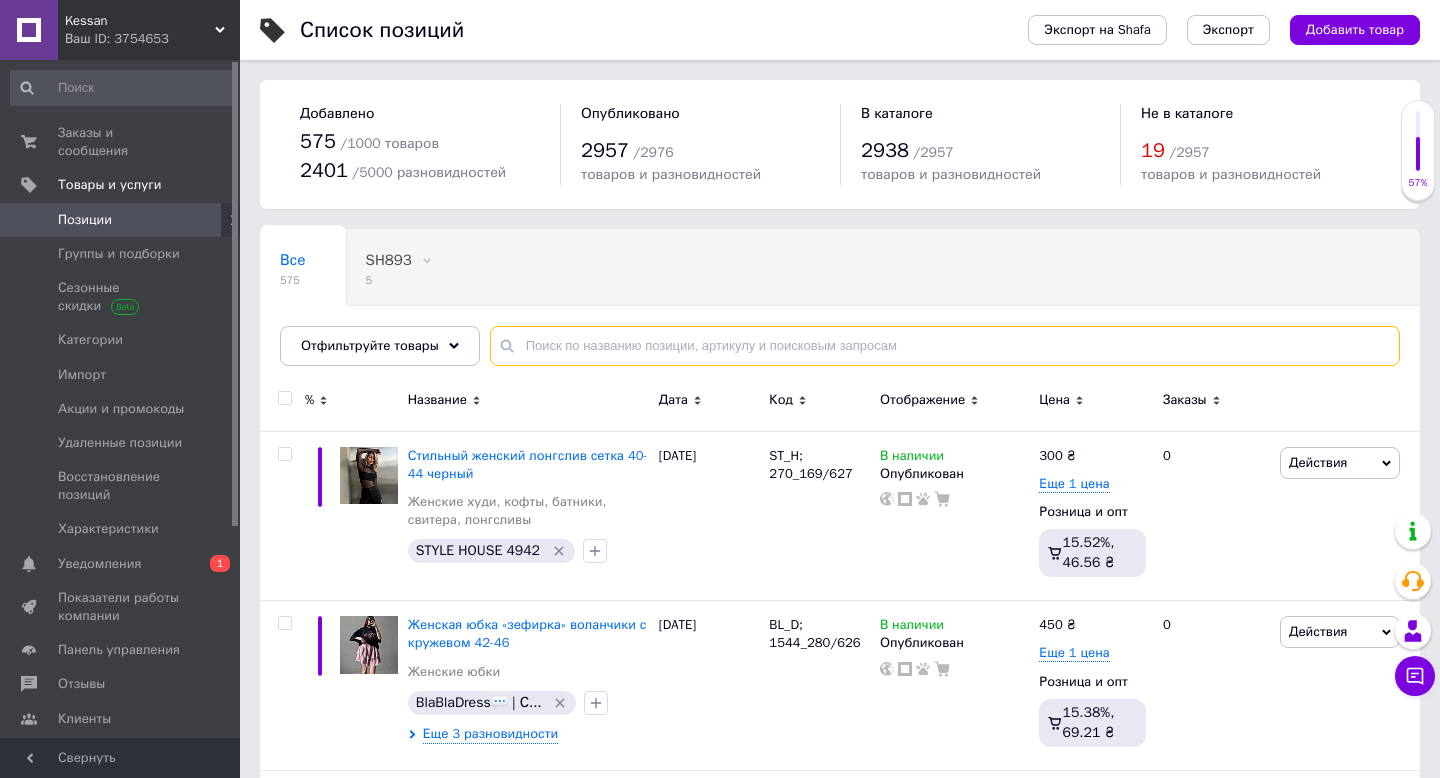 click at bounding box center (945, 346) 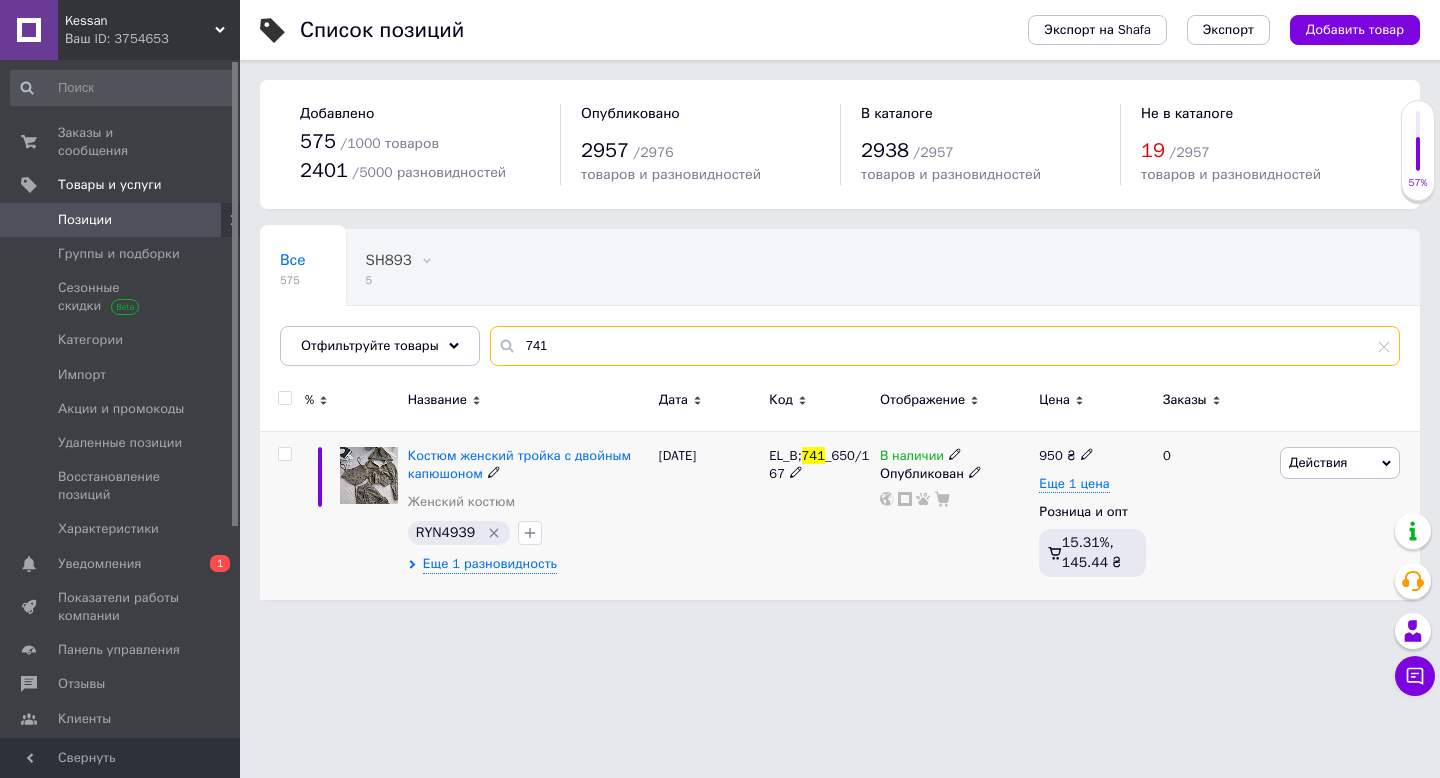type on "741" 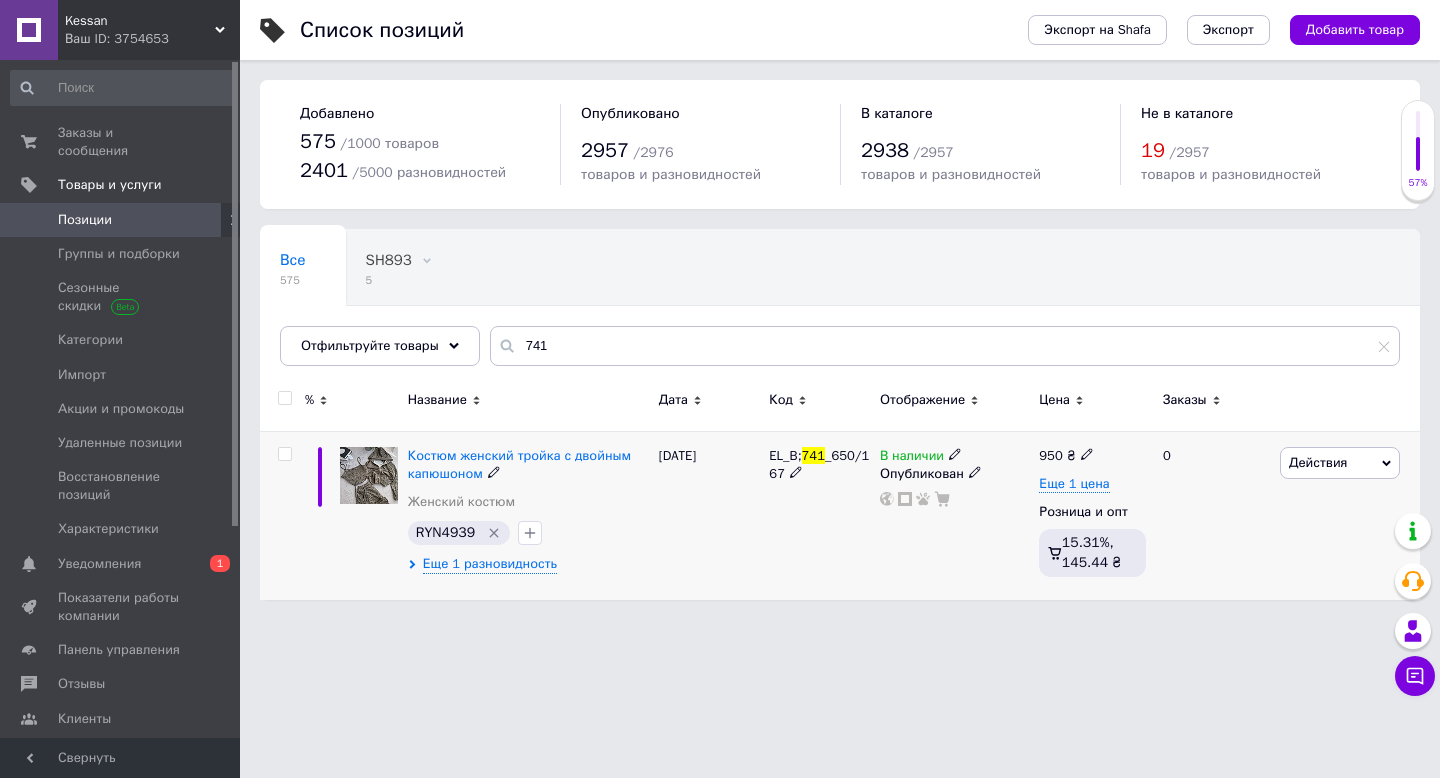 click on "Действия" at bounding box center [1318, 462] 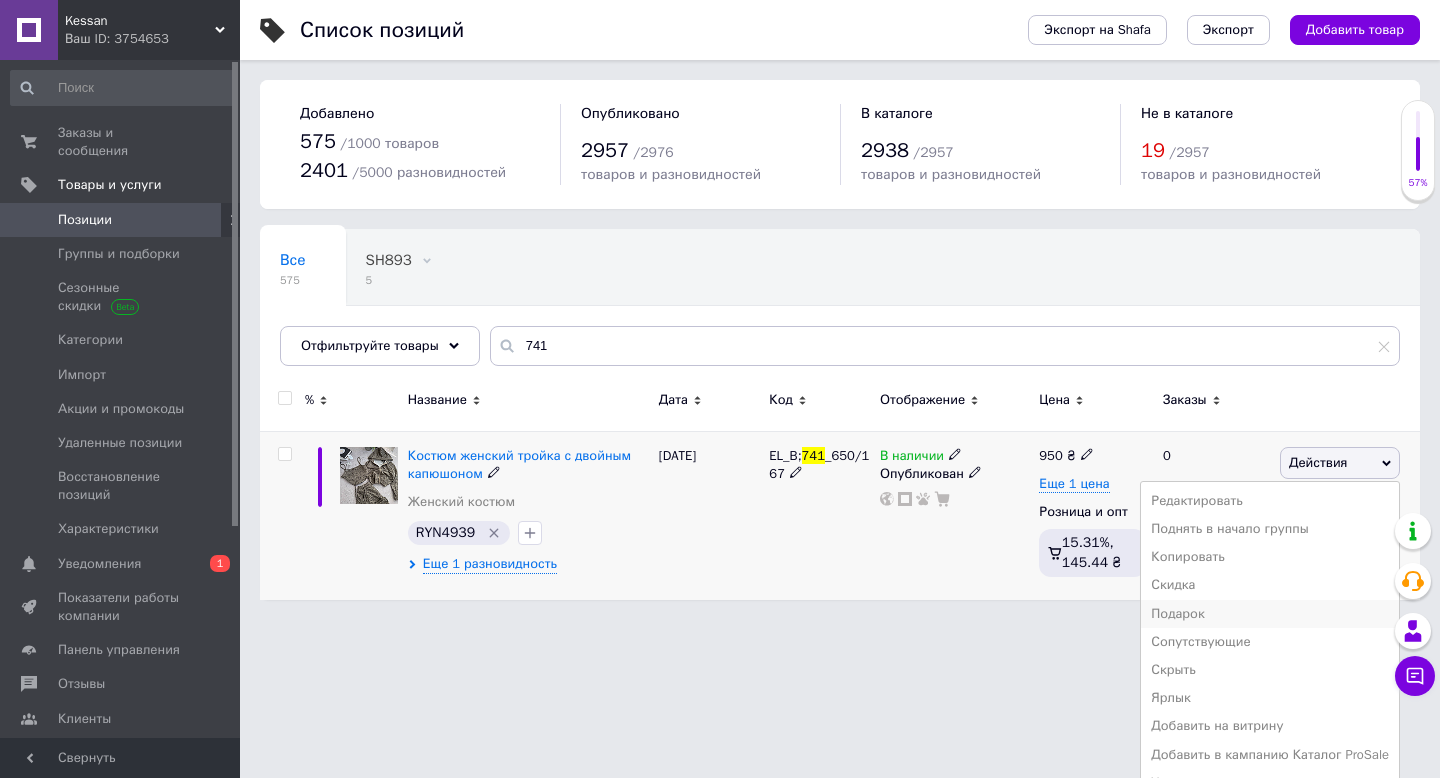 scroll, scrollTop: 25, scrollLeft: 0, axis: vertical 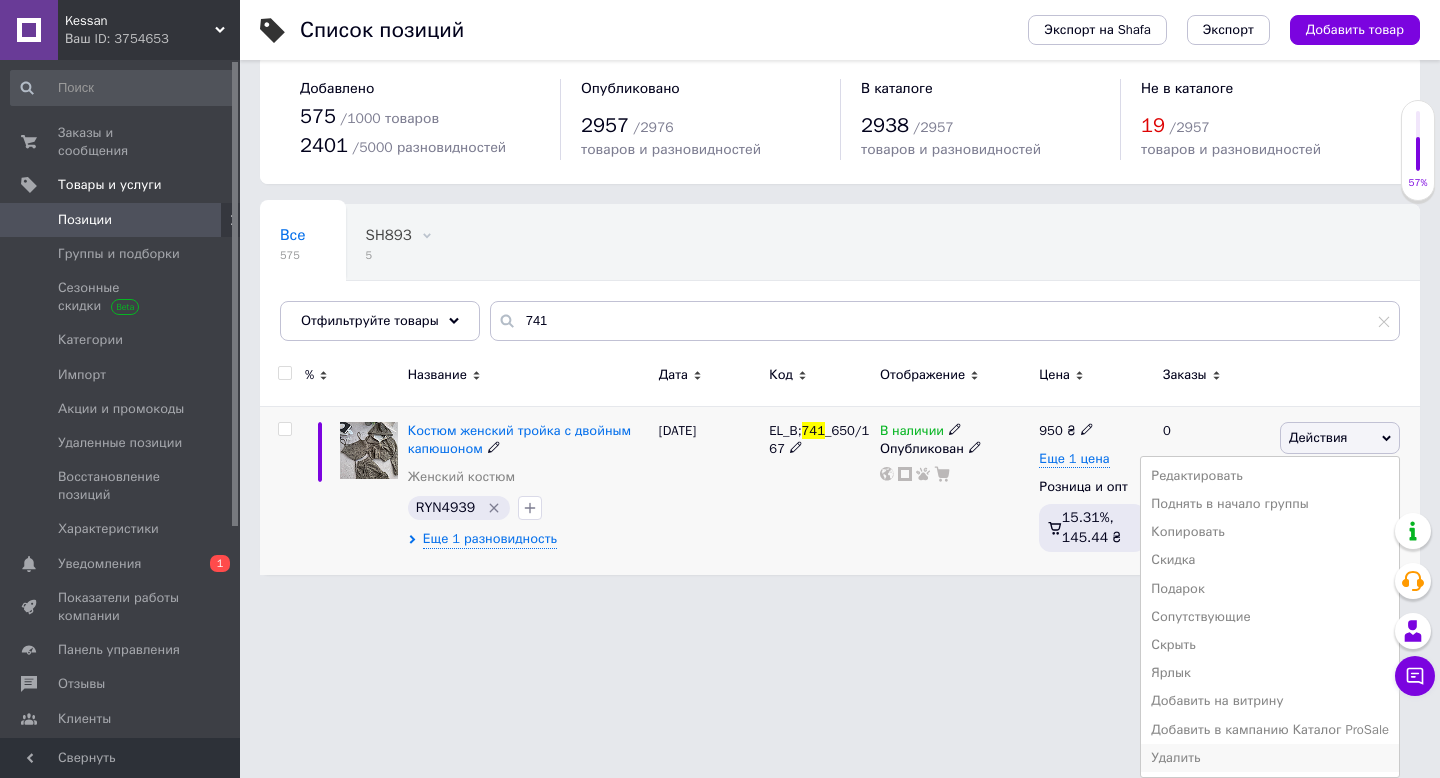 click on "Удалить" at bounding box center [1270, 758] 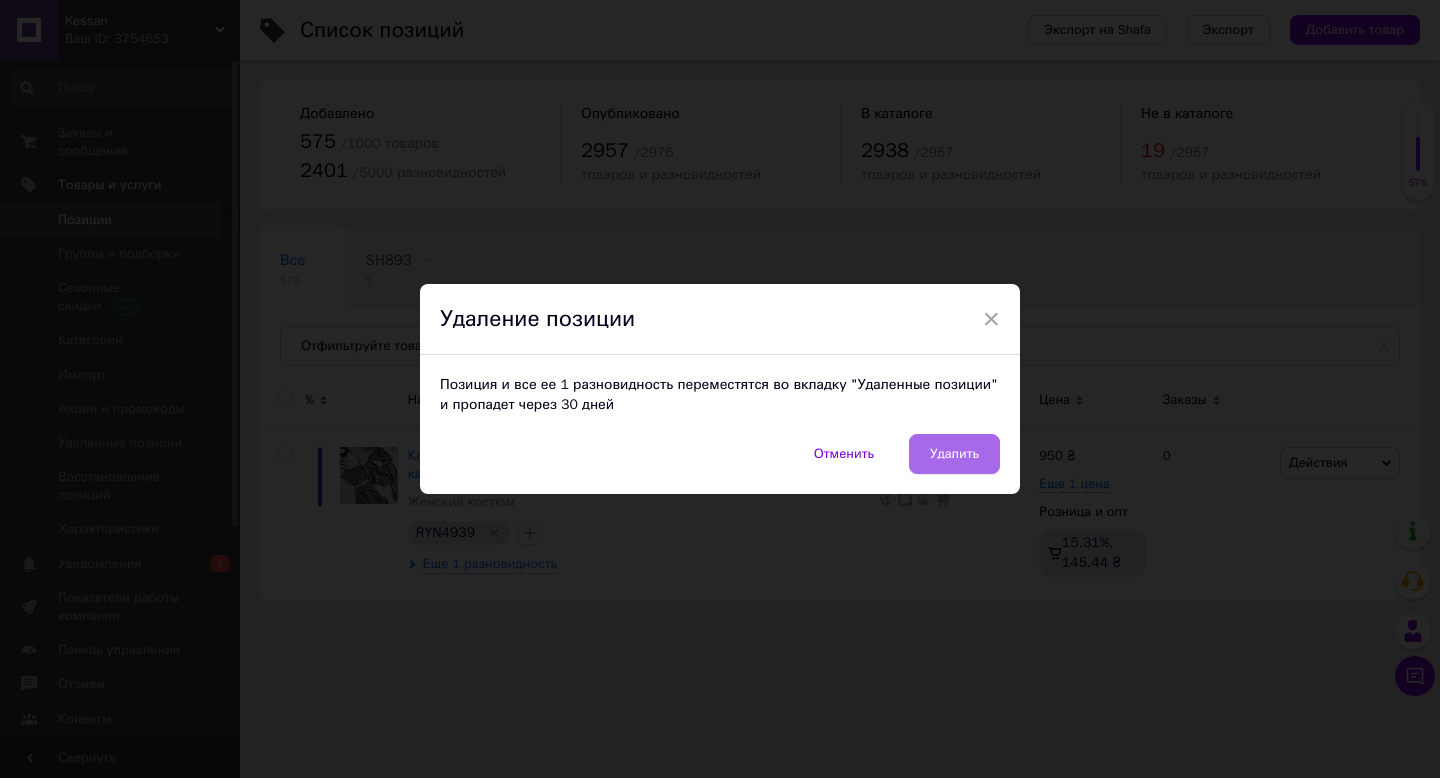click on "Удалить" at bounding box center (954, 454) 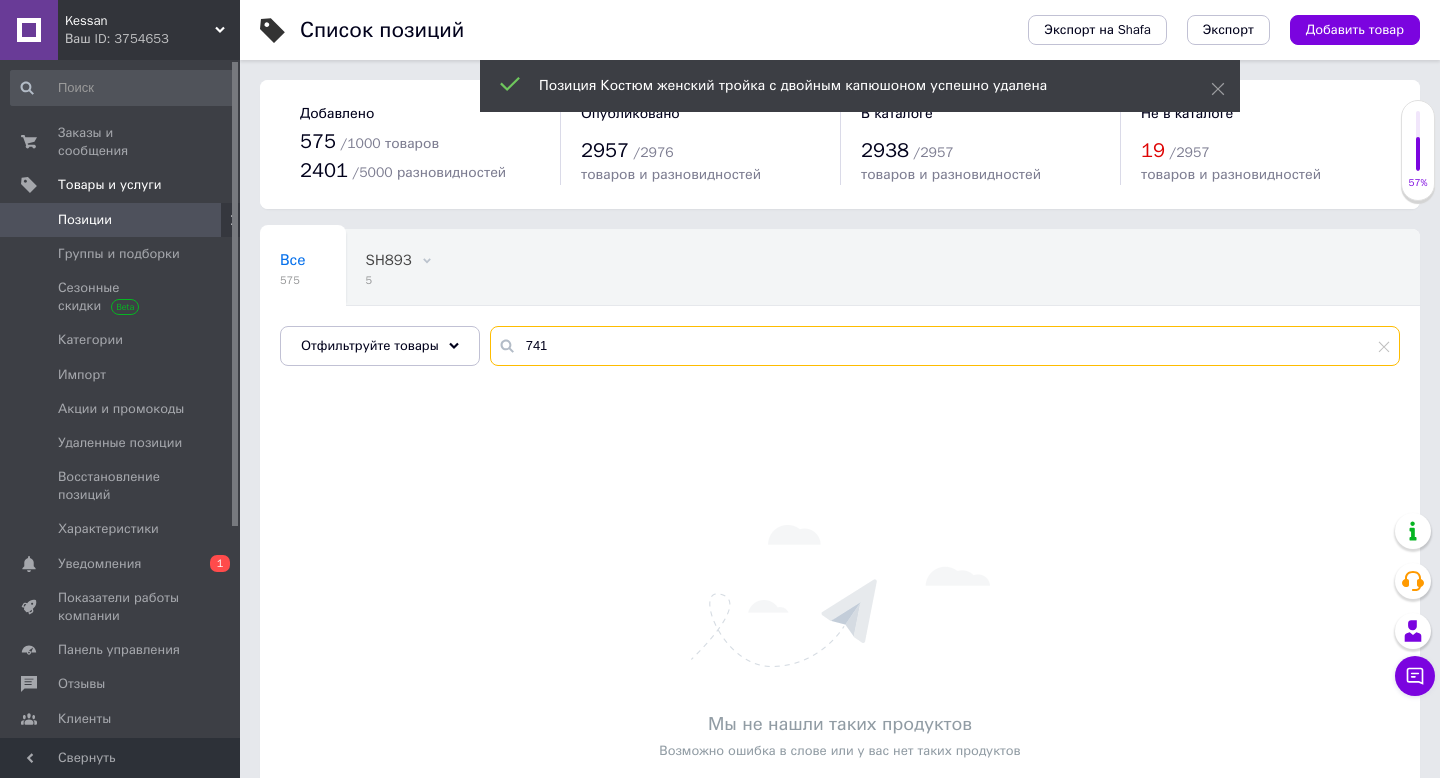 click on "741" at bounding box center (945, 346) 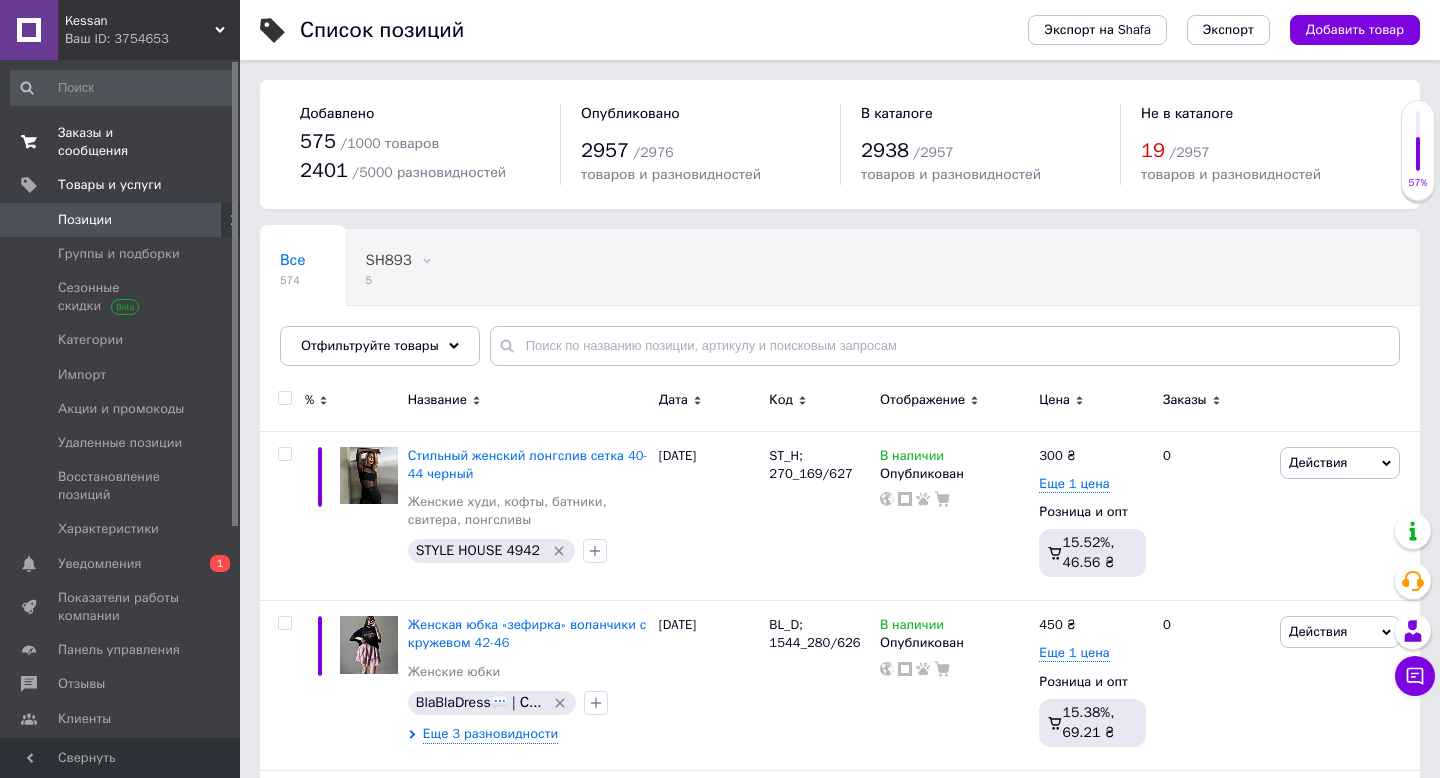 click on "Заказы и сообщения" at bounding box center (121, 142) 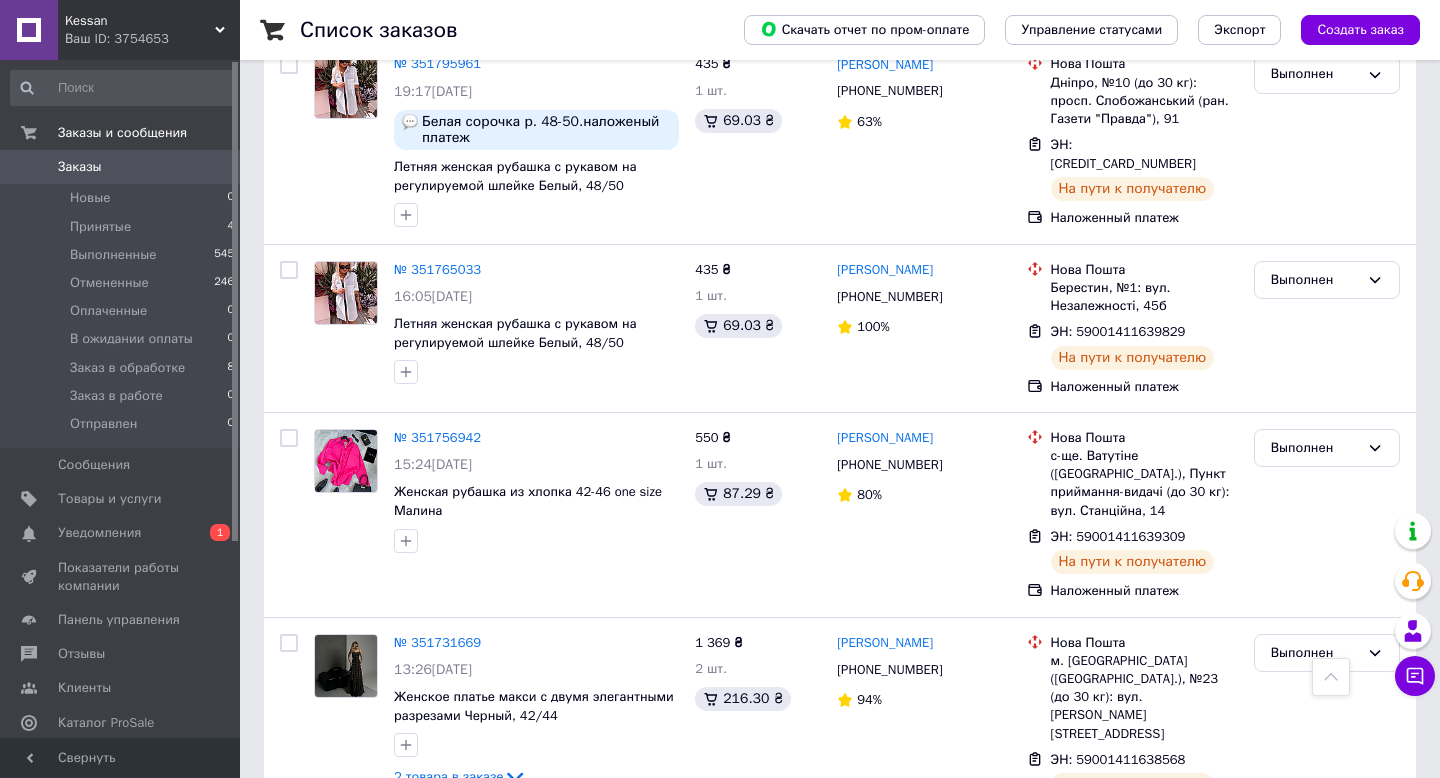 scroll, scrollTop: 1614, scrollLeft: 0, axis: vertical 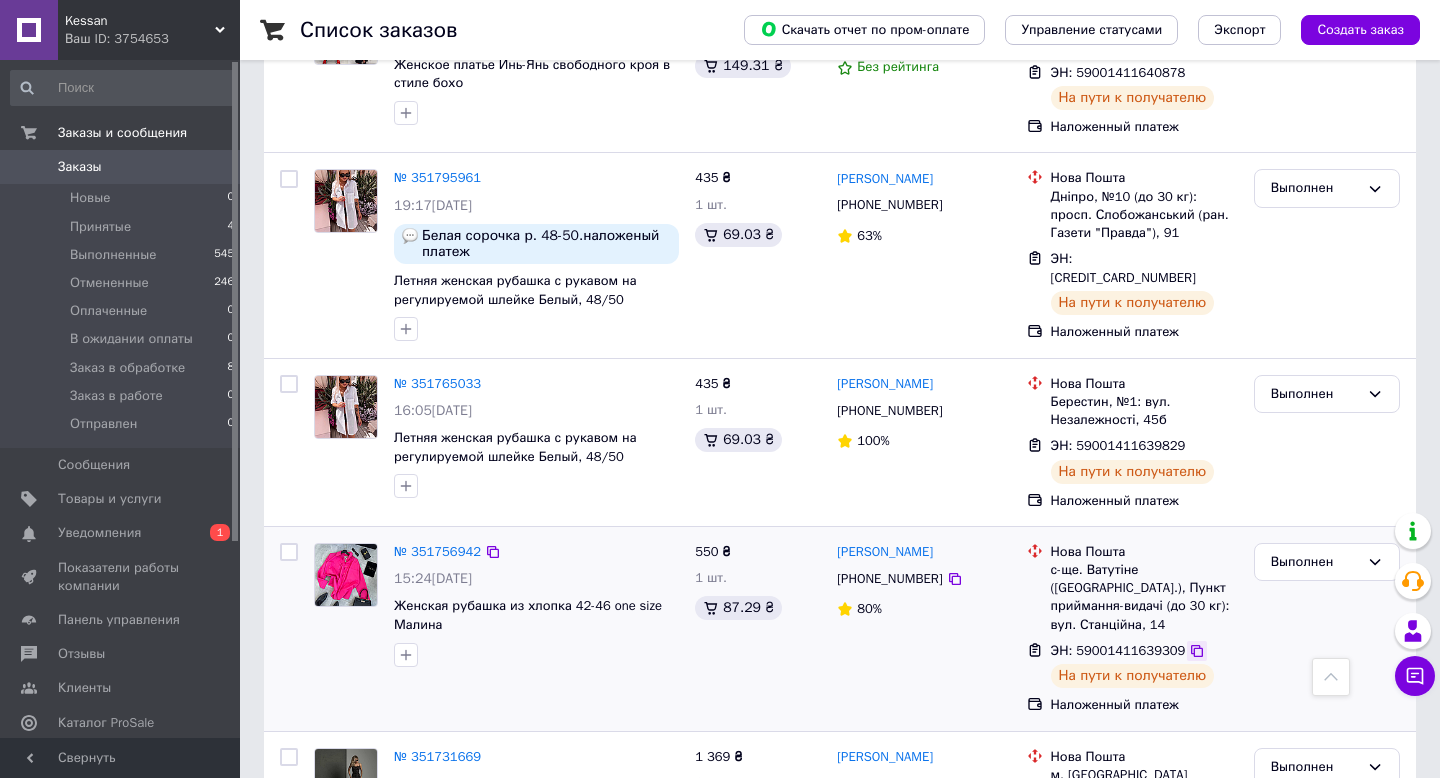 click 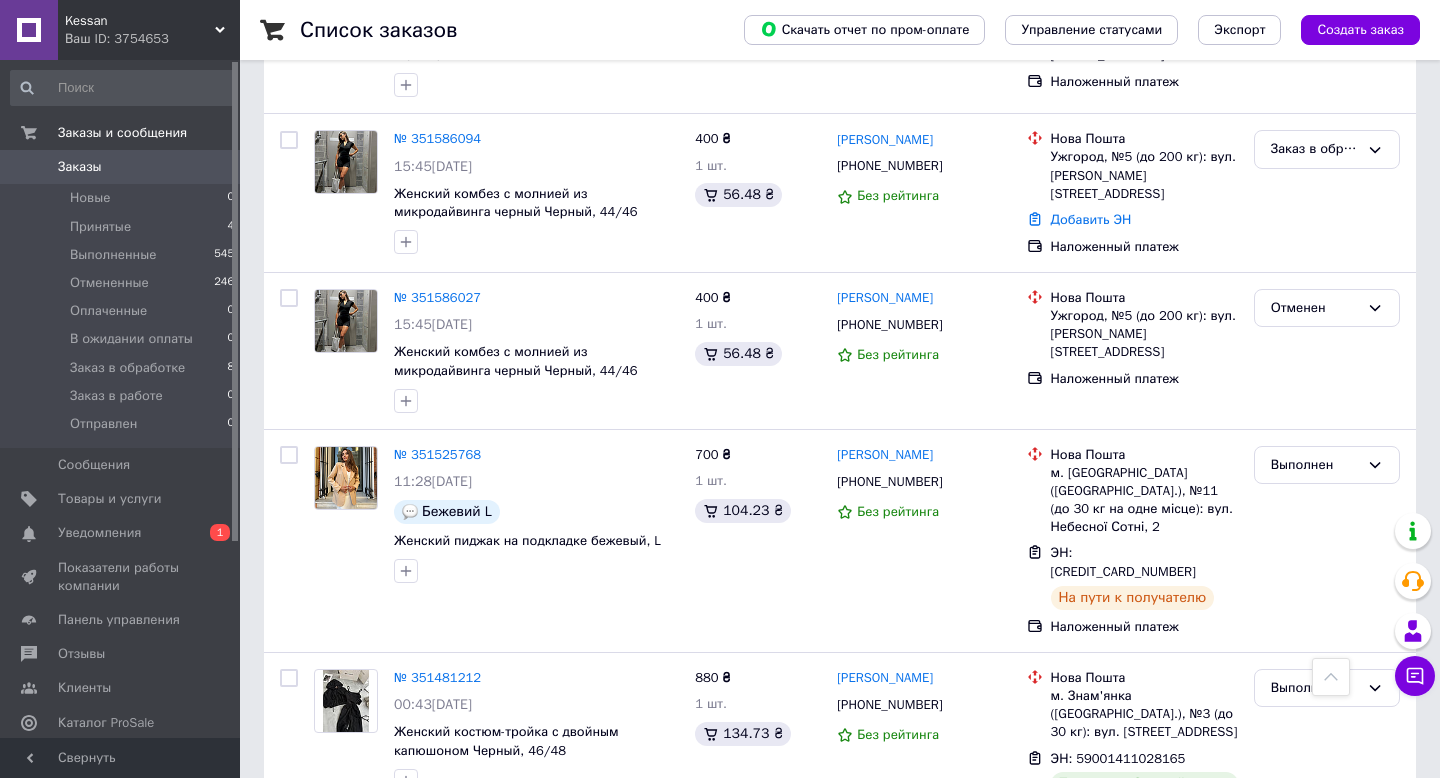 scroll, scrollTop: 3127, scrollLeft: 0, axis: vertical 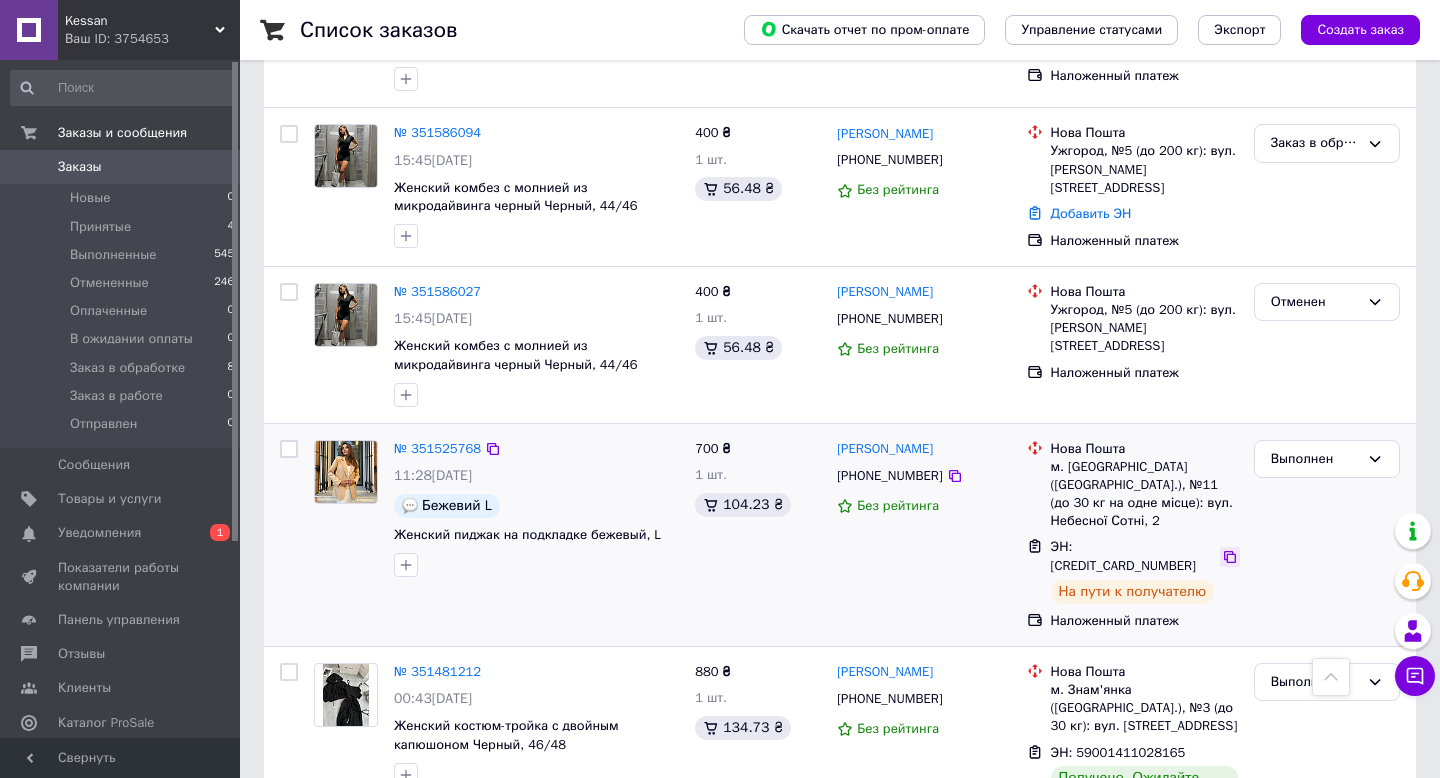 click 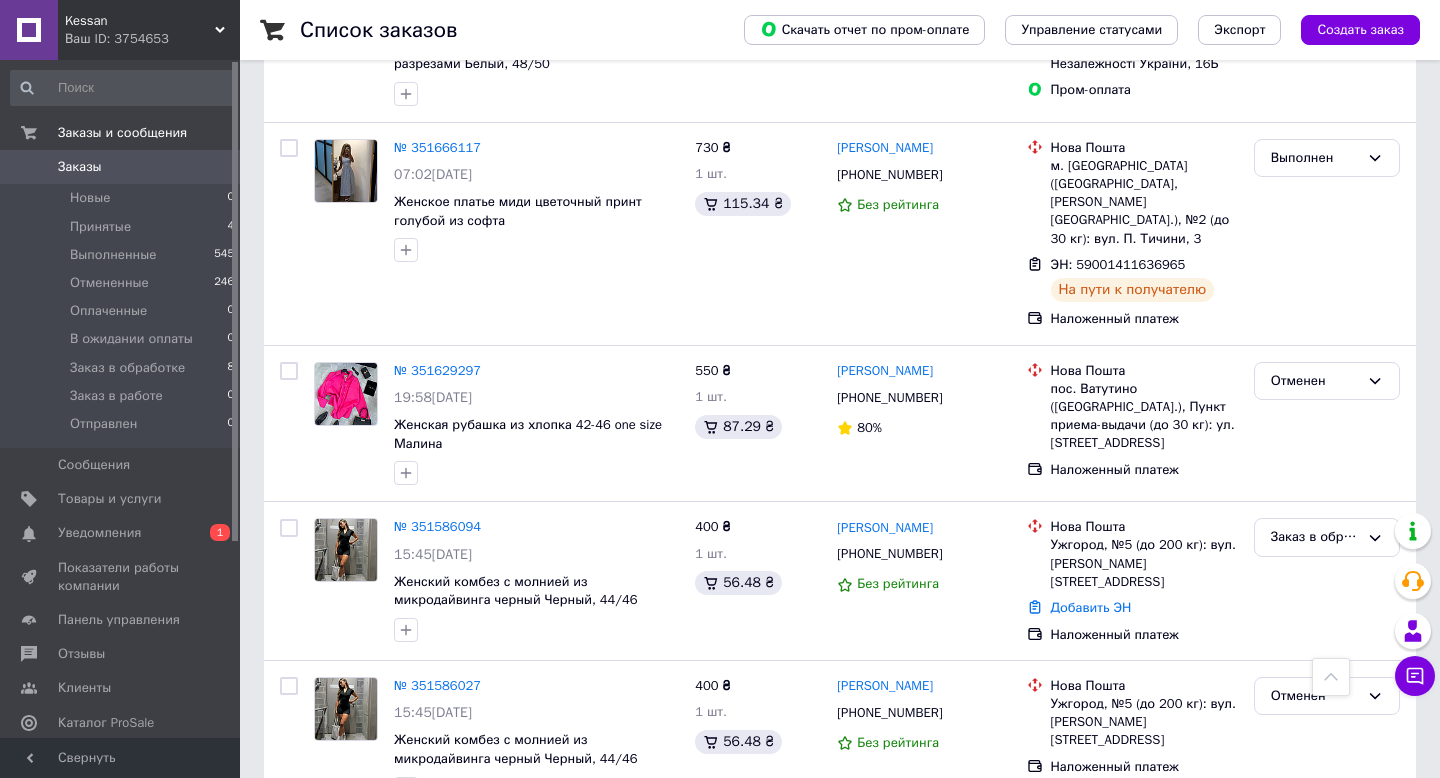 scroll, scrollTop: 3127, scrollLeft: 0, axis: vertical 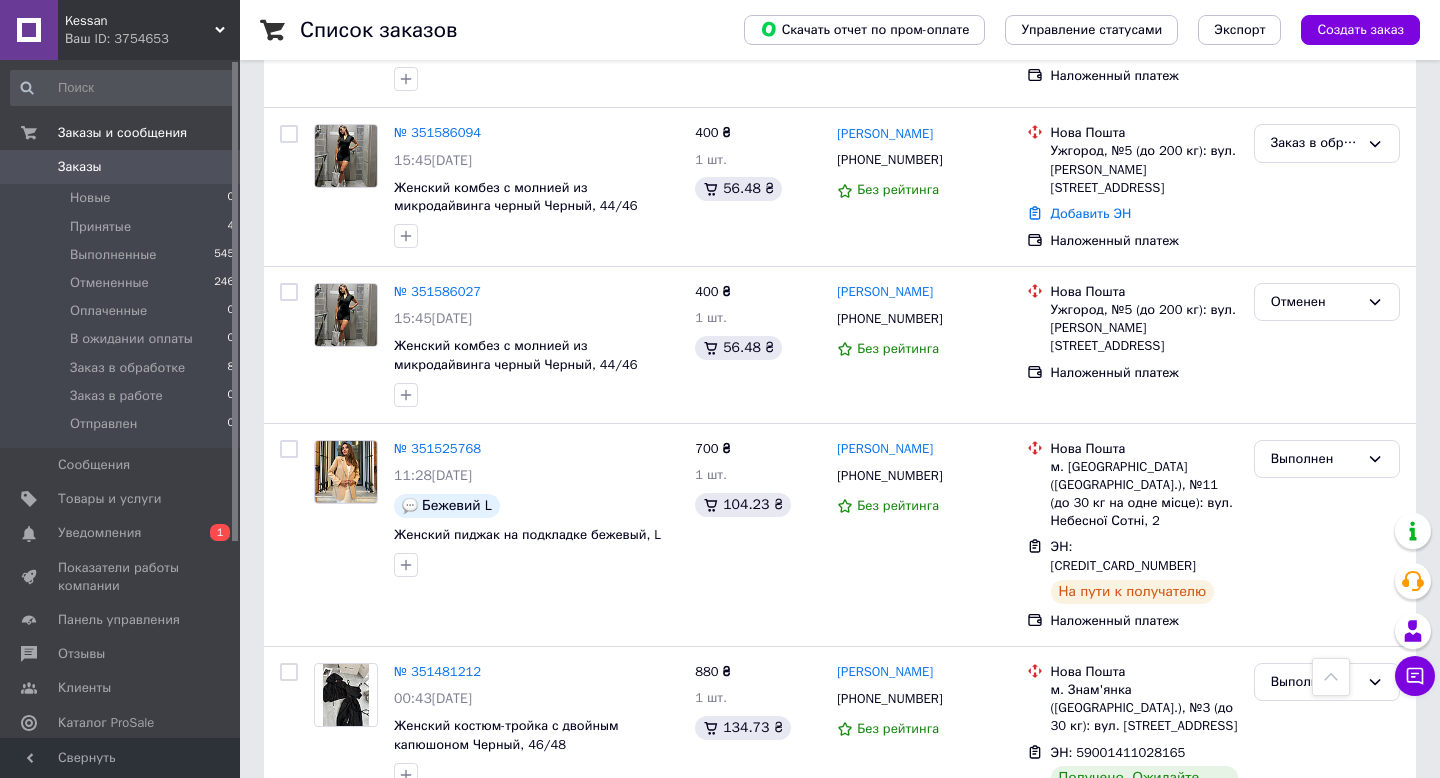 click on "2" at bounding box center (327, 909) 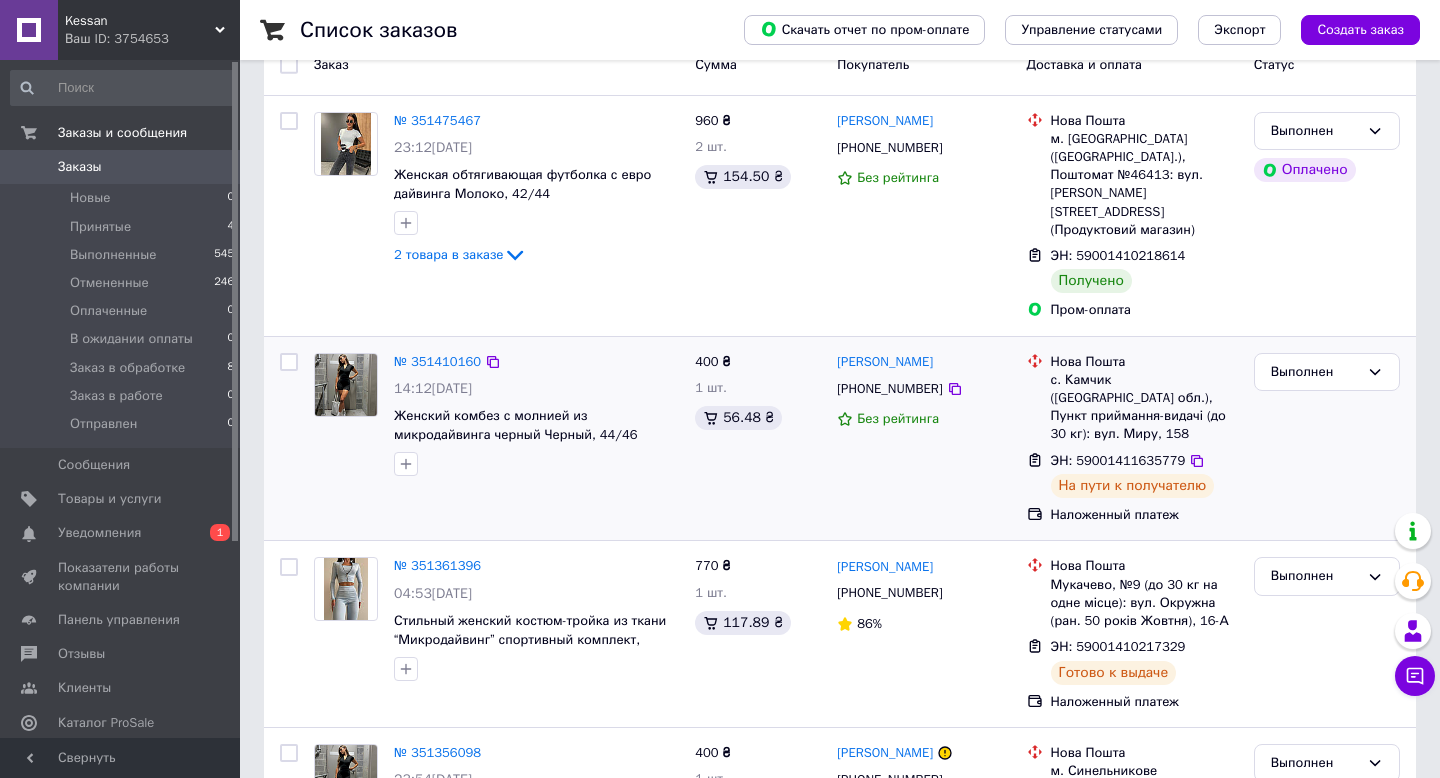 scroll, scrollTop: 127, scrollLeft: 0, axis: vertical 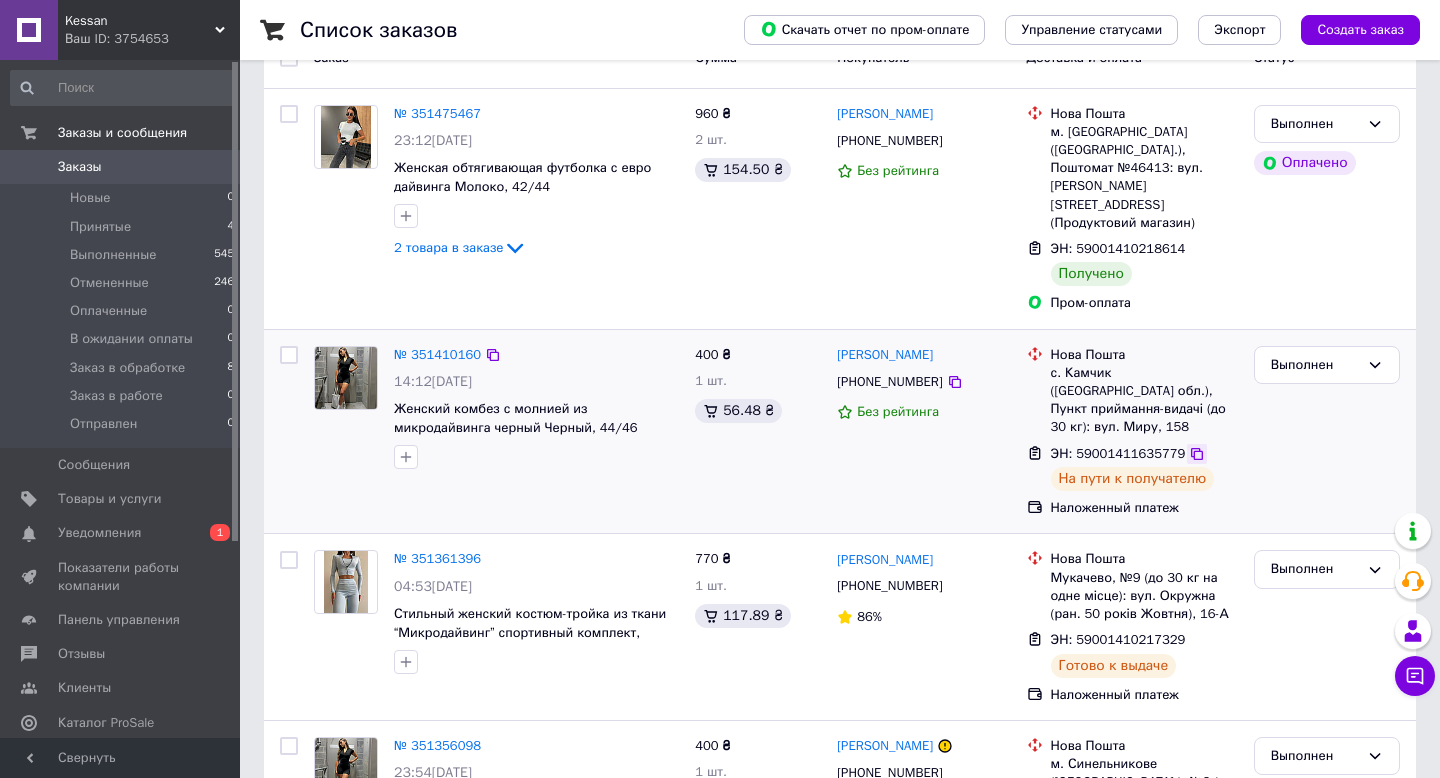 click 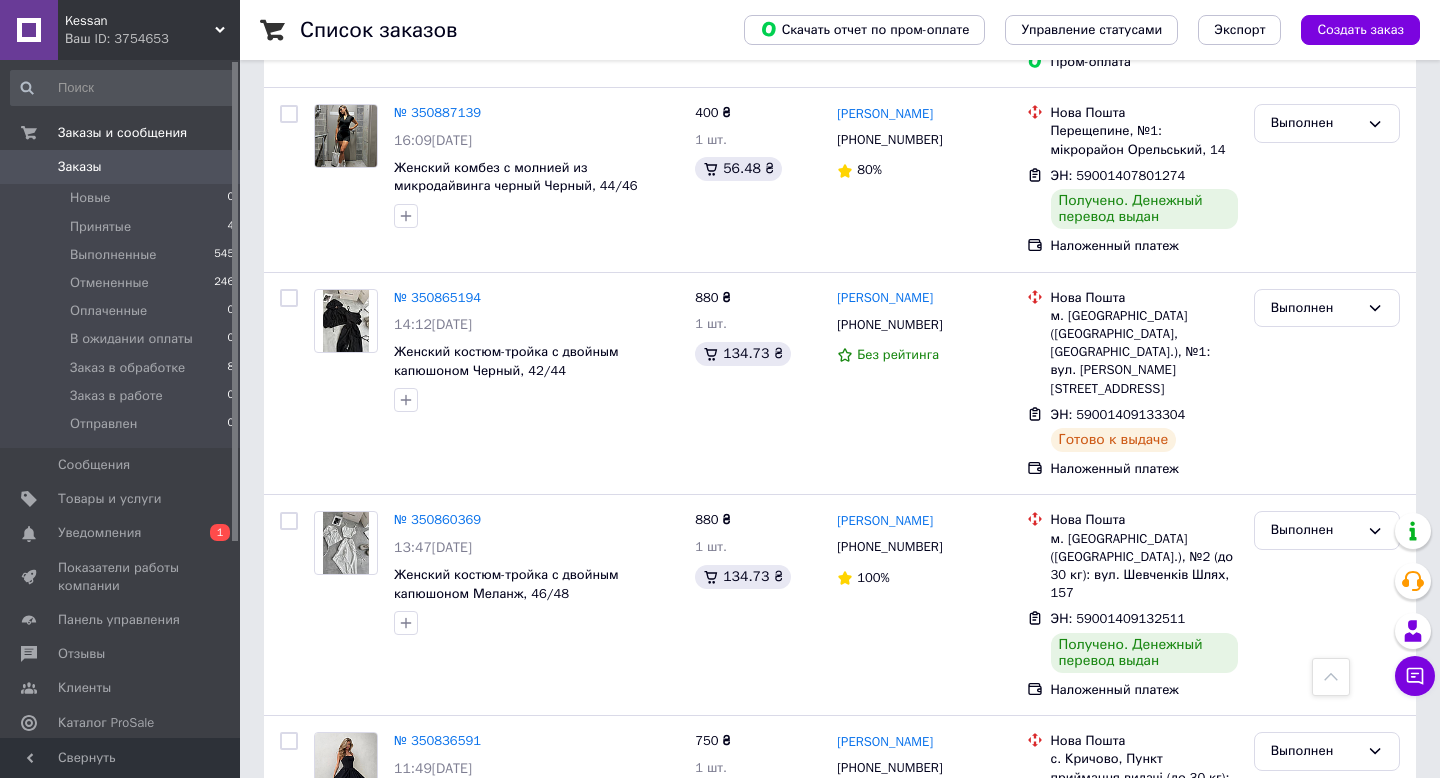scroll, scrollTop: 3389, scrollLeft: 0, axis: vertical 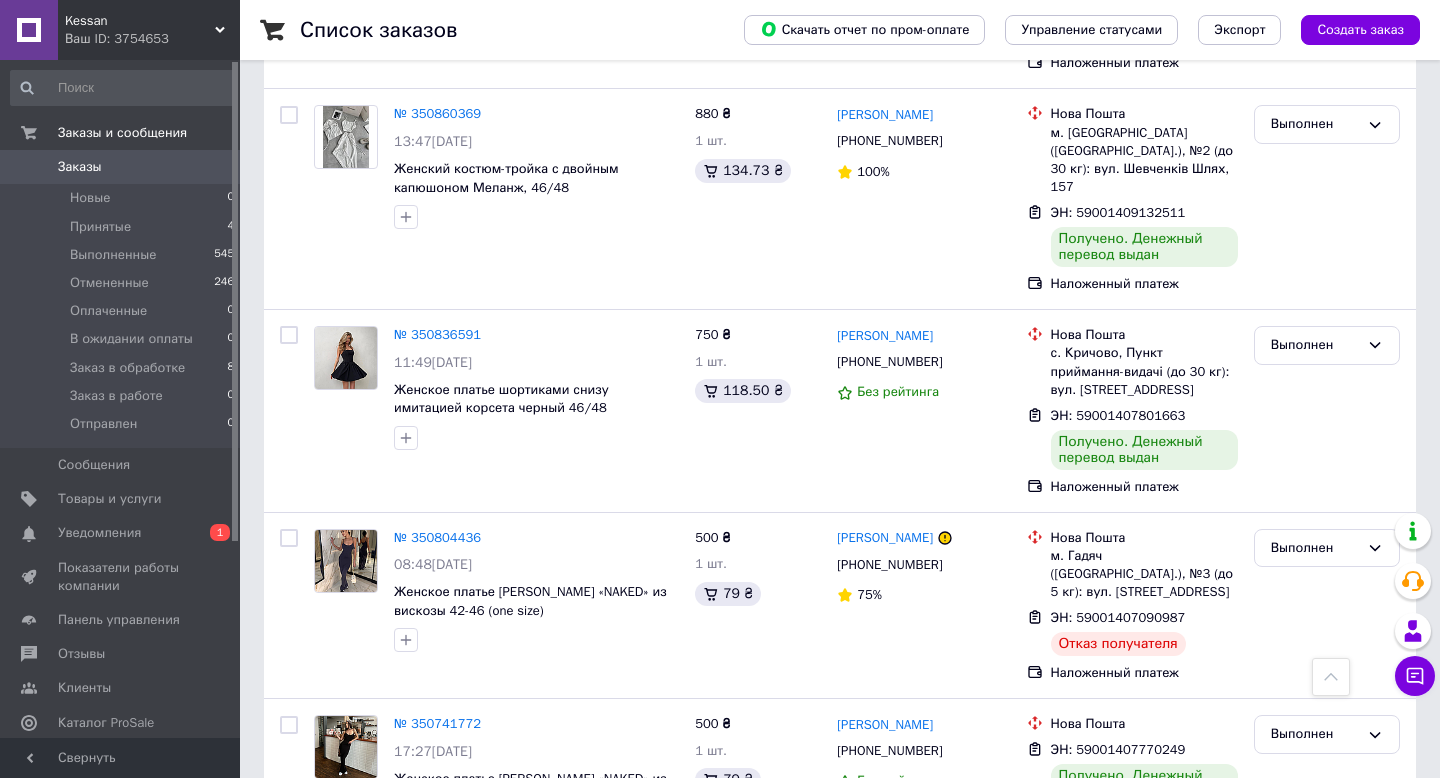 click on "1" at bounding box center [415, 900] 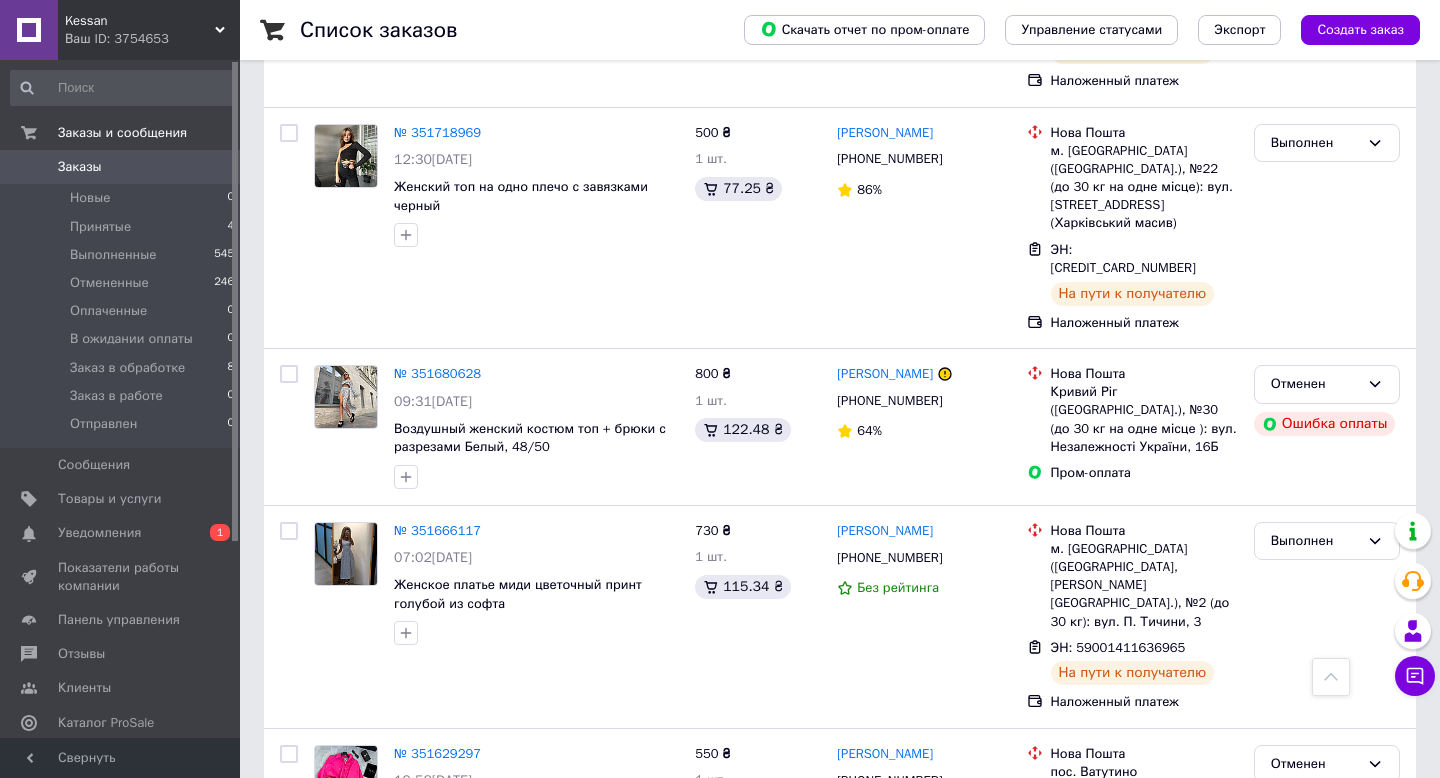 scroll, scrollTop: 2355, scrollLeft: 0, axis: vertical 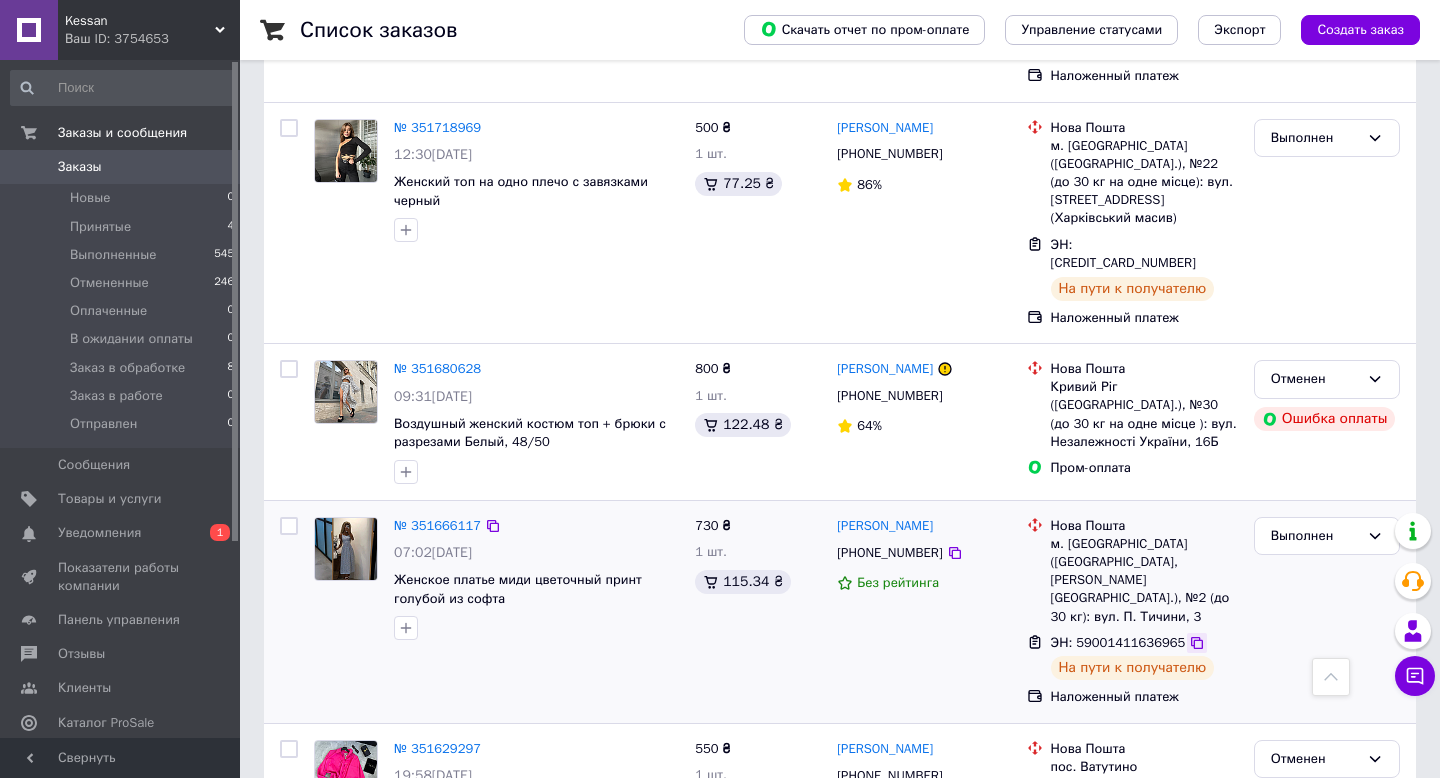 click 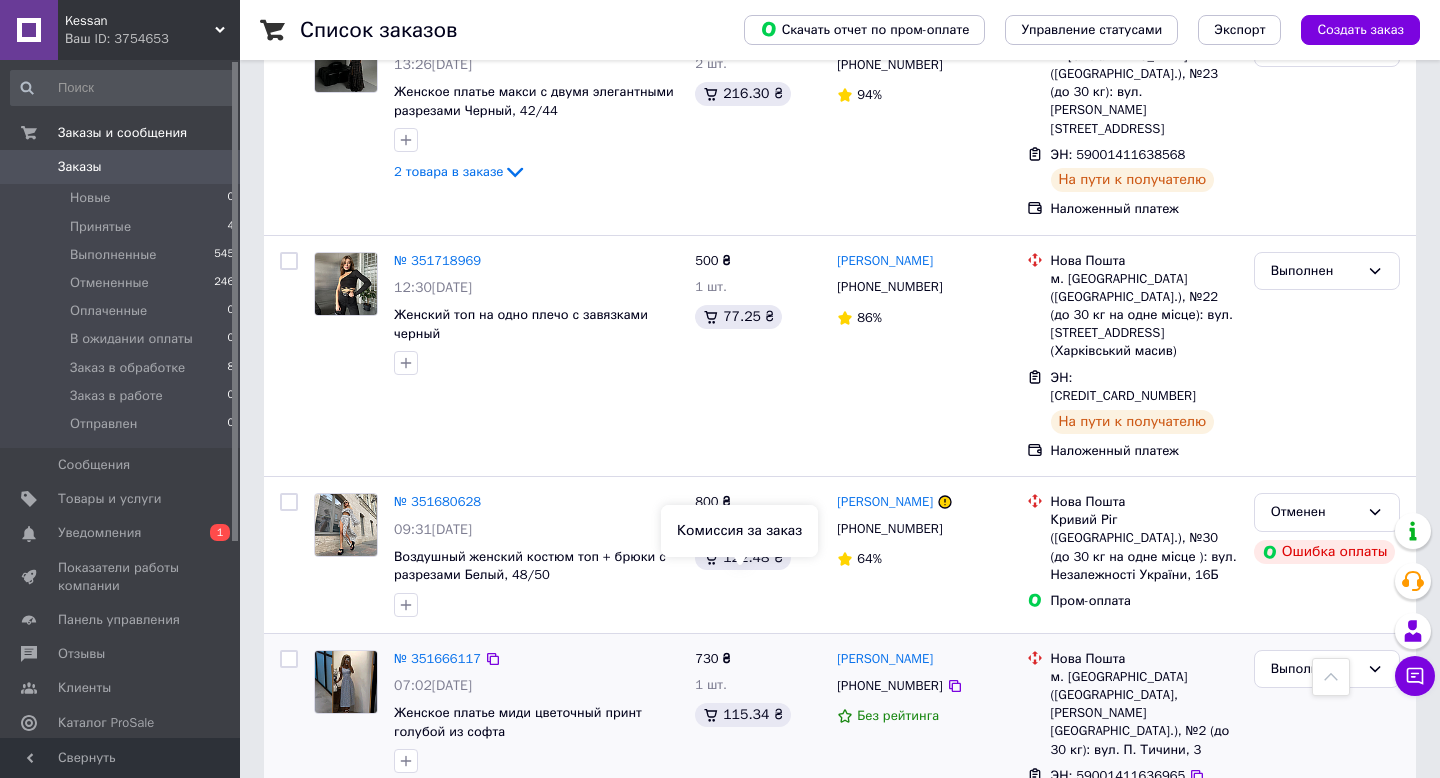 scroll, scrollTop: 2180, scrollLeft: 0, axis: vertical 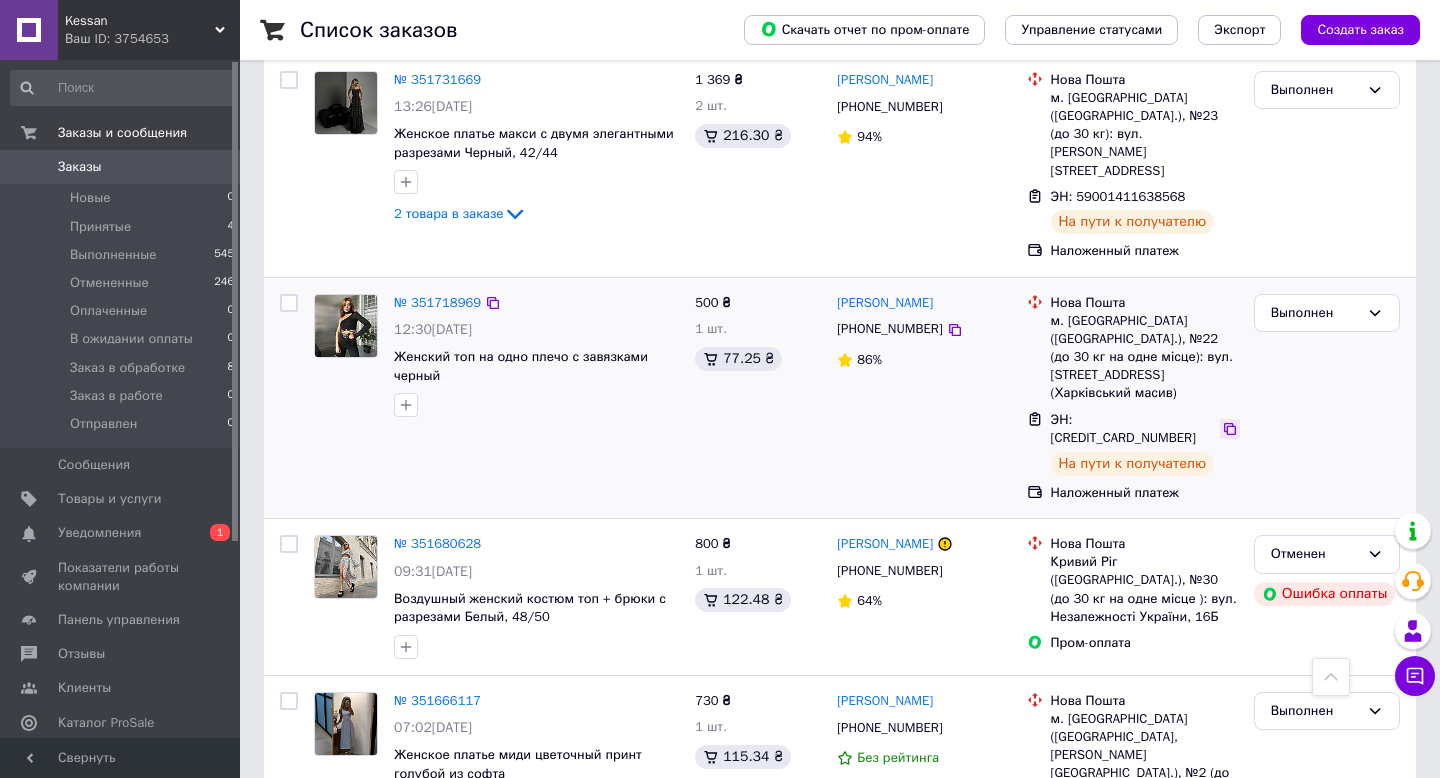 click 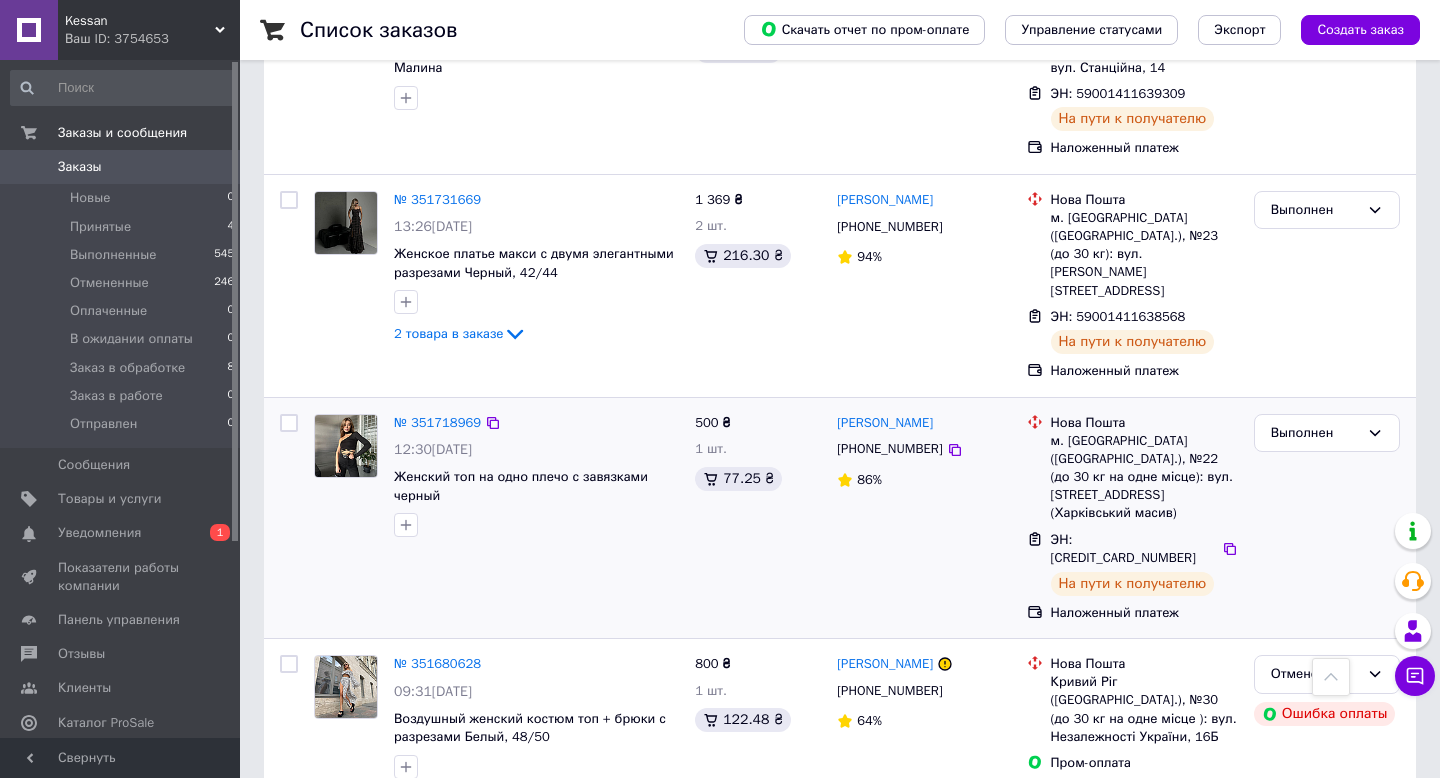 scroll, scrollTop: 2049, scrollLeft: 0, axis: vertical 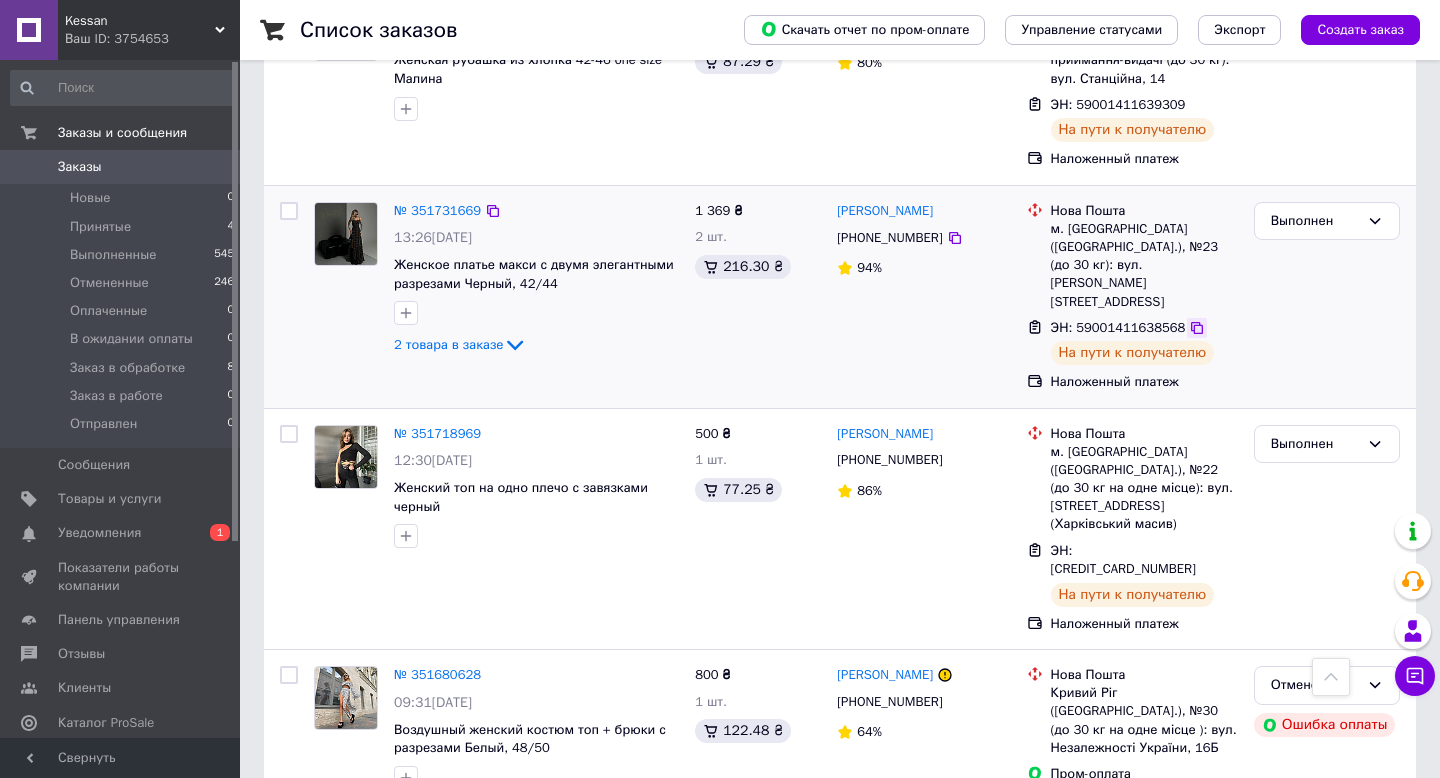 click 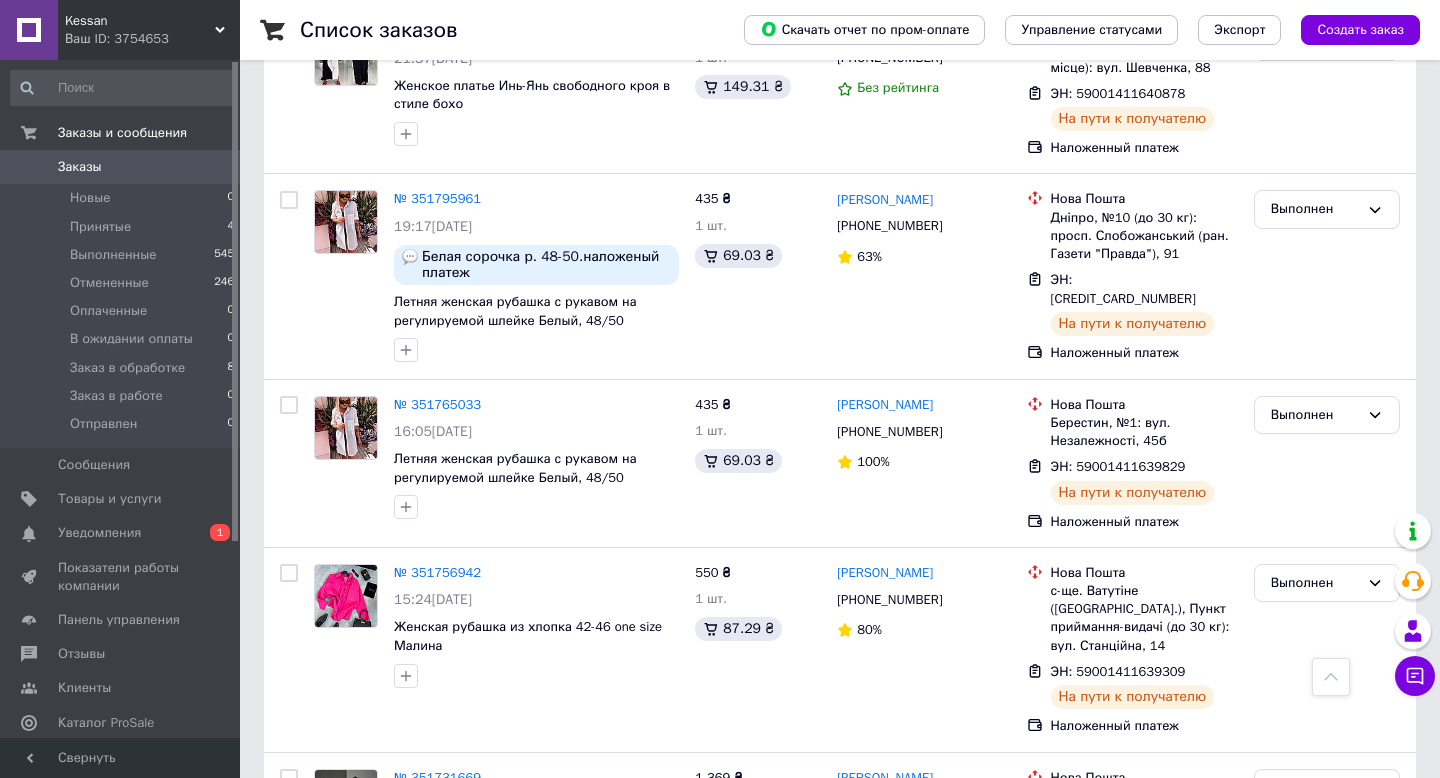scroll, scrollTop: 1480, scrollLeft: 0, axis: vertical 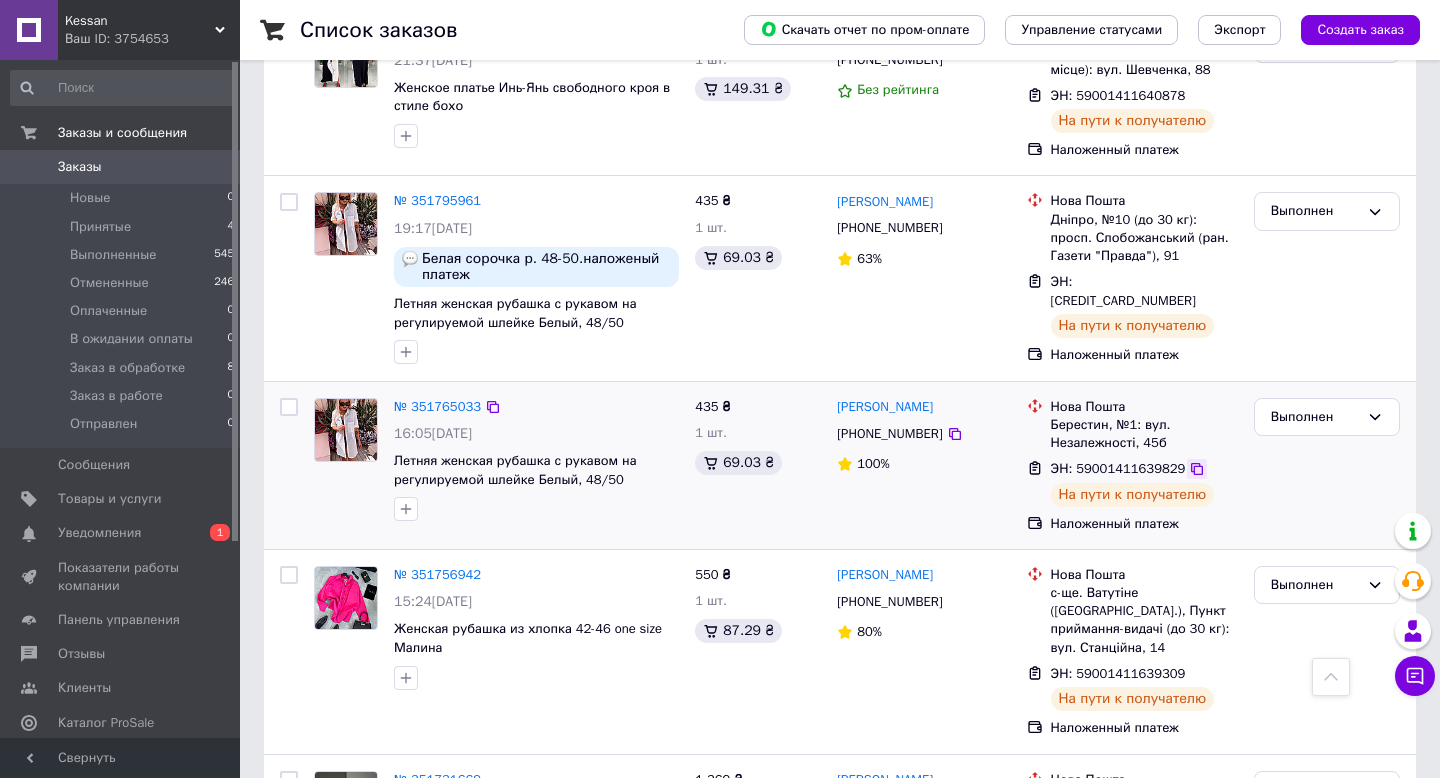 click 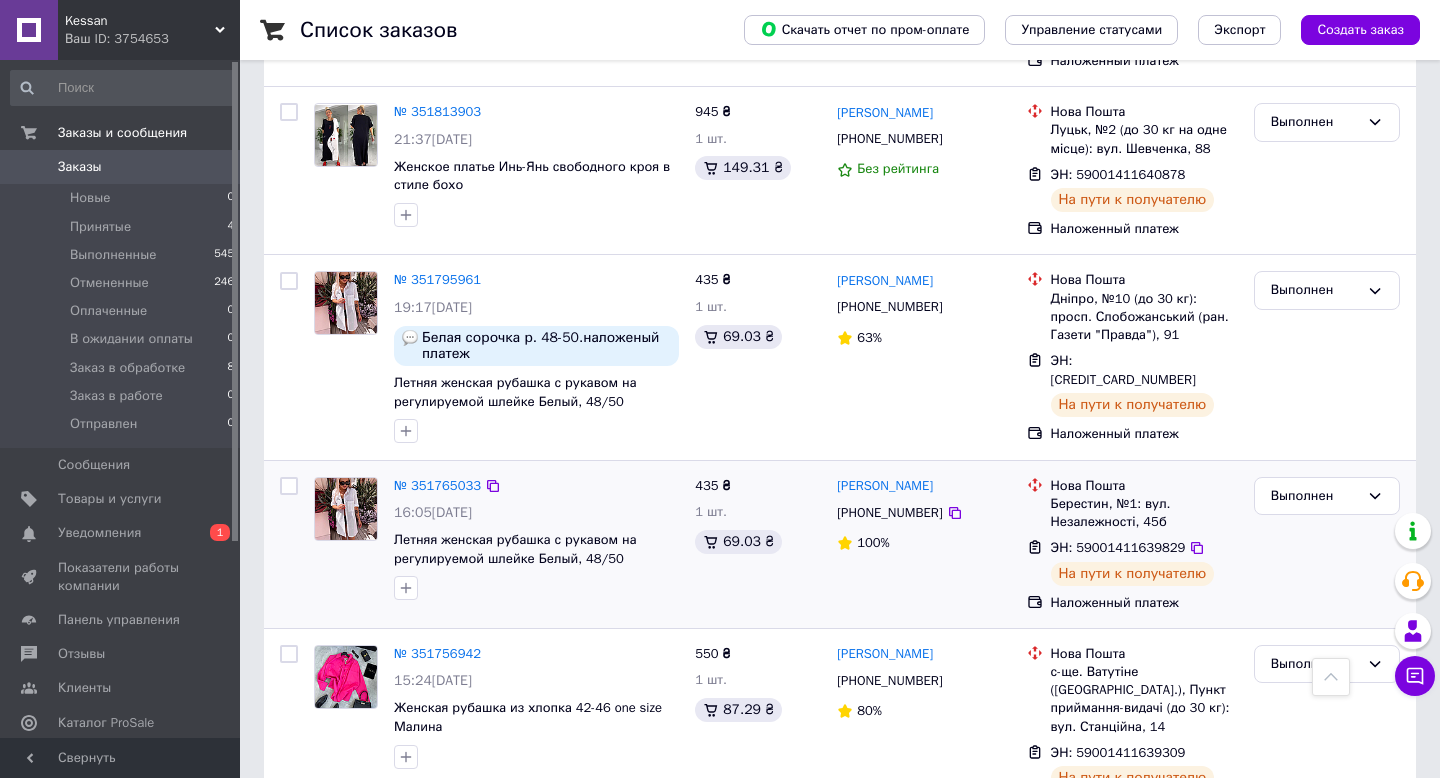scroll, scrollTop: 1395, scrollLeft: 0, axis: vertical 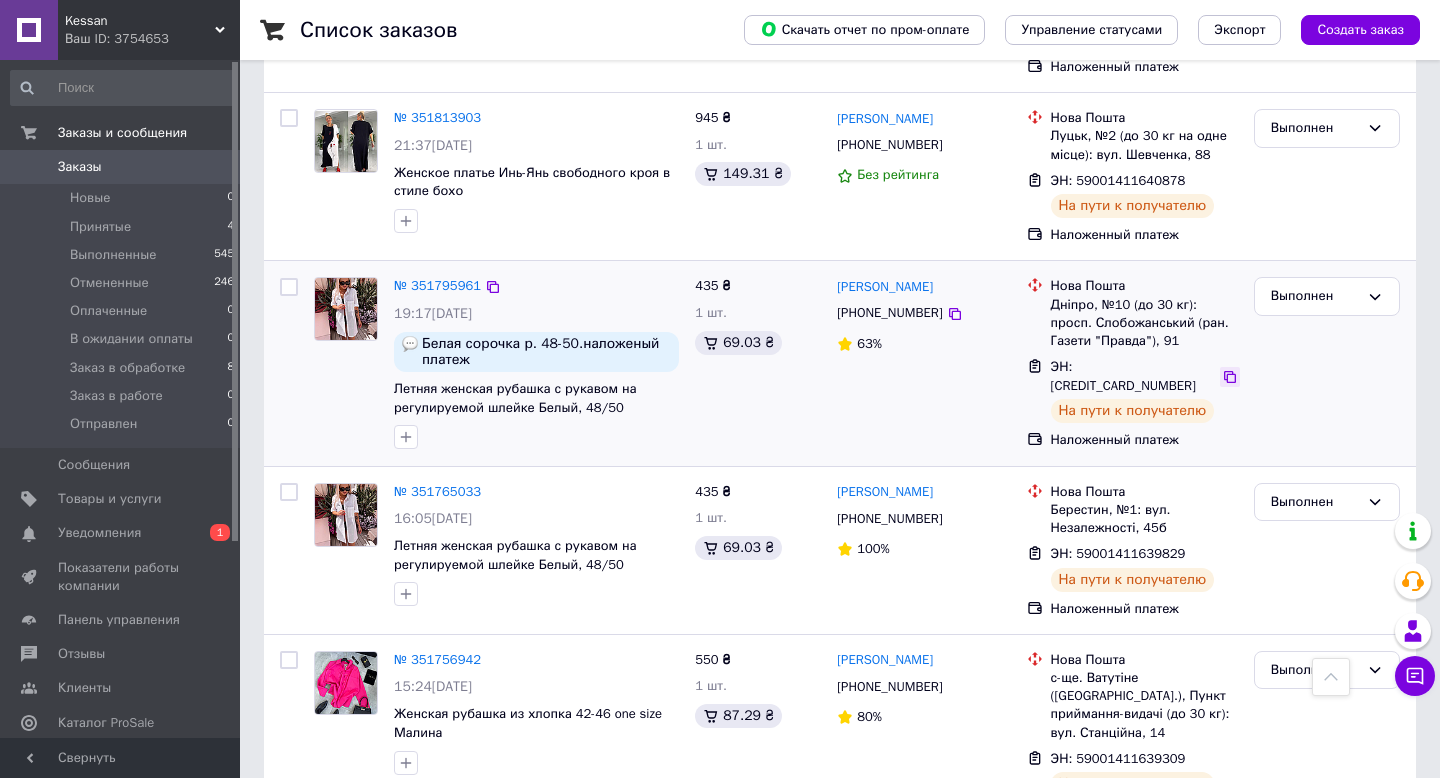 click 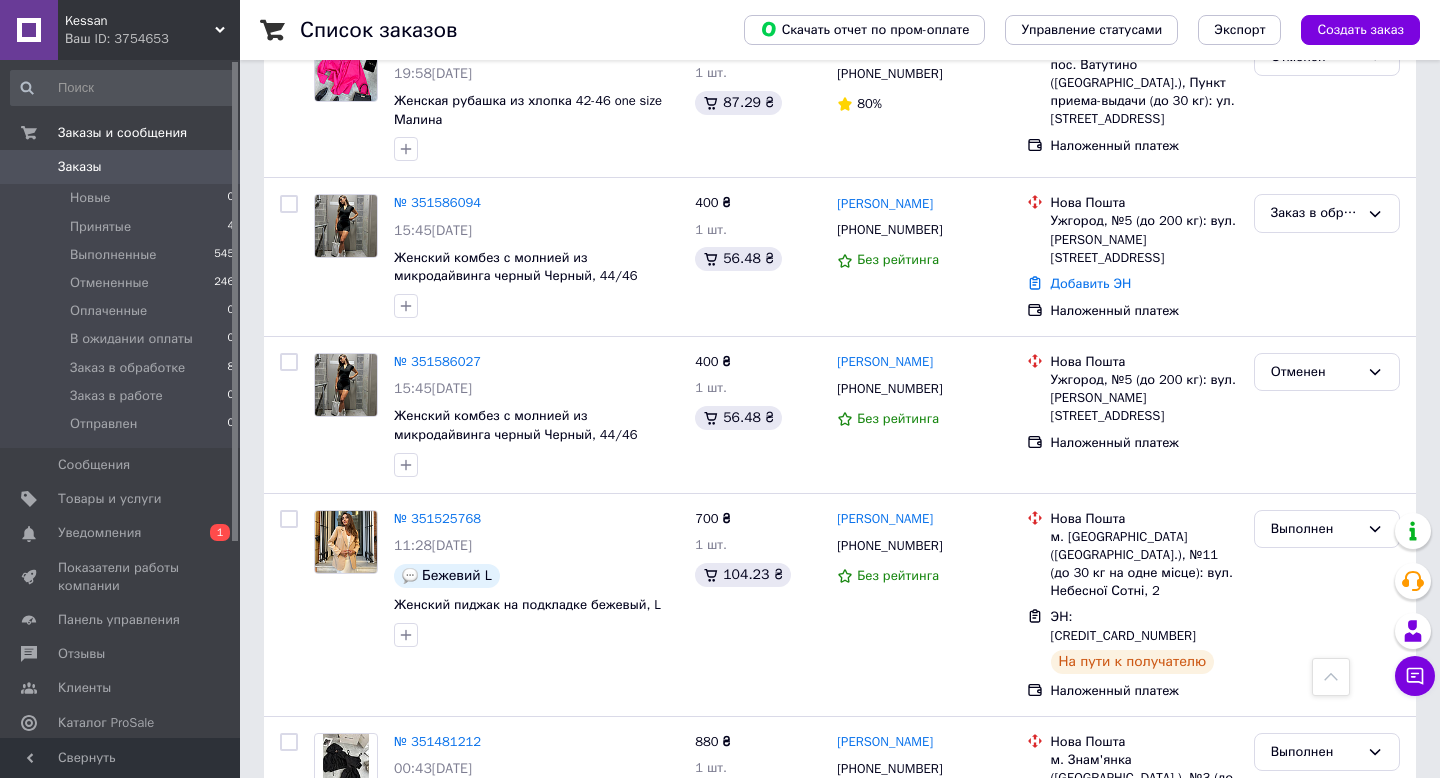 scroll, scrollTop: 3127, scrollLeft: 0, axis: vertical 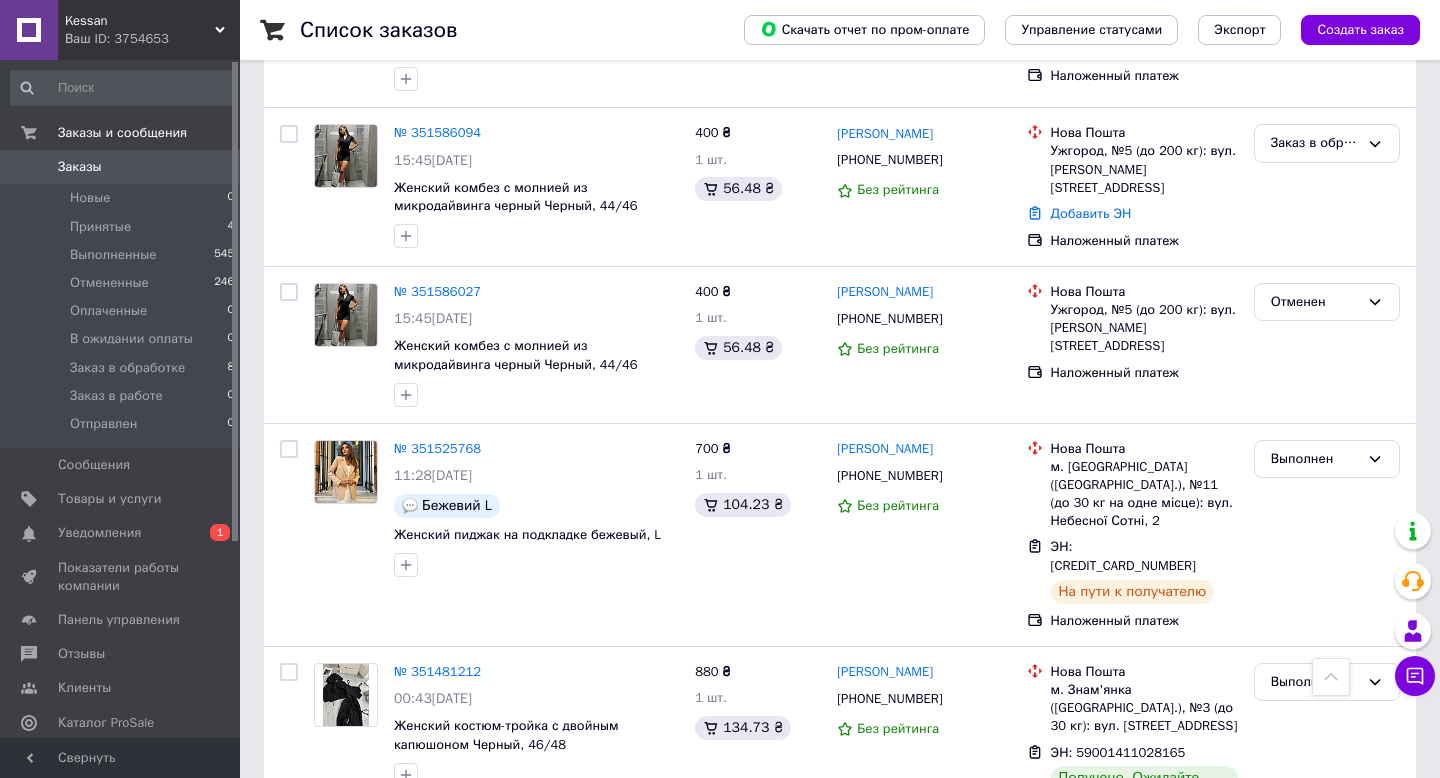 click on "2" at bounding box center [327, 909] 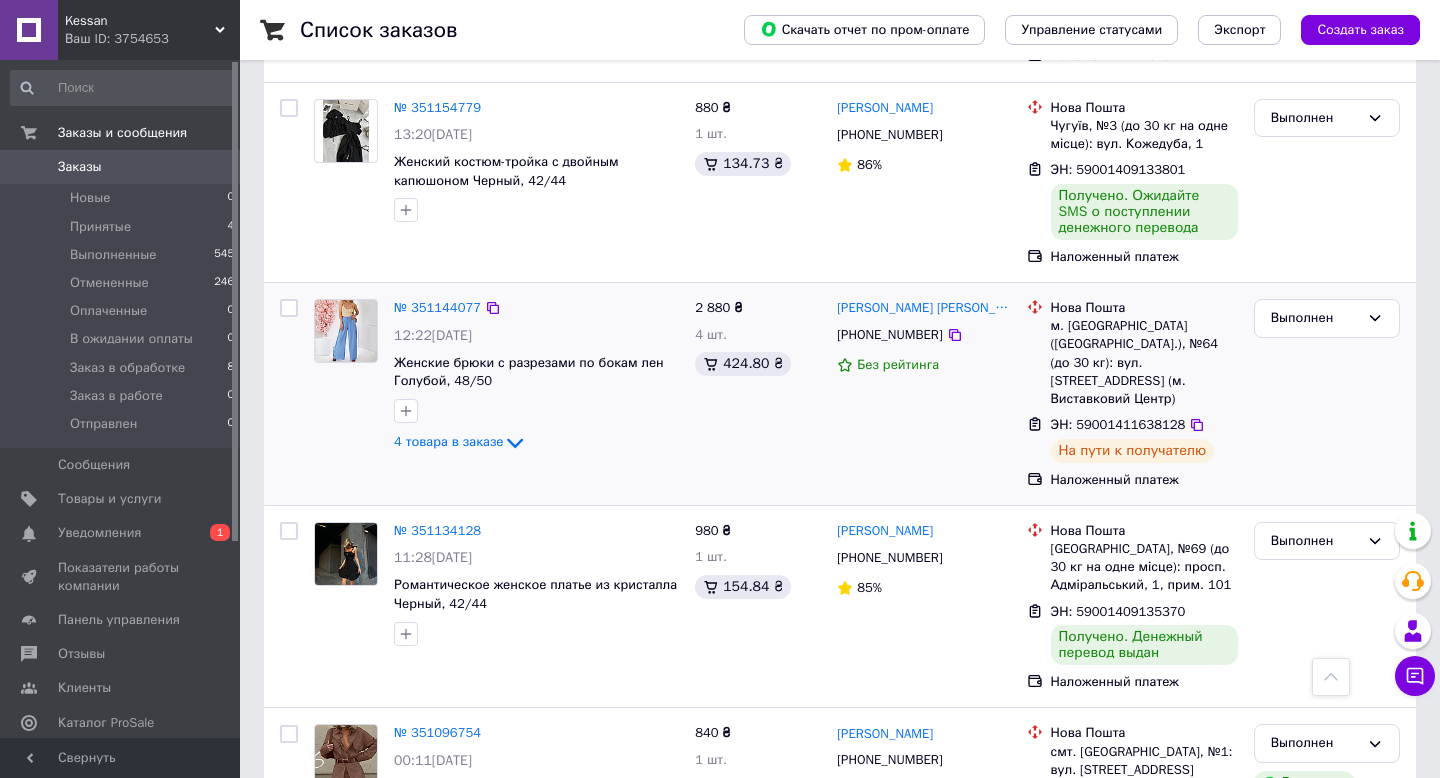 scroll, scrollTop: 1745, scrollLeft: 0, axis: vertical 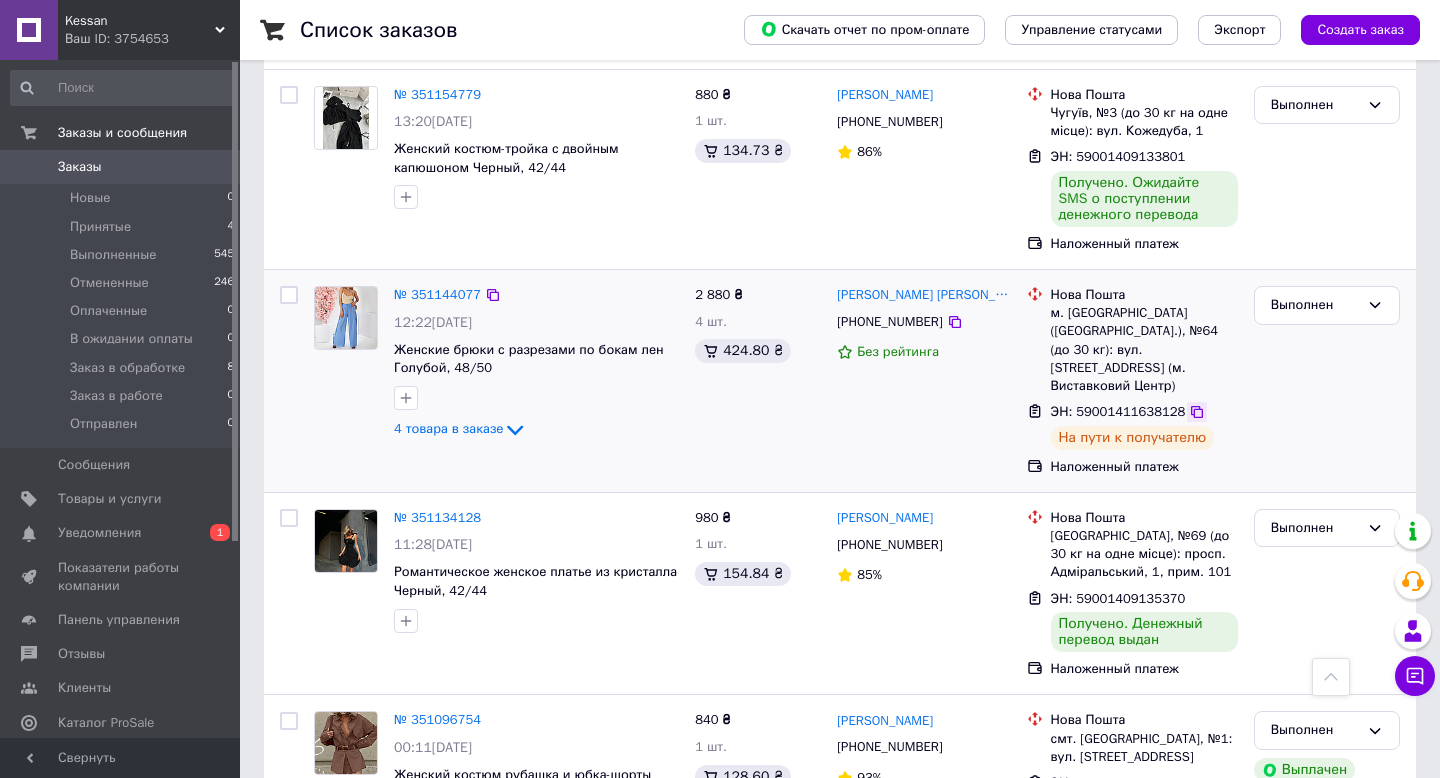 click 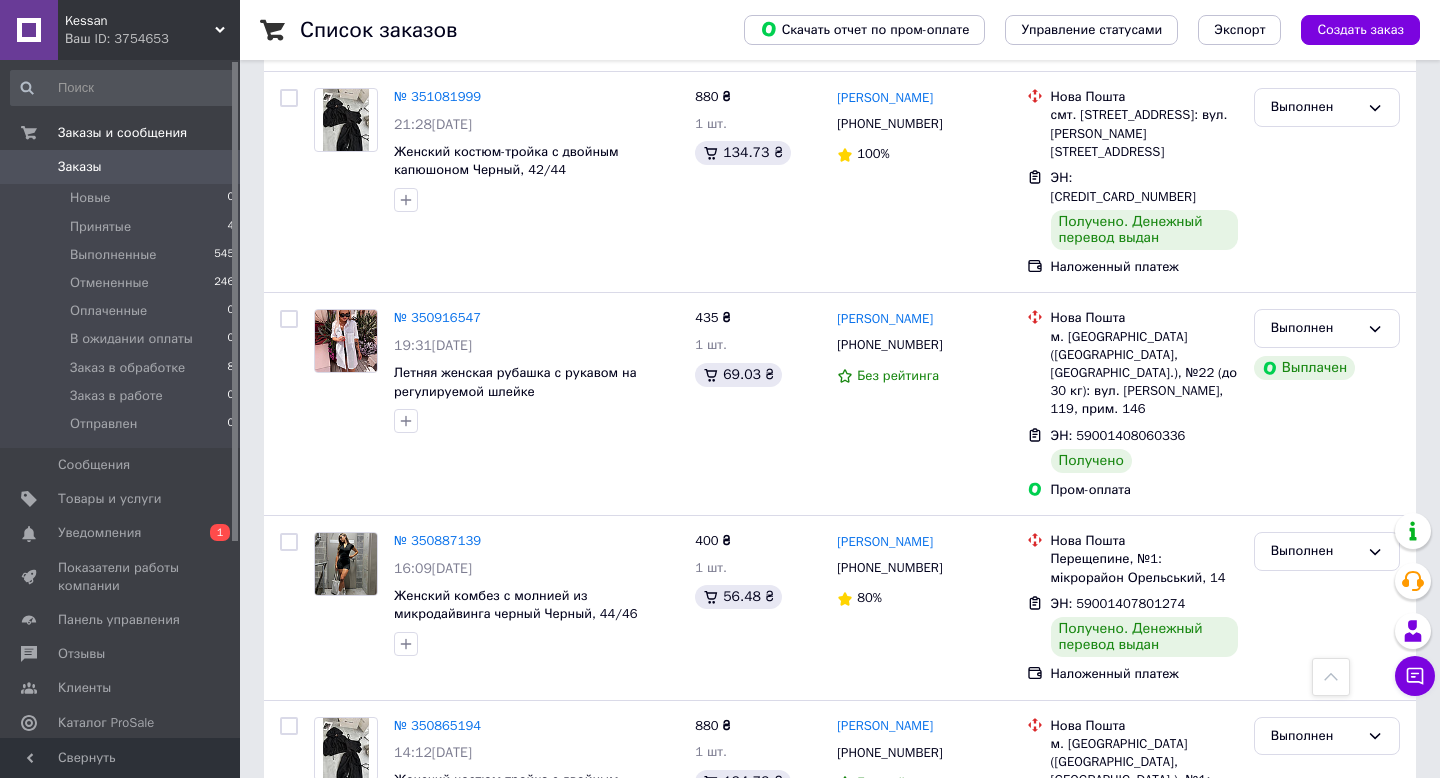 scroll, scrollTop: 3389, scrollLeft: 0, axis: vertical 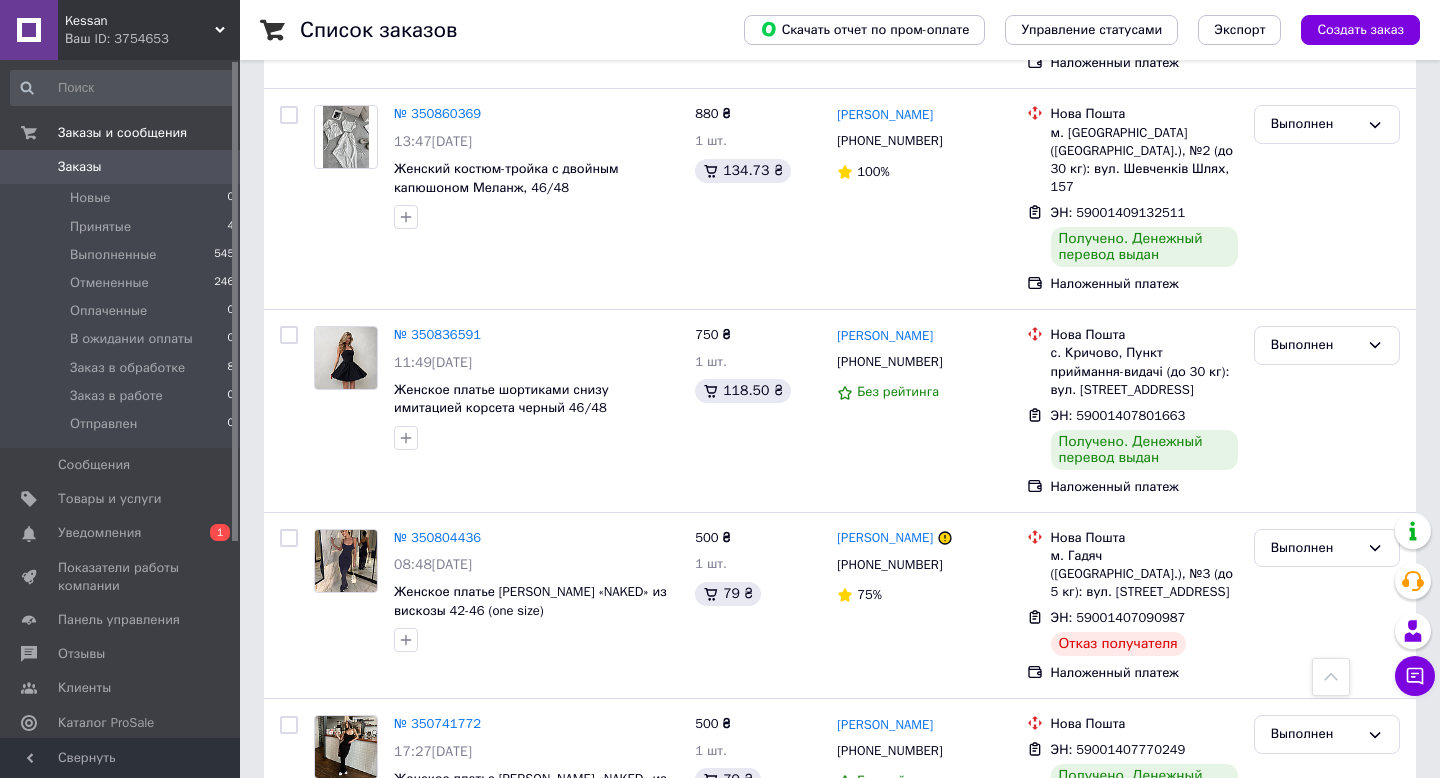 click on "1" at bounding box center [415, 900] 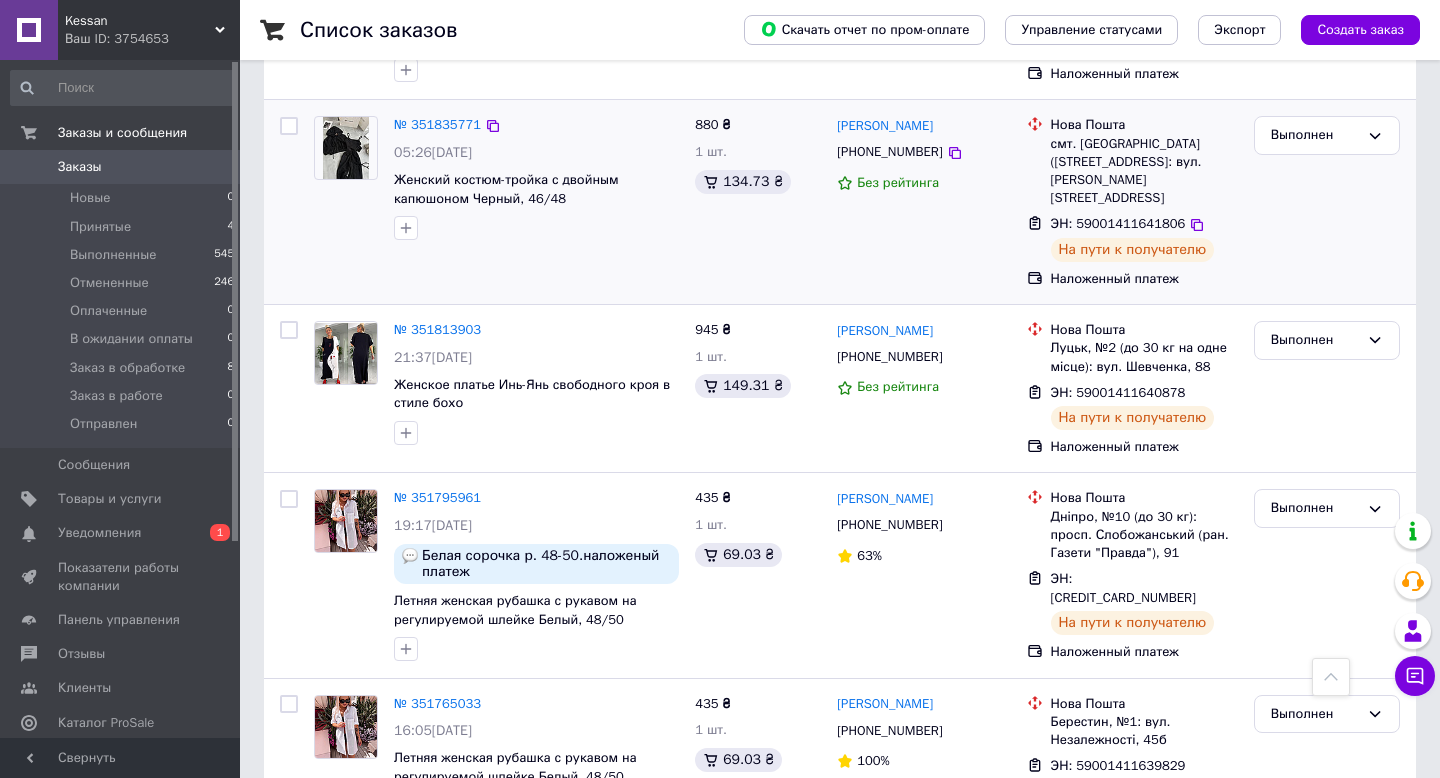 scroll, scrollTop: 1188, scrollLeft: 0, axis: vertical 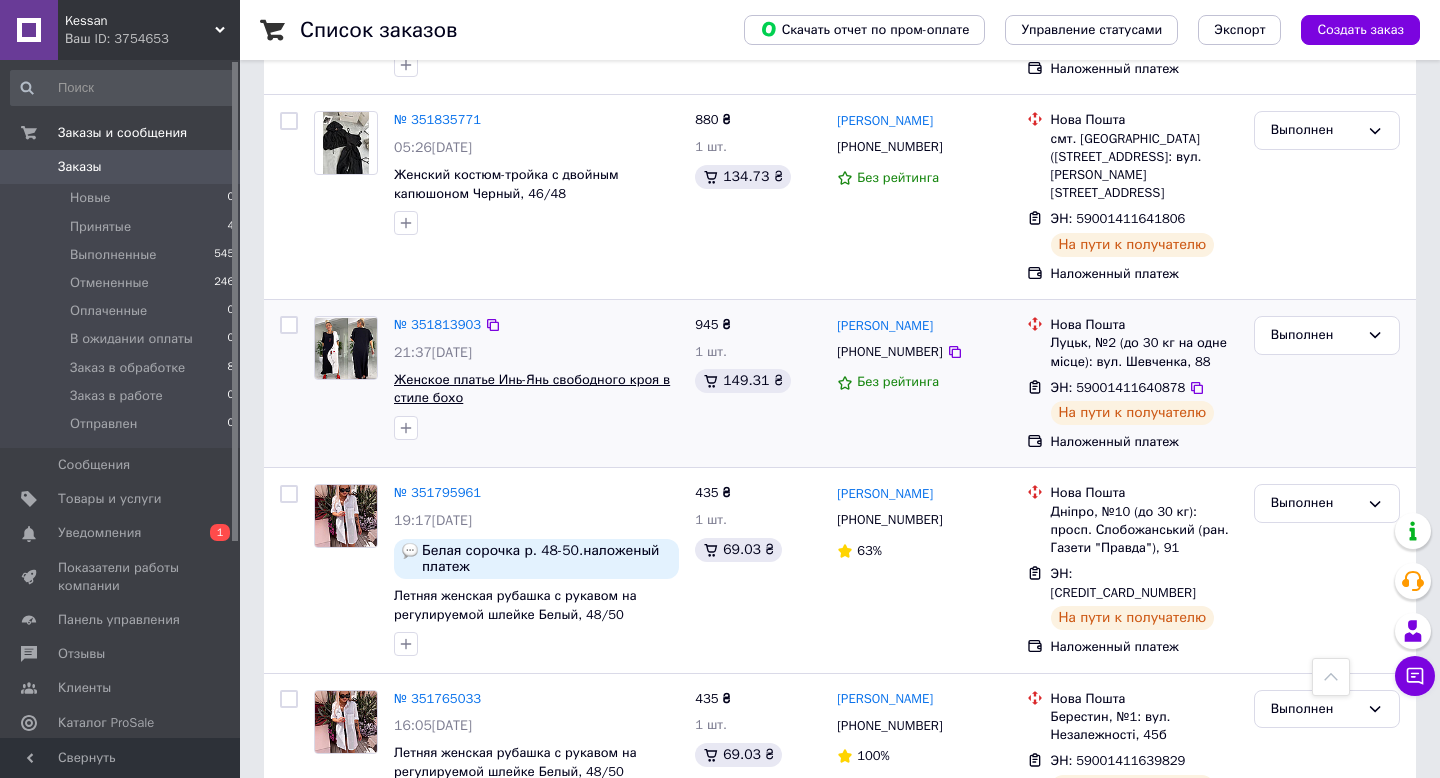 click on "Женское платье Инь-Янь свободного кроя в стиле бохо" at bounding box center (532, 389) 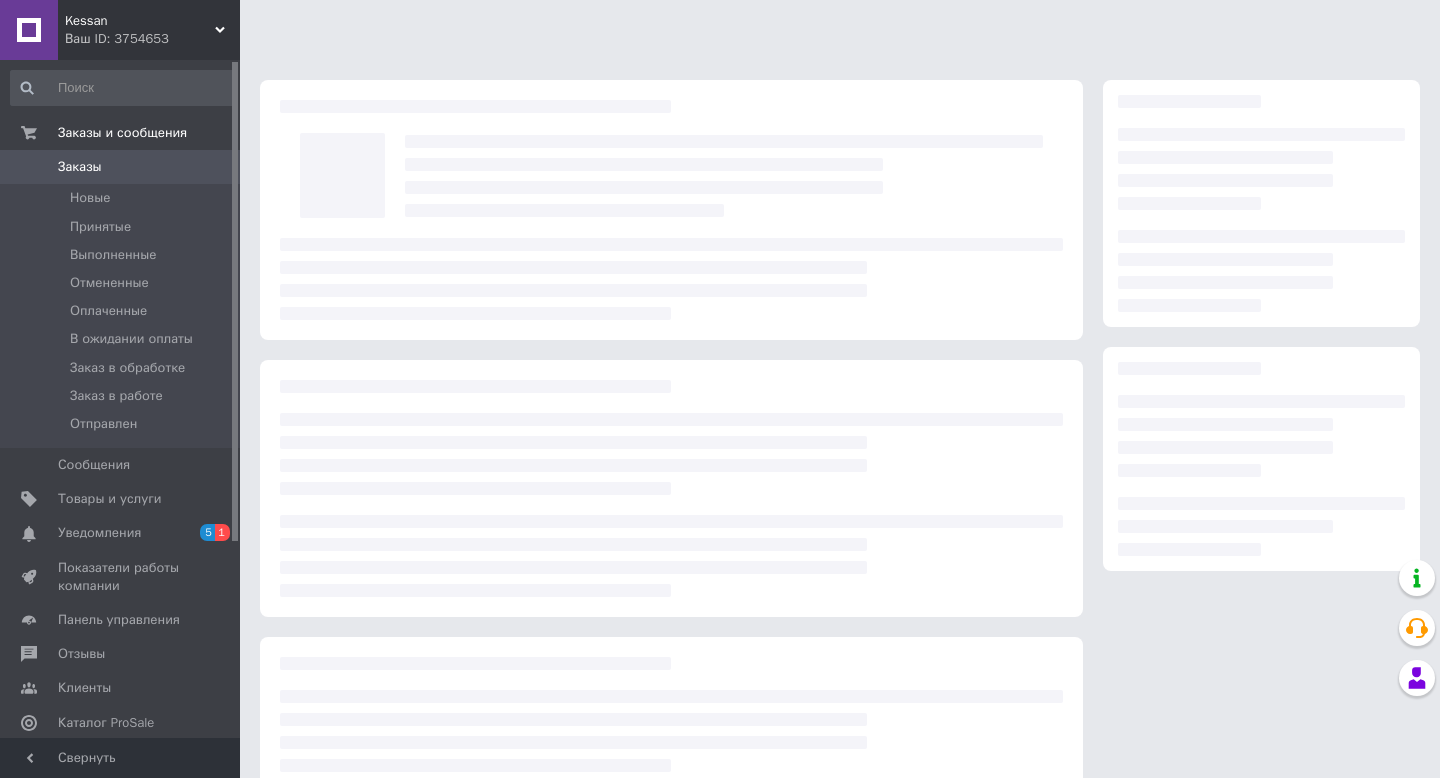 scroll, scrollTop: 0, scrollLeft: 0, axis: both 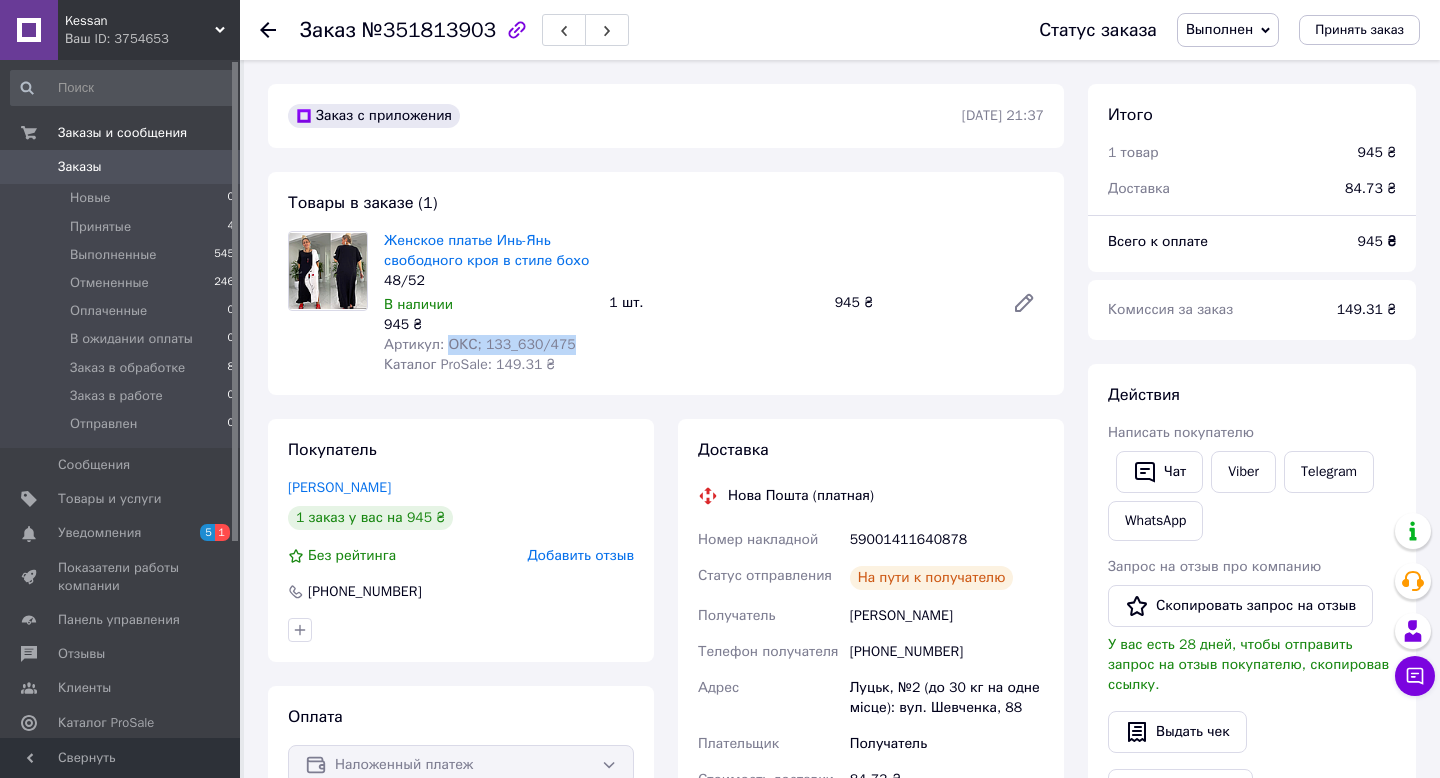 drag, startPoint x: 447, startPoint y: 345, endPoint x: 580, endPoint y: 343, distance: 133.01503 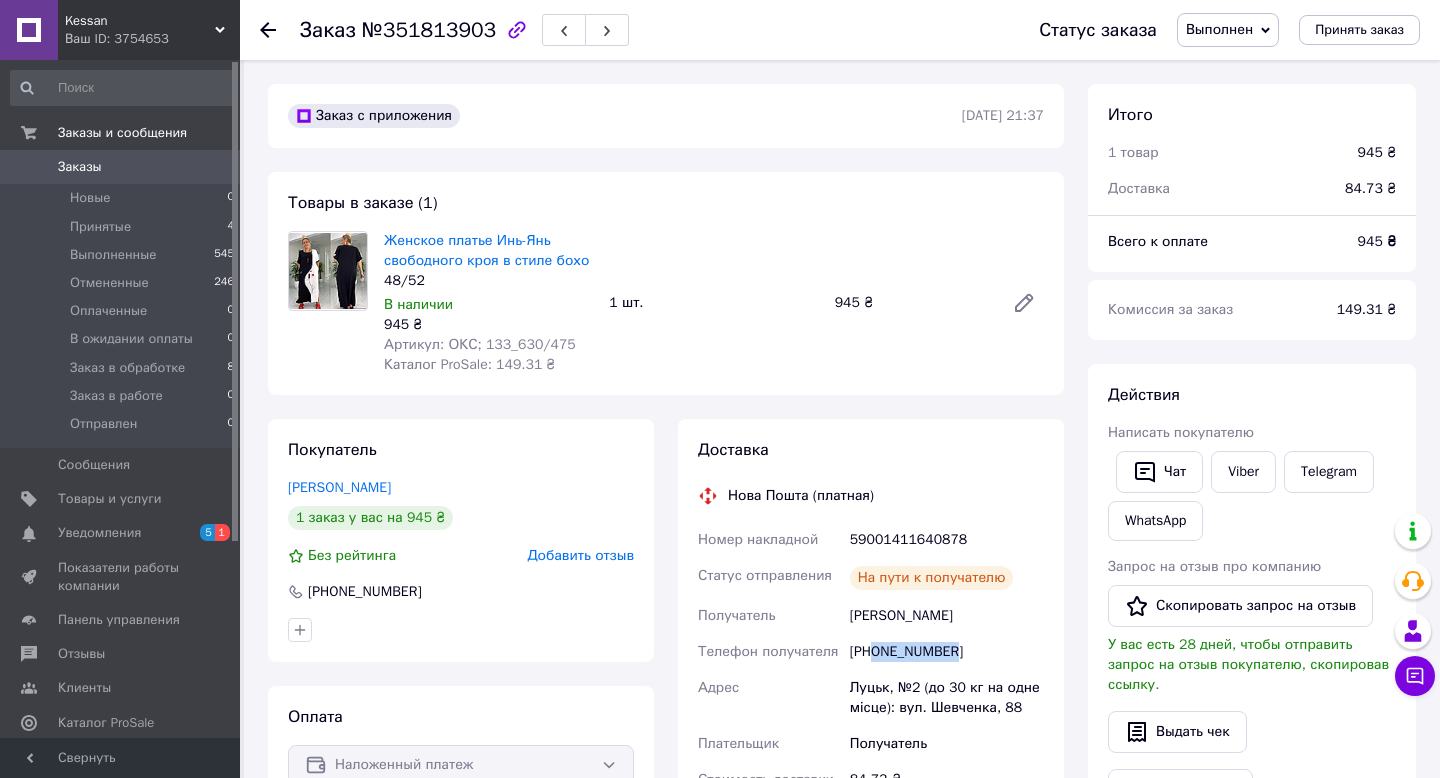 drag, startPoint x: 876, startPoint y: 650, endPoint x: 960, endPoint y: 647, distance: 84.05355 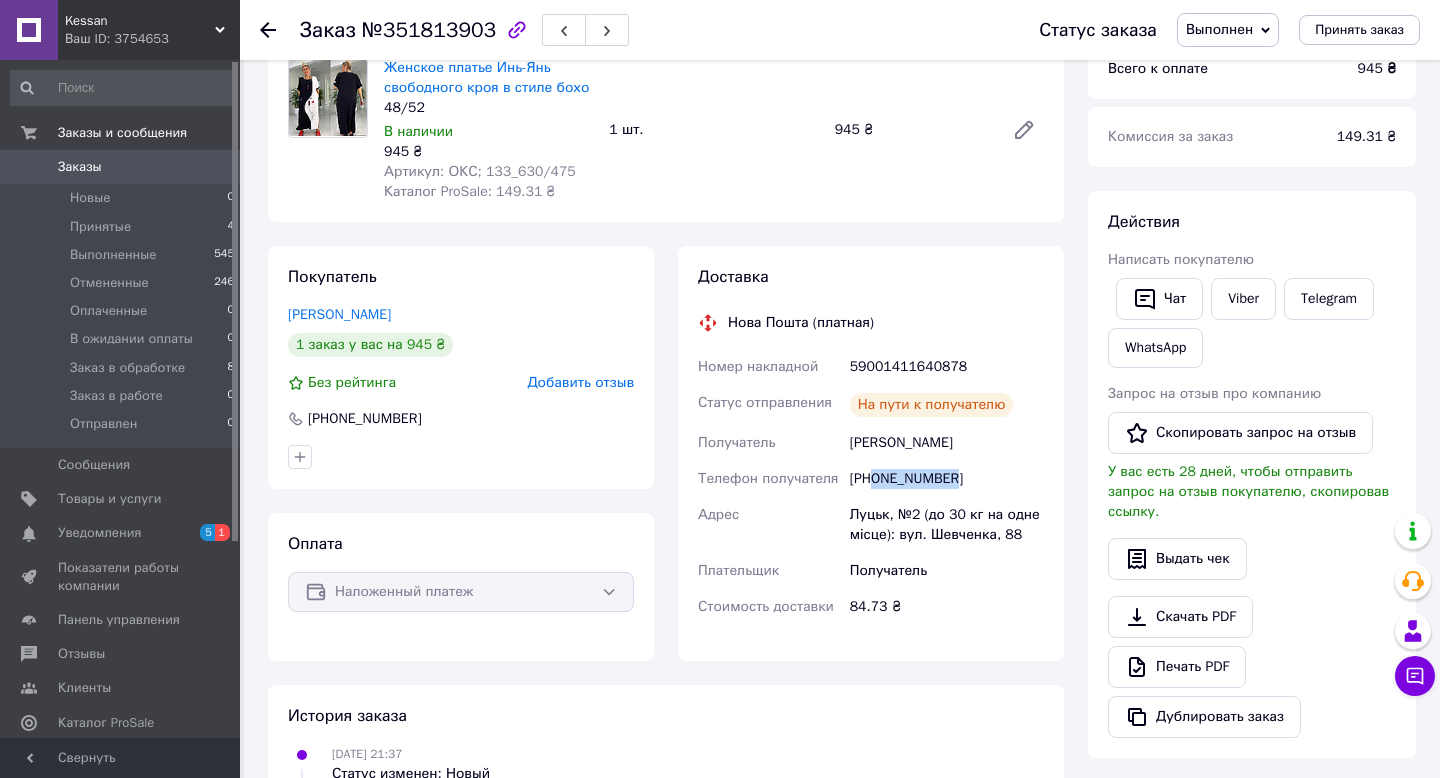 scroll, scrollTop: 242, scrollLeft: 0, axis: vertical 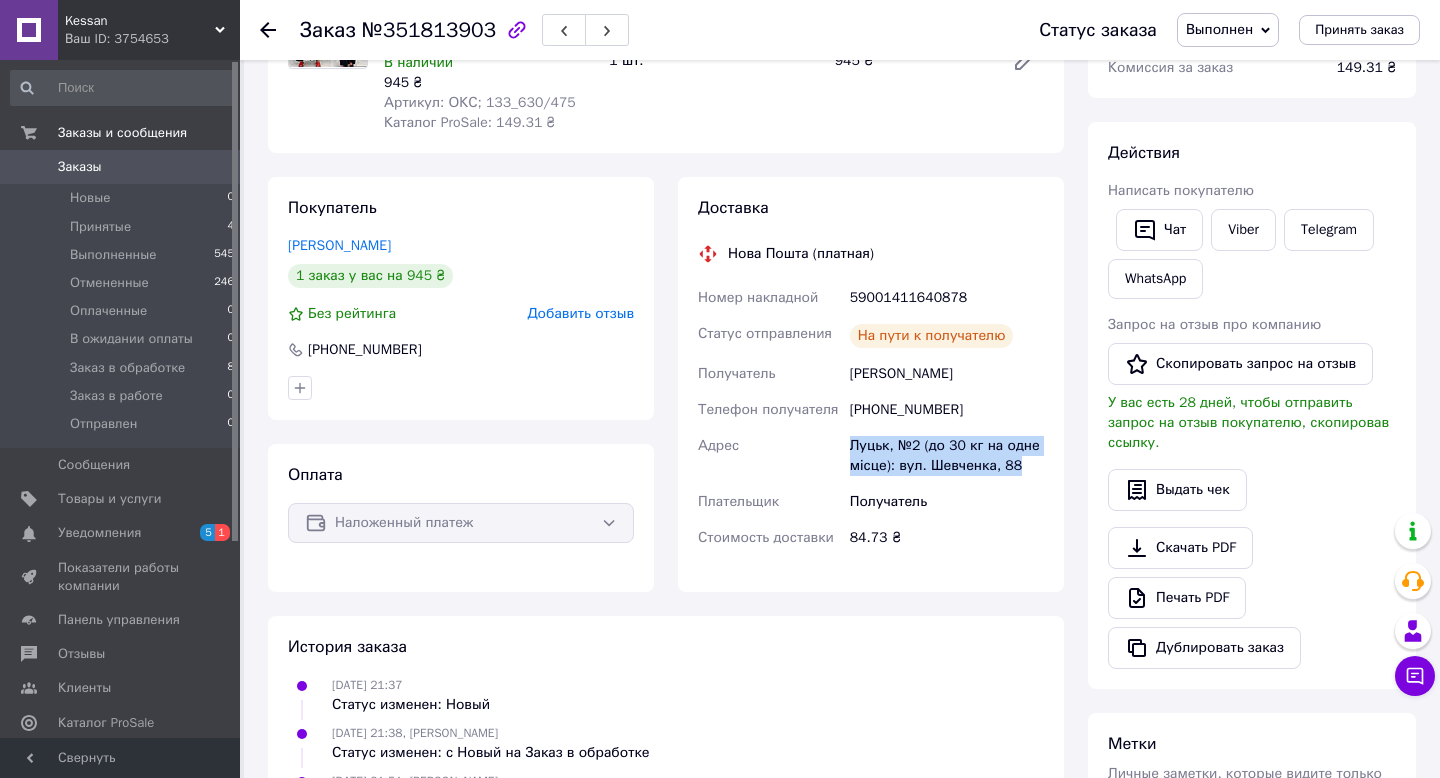 drag, startPoint x: 852, startPoint y: 444, endPoint x: 1034, endPoint y: 463, distance: 182.98907 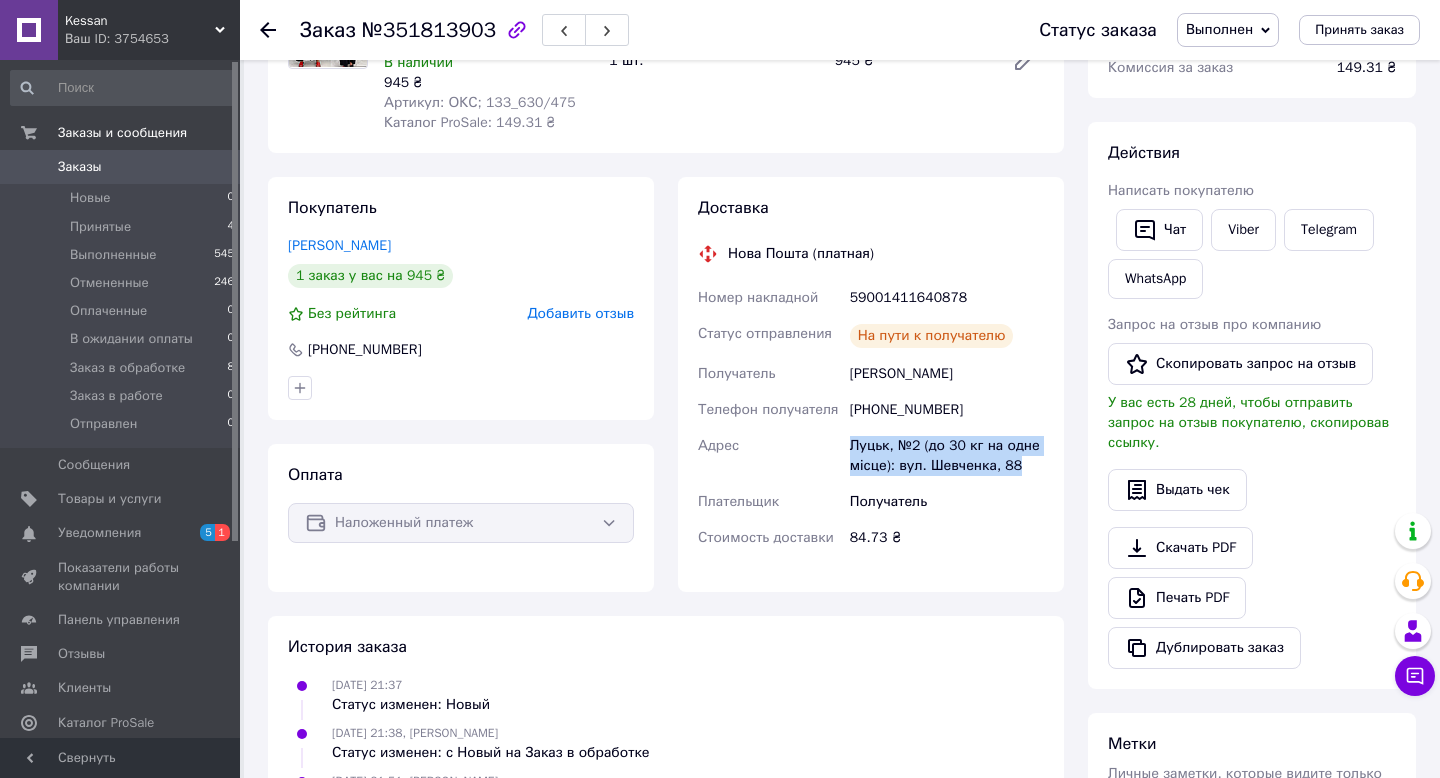 click on "59001411640878" at bounding box center (947, 298) 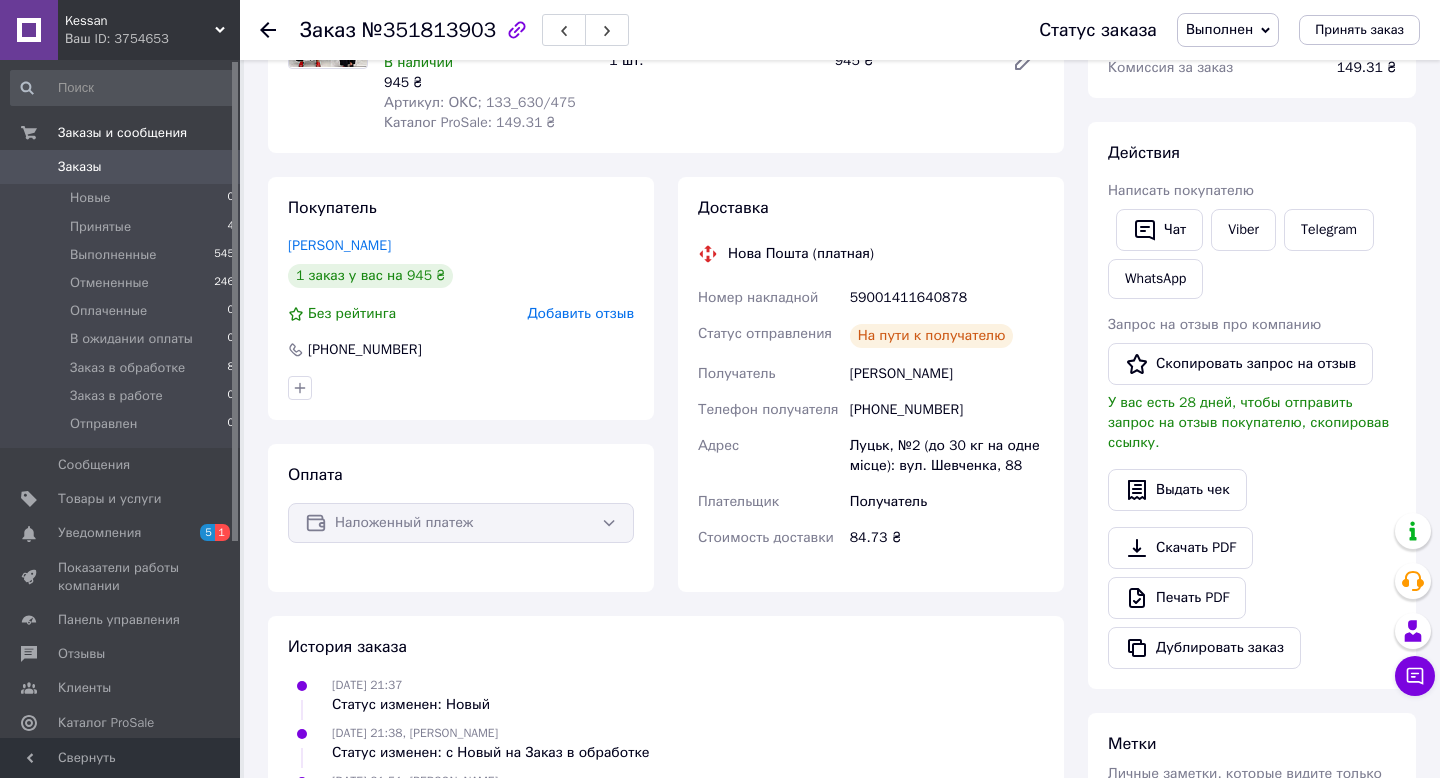 click on "59001411640878" at bounding box center [947, 298] 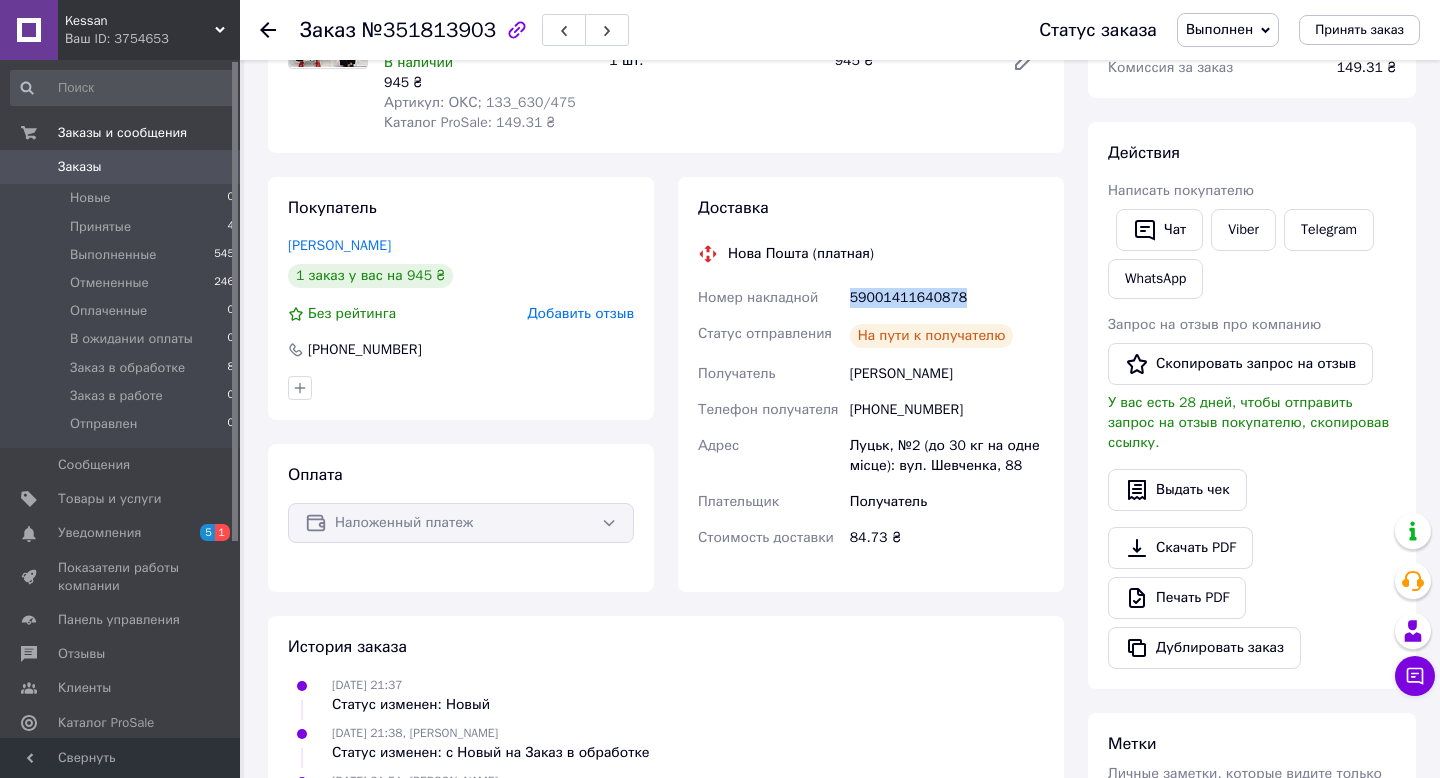 click on "59001411640878" at bounding box center [947, 298] 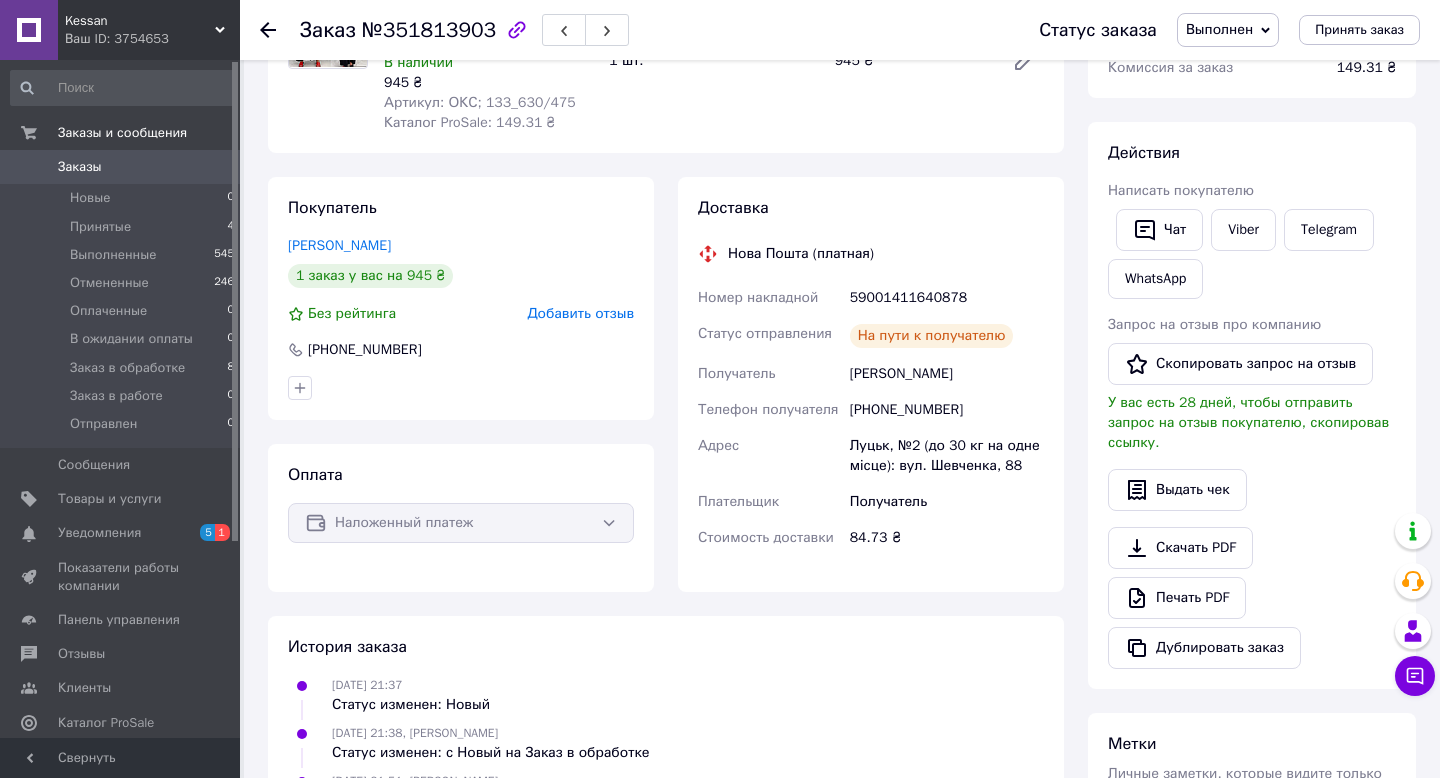click on "Антонюк Людмила" at bounding box center [947, 374] 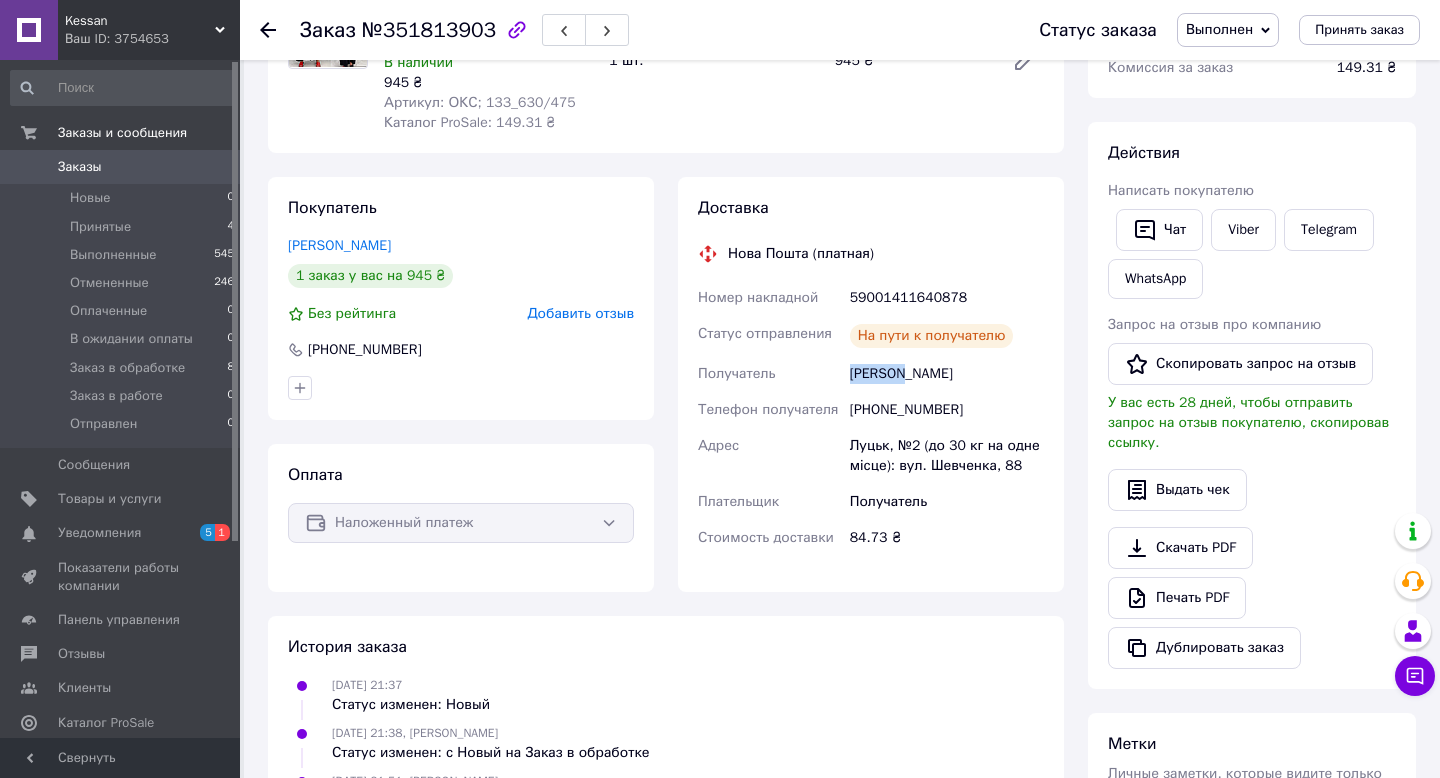 click on "Антонюк Людмила" at bounding box center (947, 374) 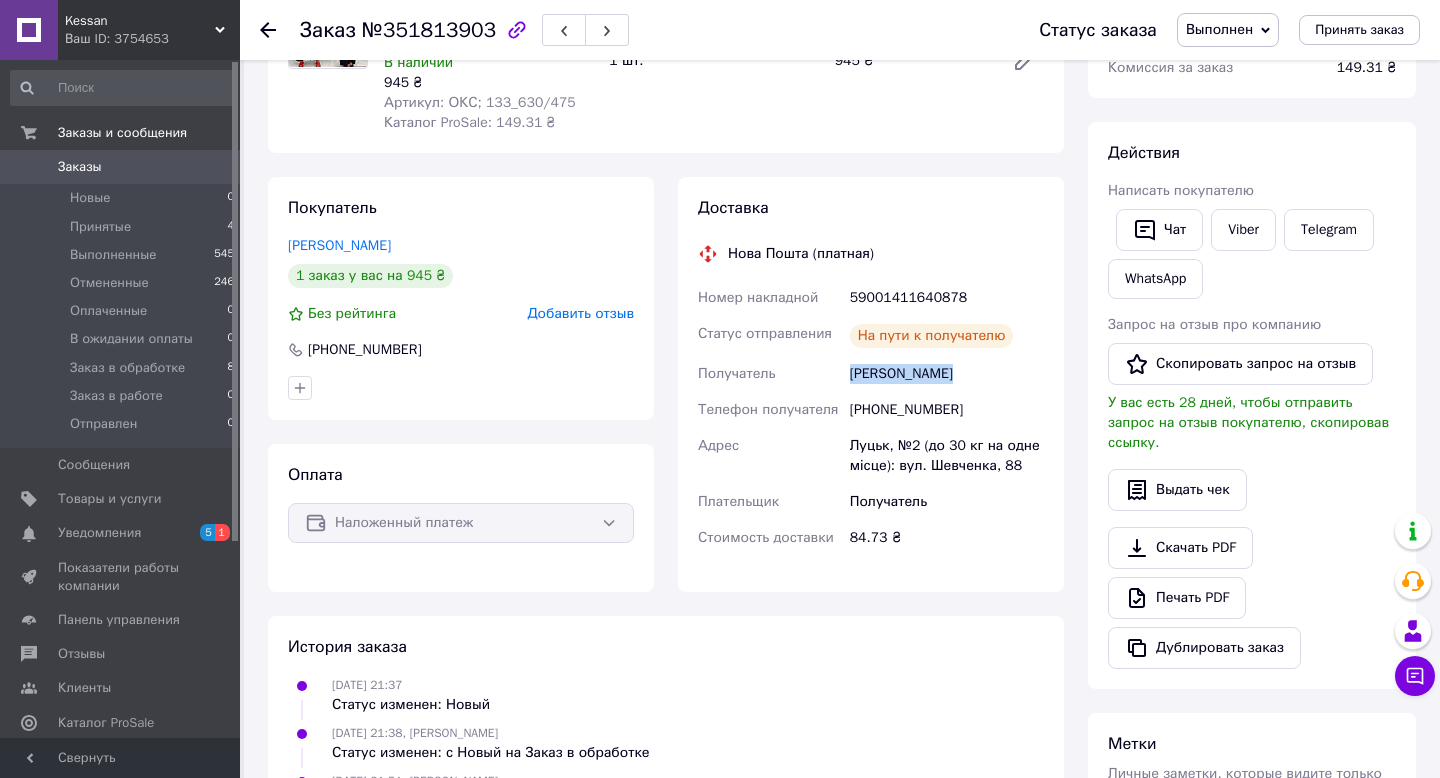 copy on "Антонюк Людмила" 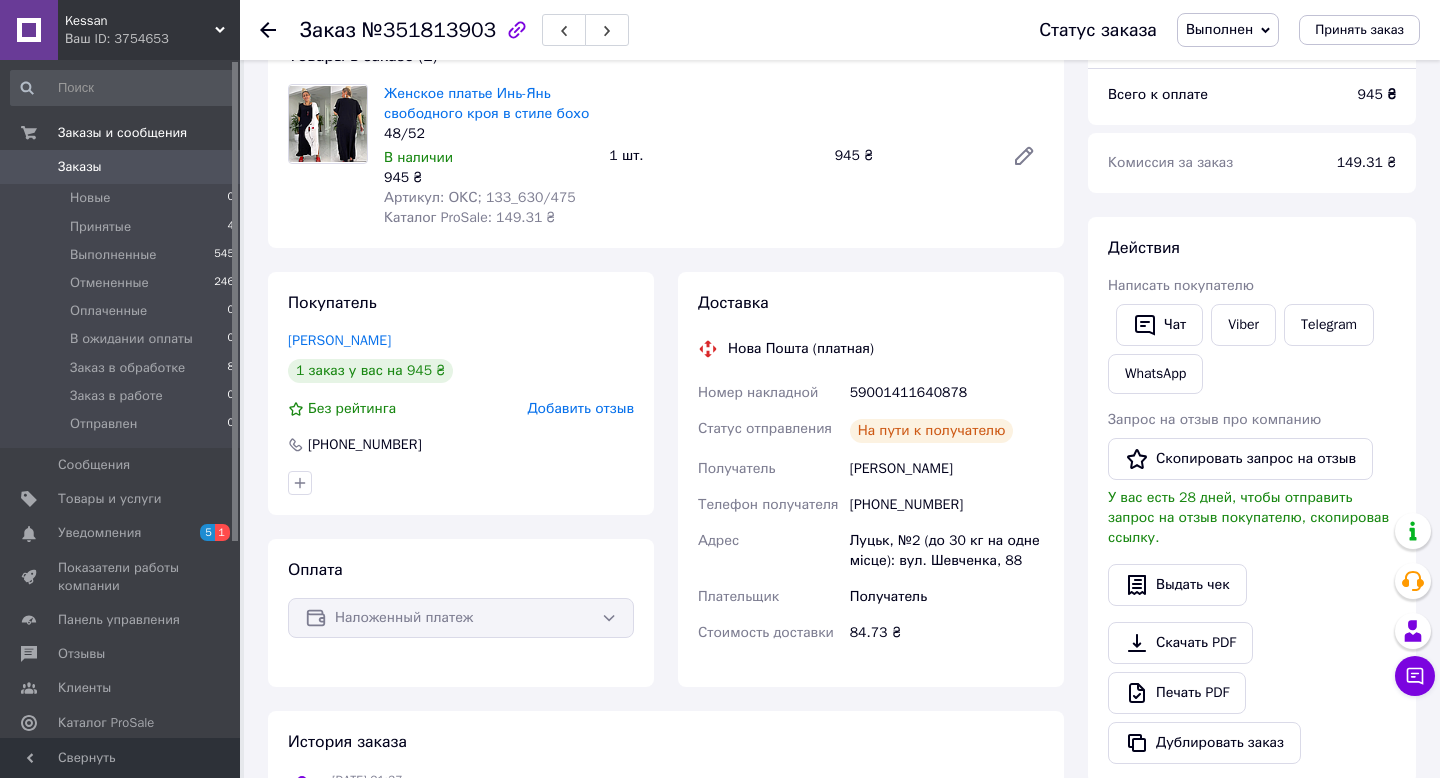 scroll, scrollTop: 144, scrollLeft: 0, axis: vertical 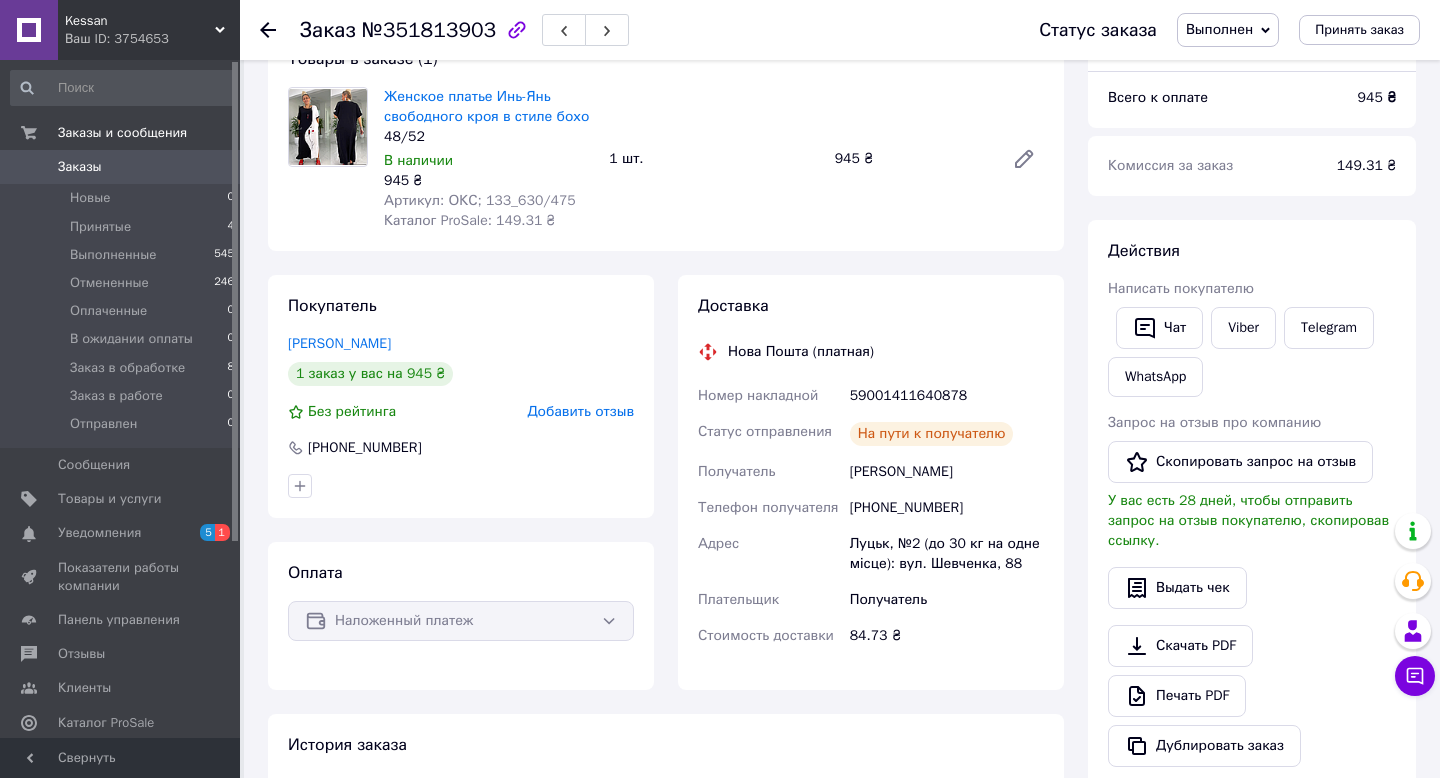 click 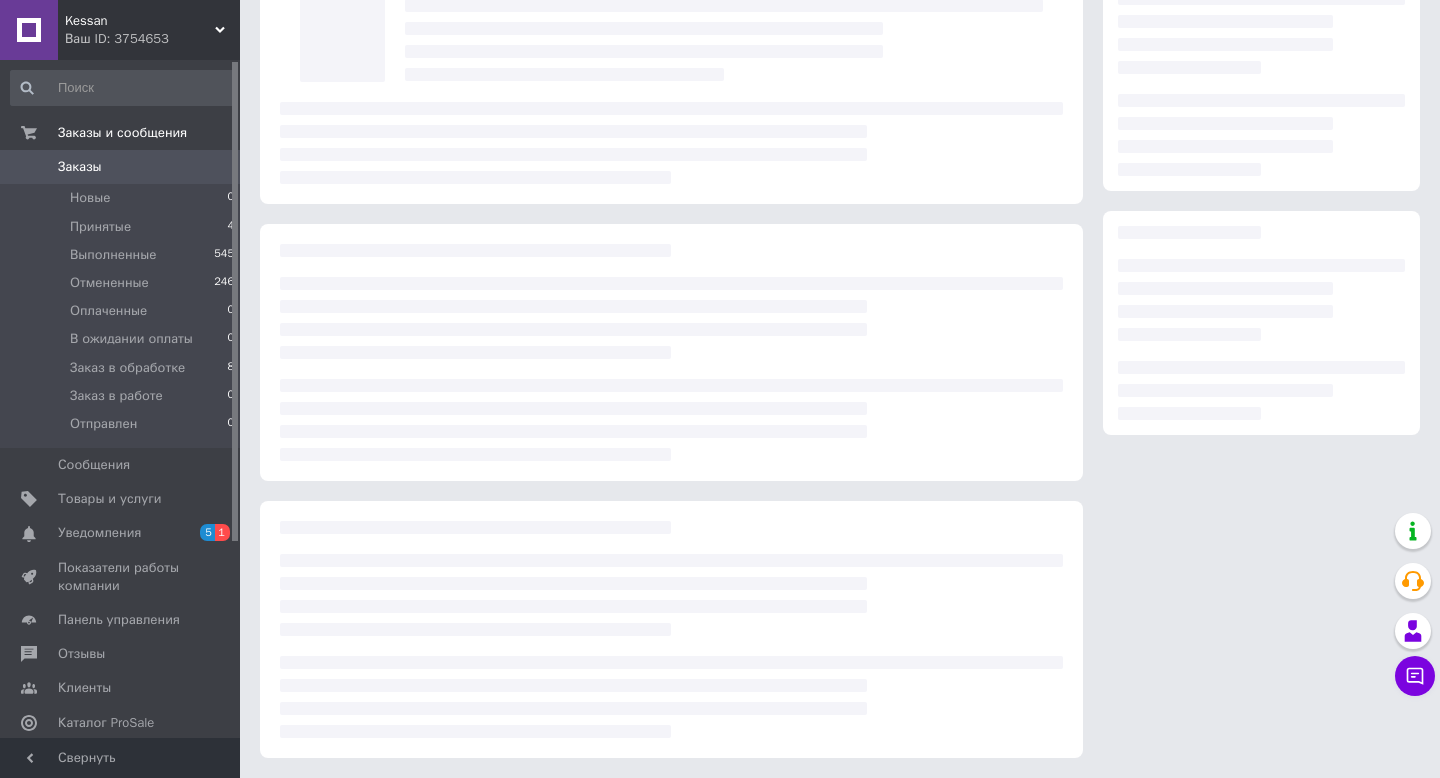 scroll, scrollTop: 136, scrollLeft: 0, axis: vertical 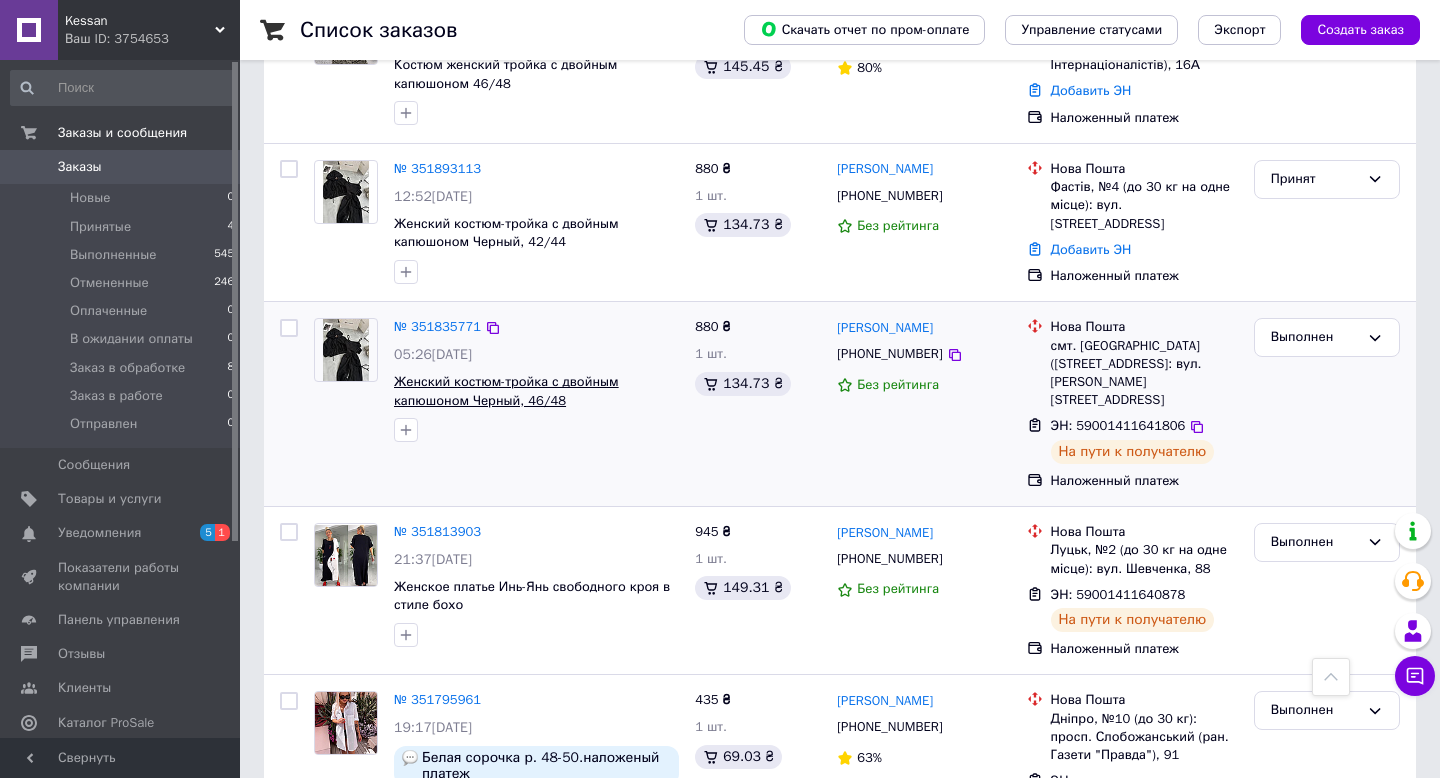 click on "Женский костюм-тройка с двойным капюшоном Черный, 46/48" at bounding box center (506, 391) 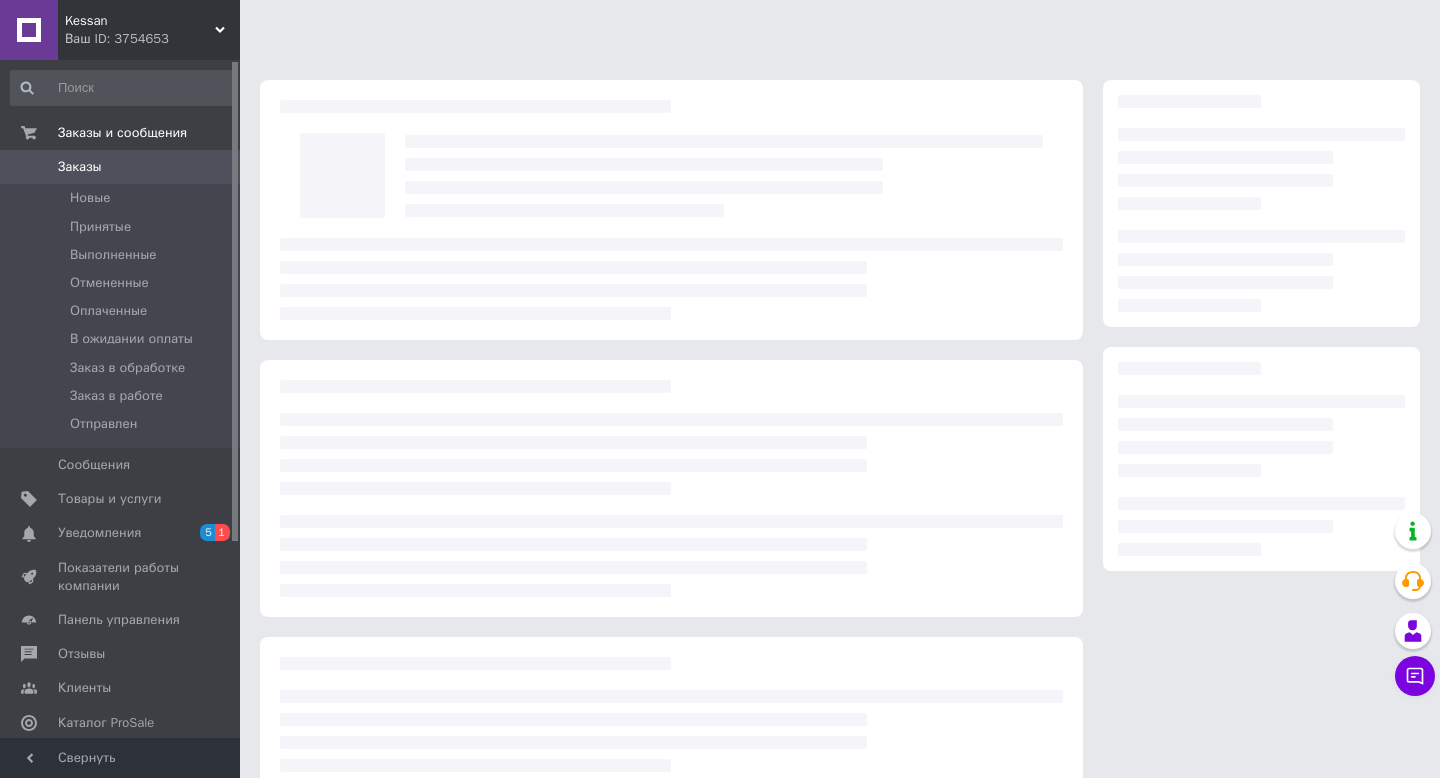 scroll, scrollTop: 0, scrollLeft: 0, axis: both 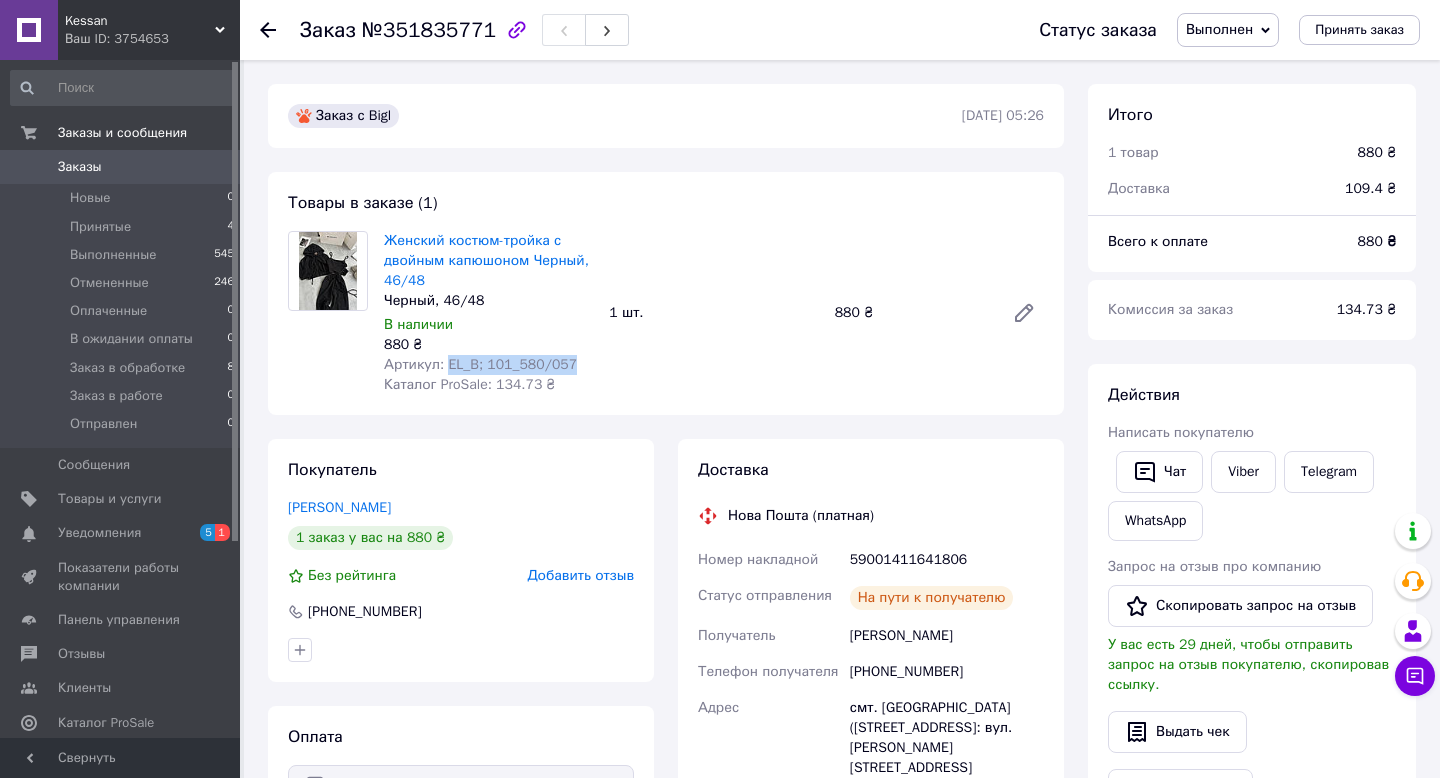 drag, startPoint x: 448, startPoint y: 362, endPoint x: 572, endPoint y: 362, distance: 124 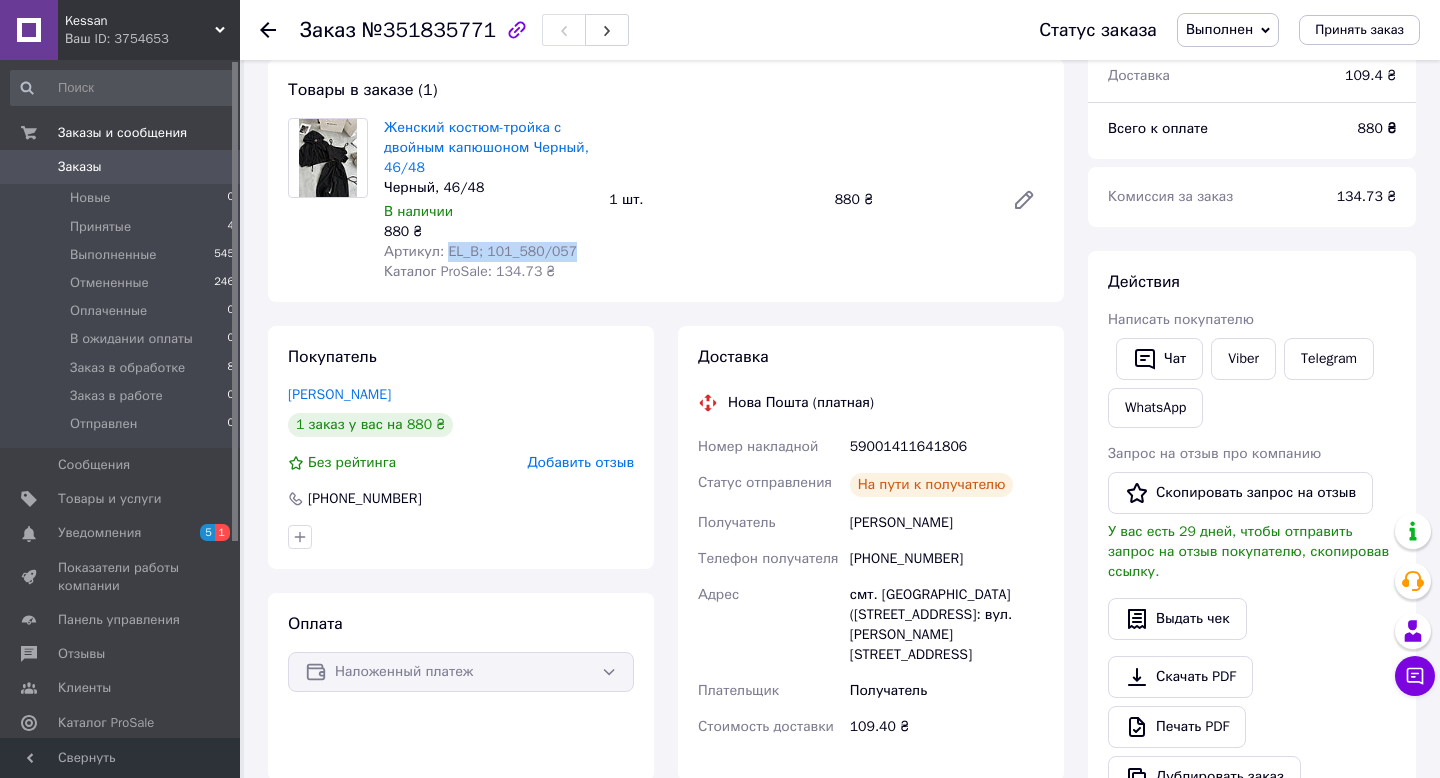 scroll, scrollTop: 0, scrollLeft: 0, axis: both 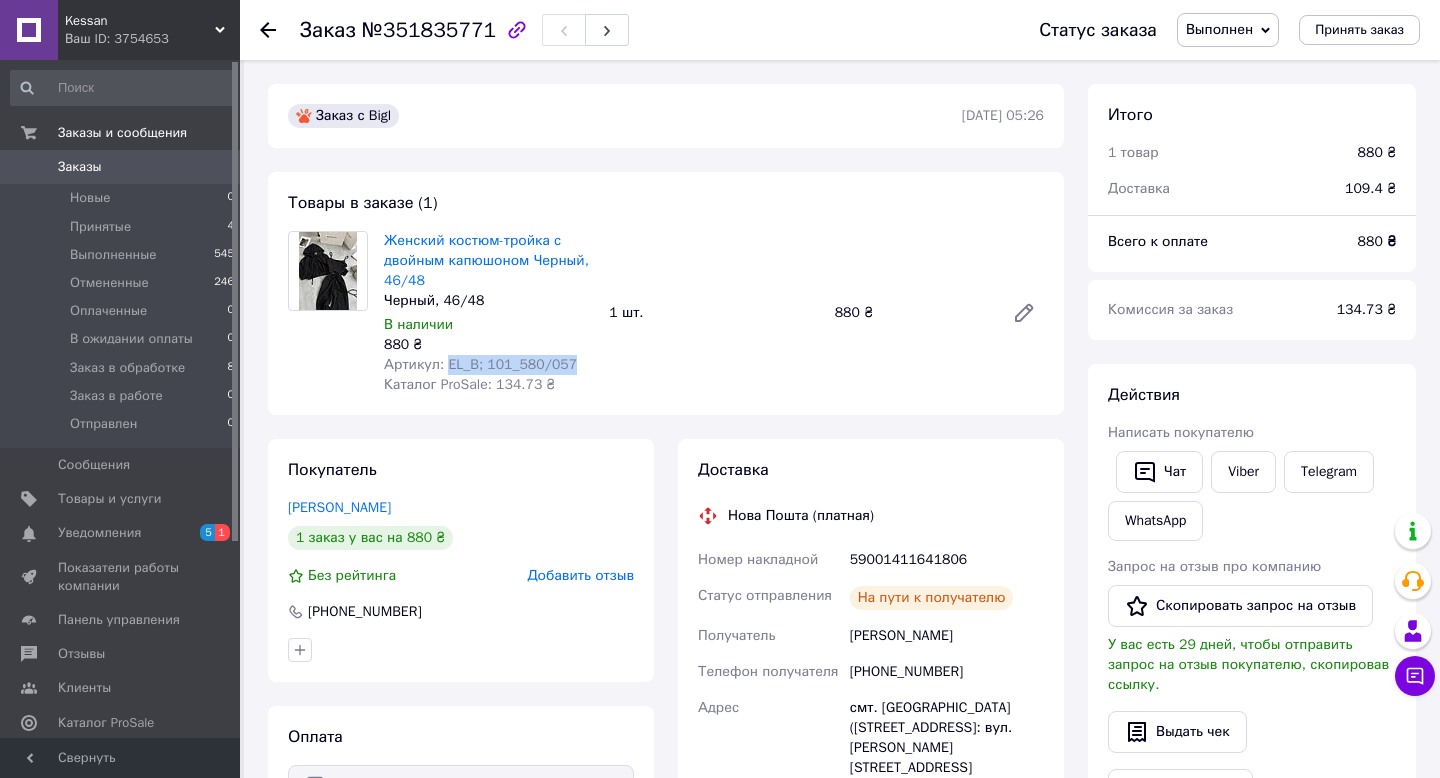 click 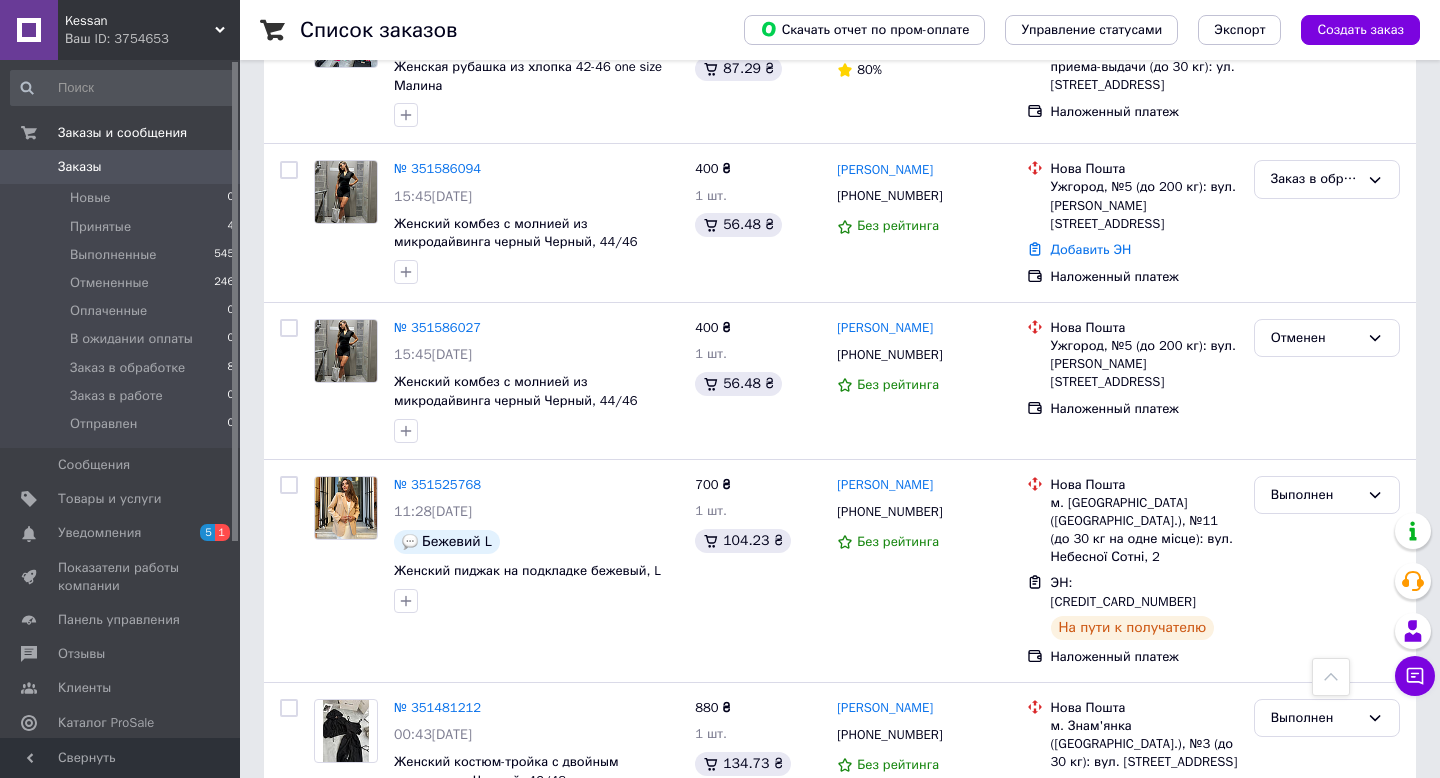 scroll, scrollTop: 3127, scrollLeft: 0, axis: vertical 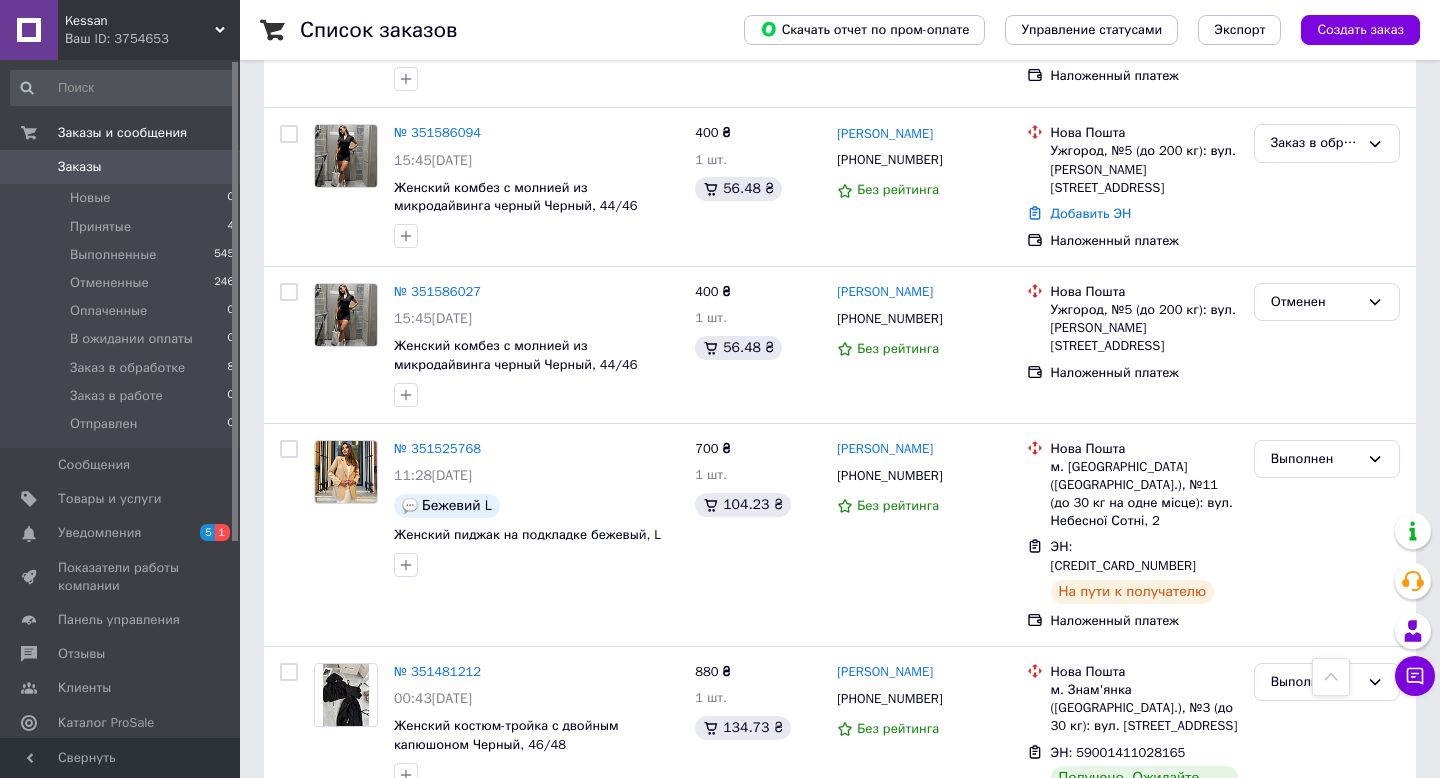 click on "2" at bounding box center (327, 909) 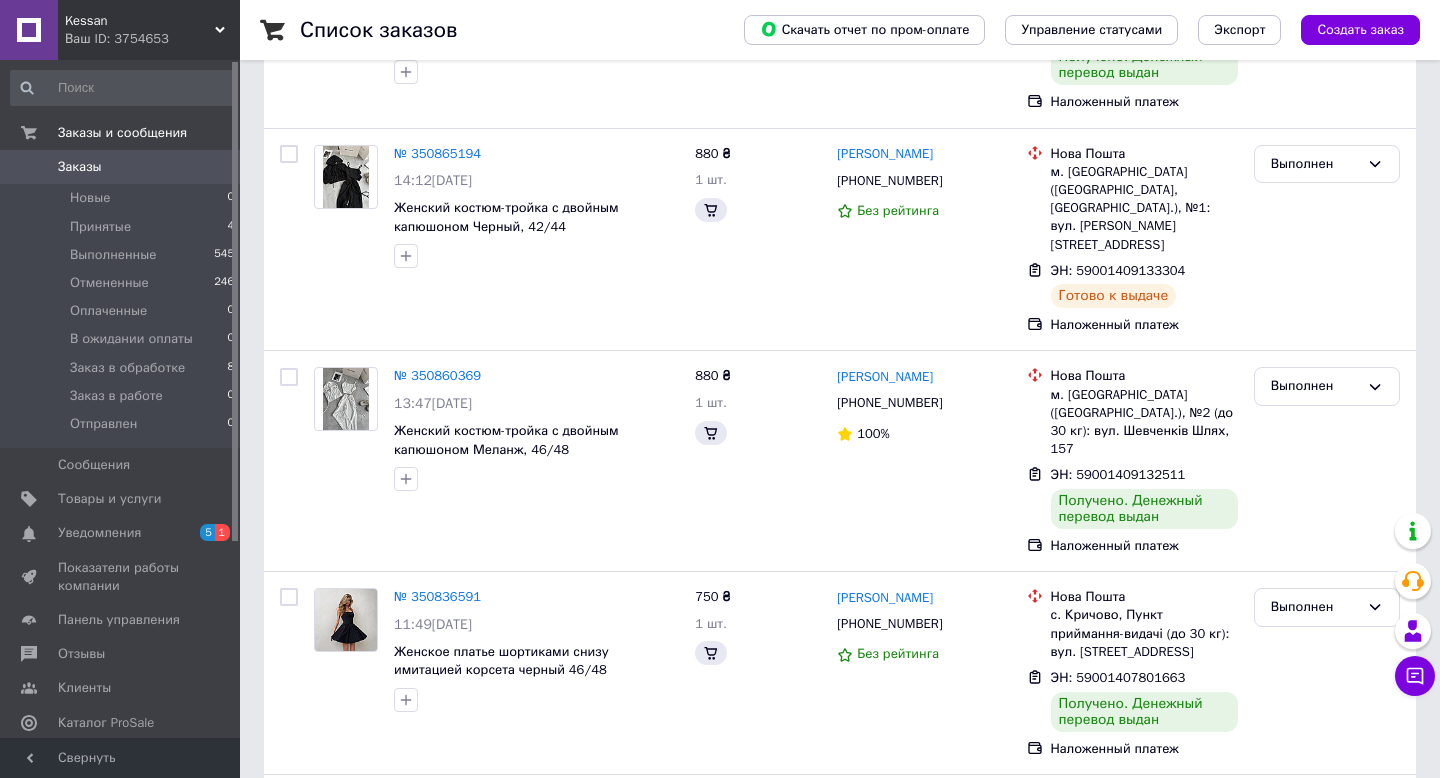 scroll, scrollTop: 0, scrollLeft: 0, axis: both 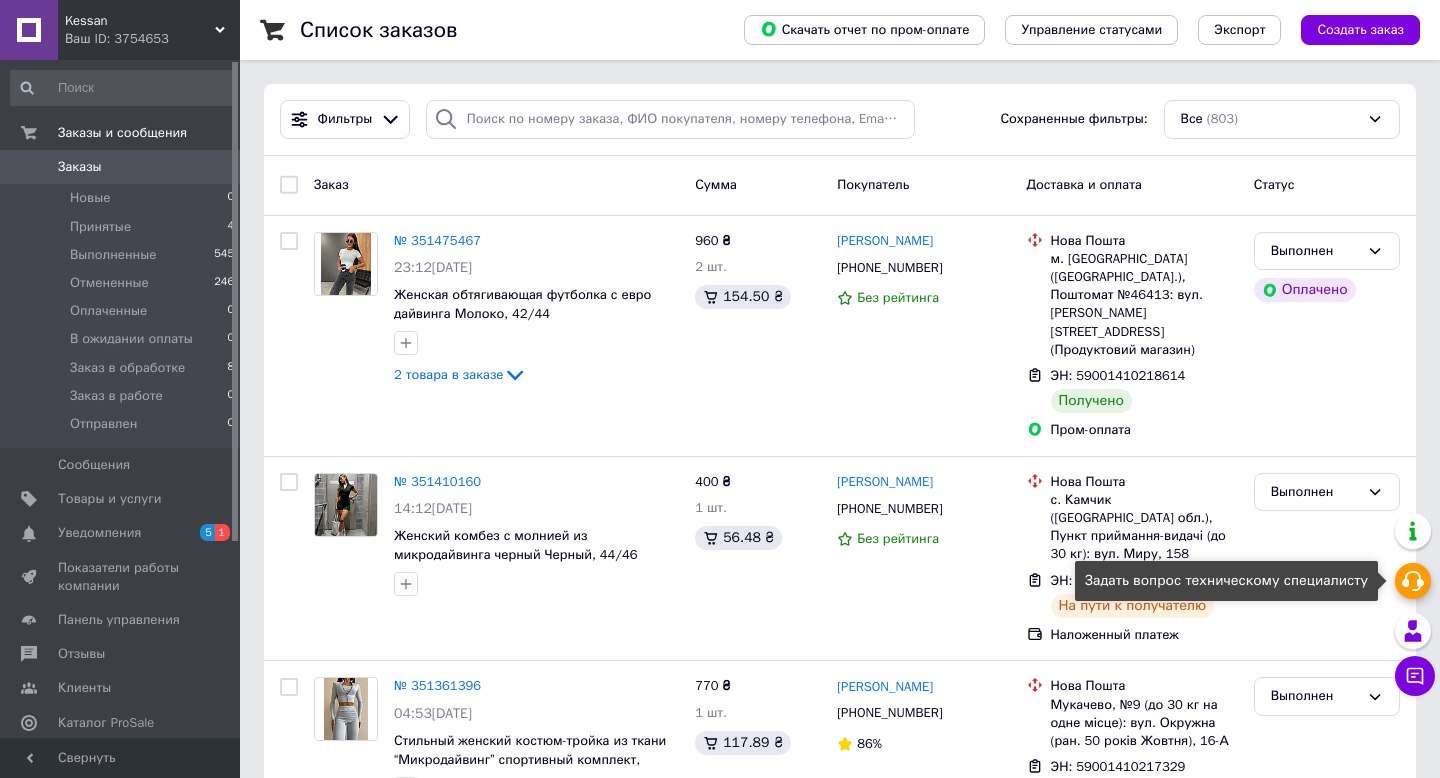 click 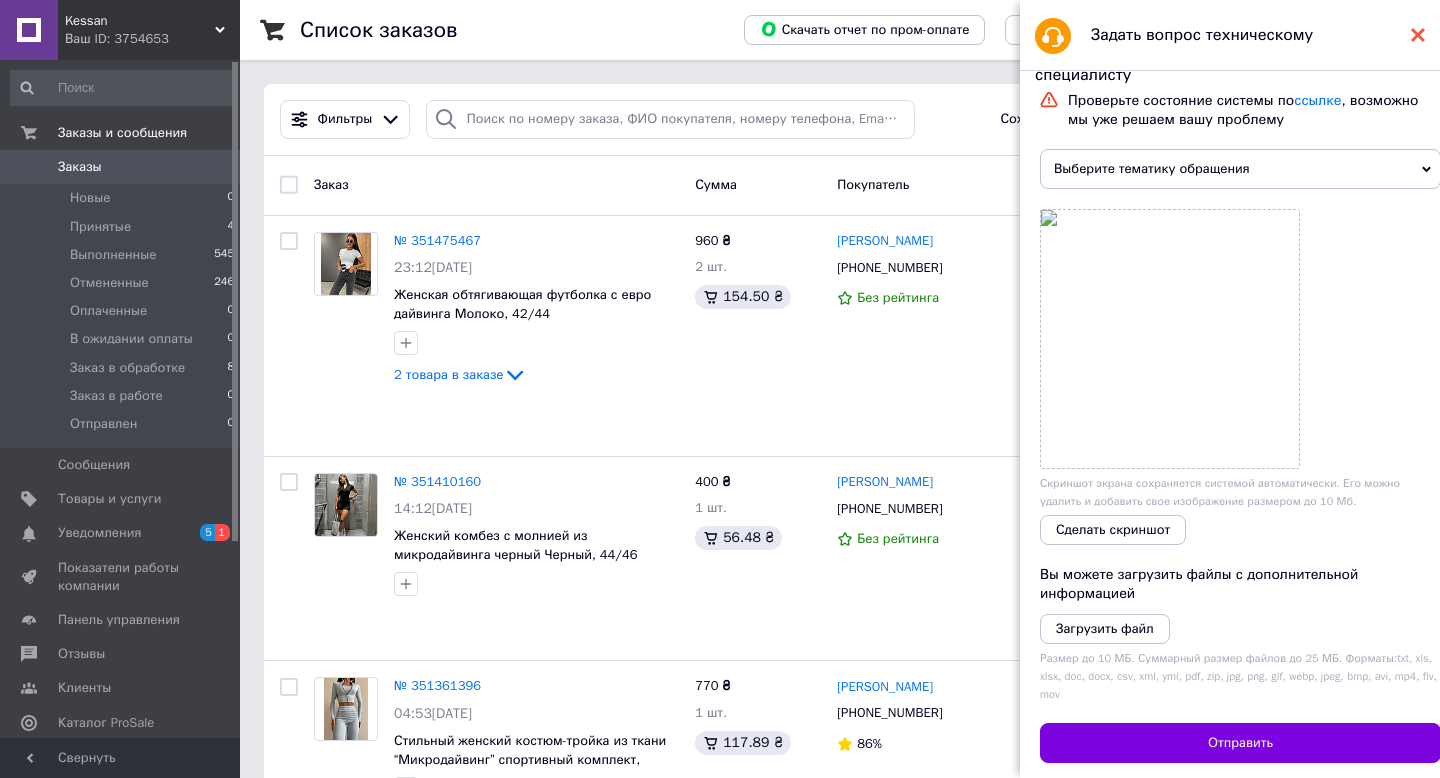 click 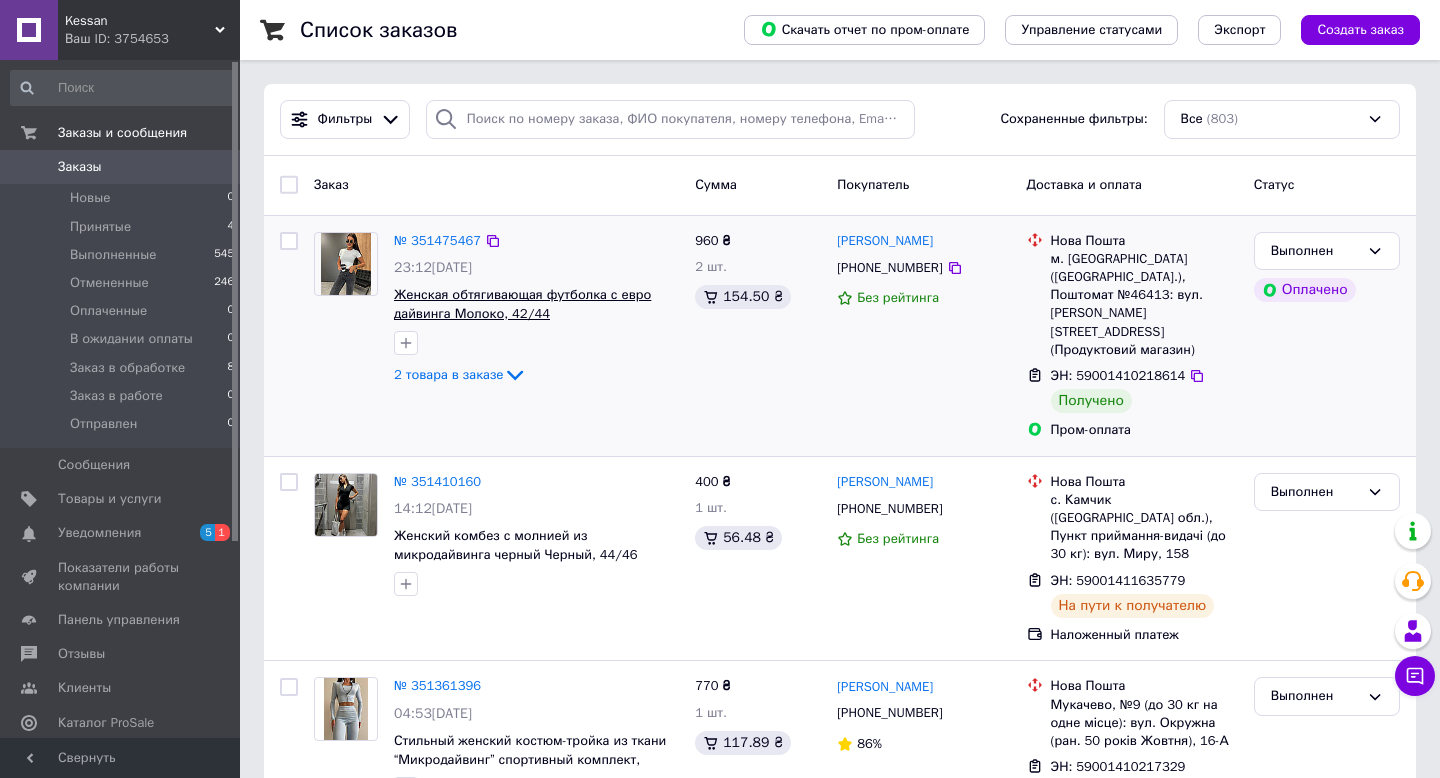 click on "Женская обтягивающая футболка с евро дайвинга Молоко, 42/44" at bounding box center [522, 304] 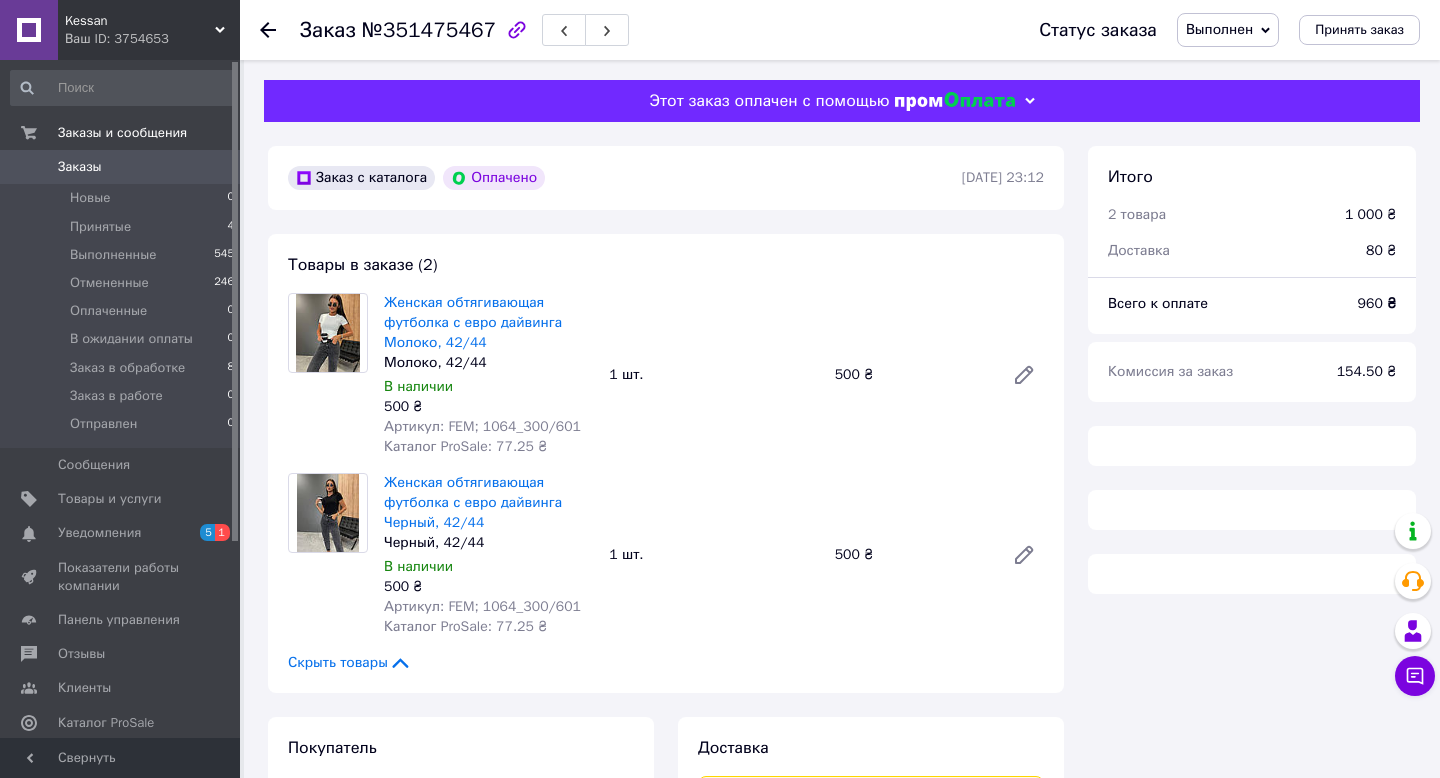 scroll, scrollTop: 0, scrollLeft: 0, axis: both 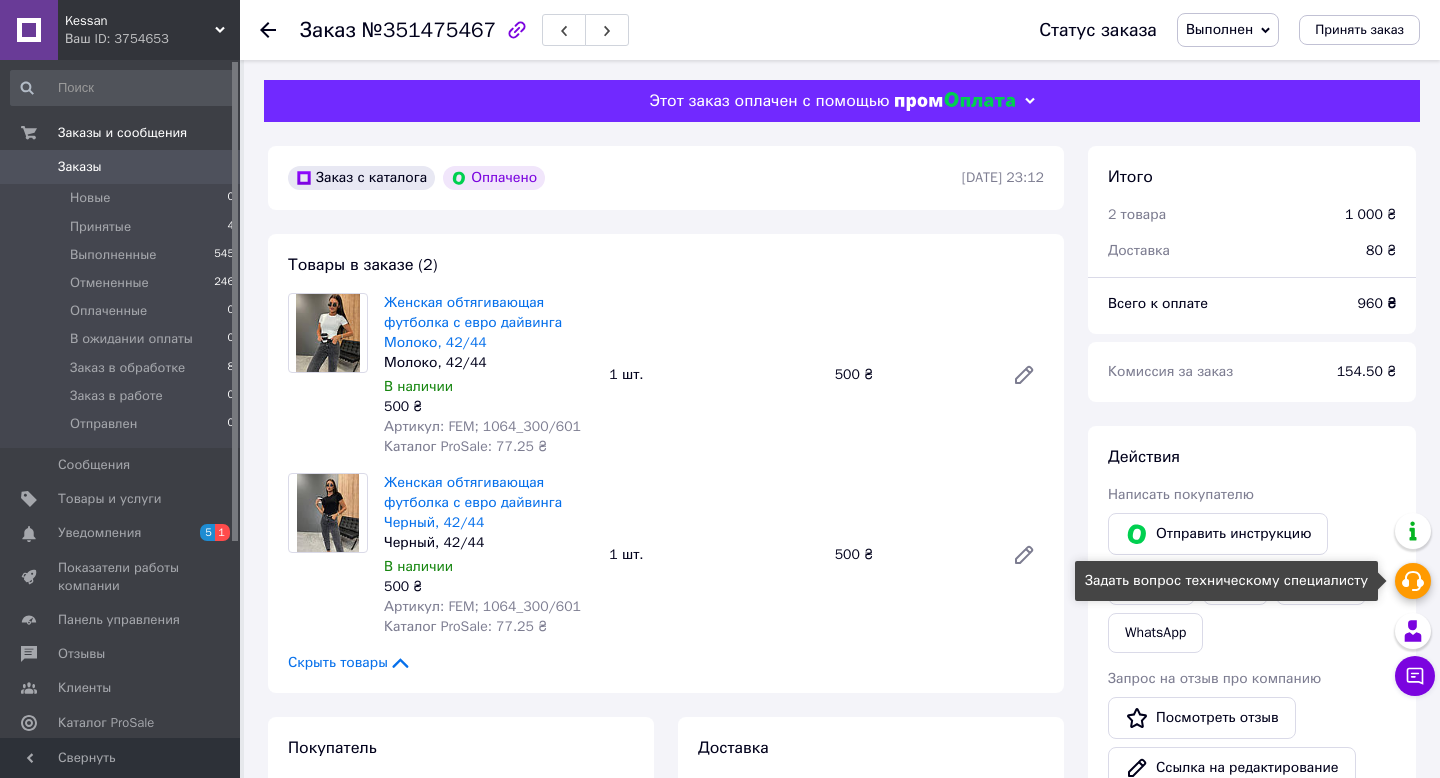 click 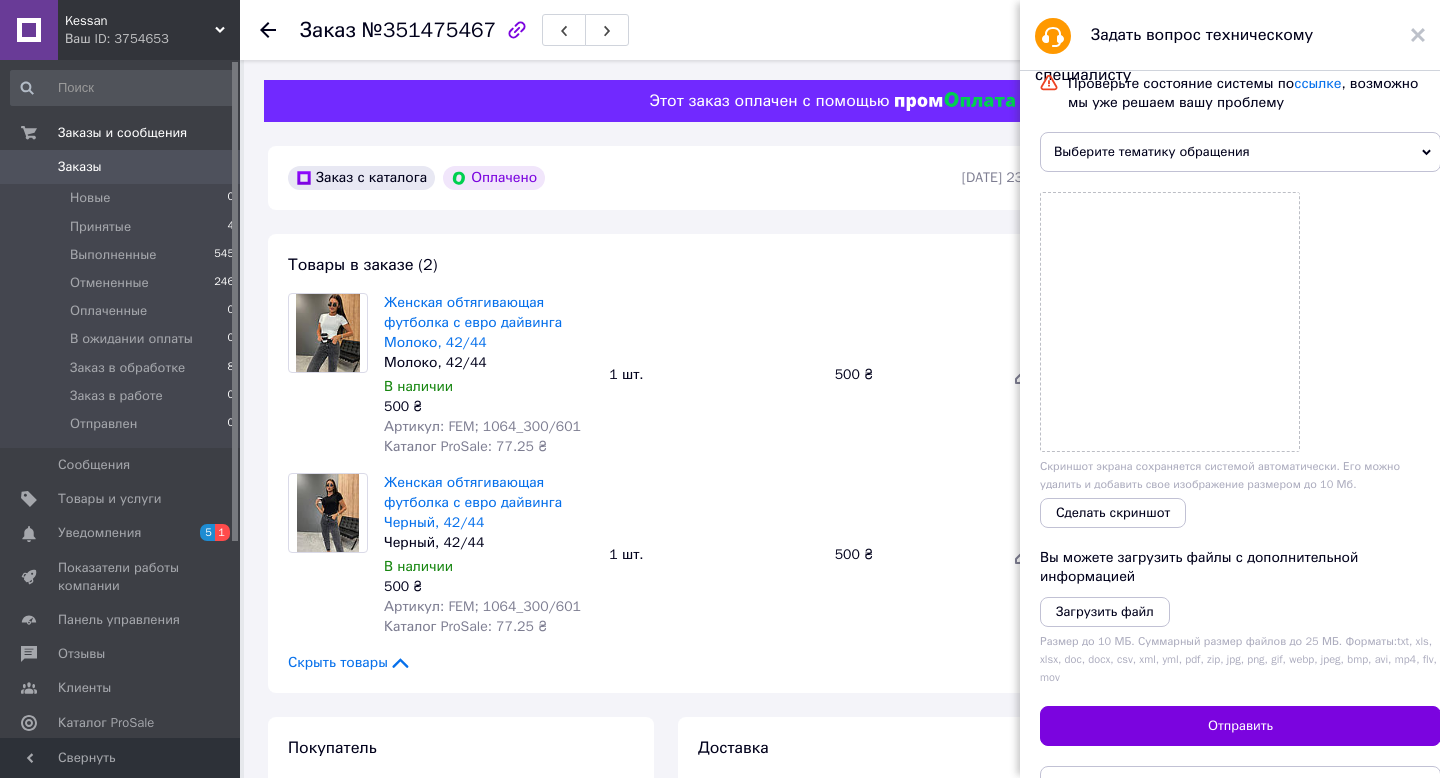 scroll, scrollTop: 0, scrollLeft: 0, axis: both 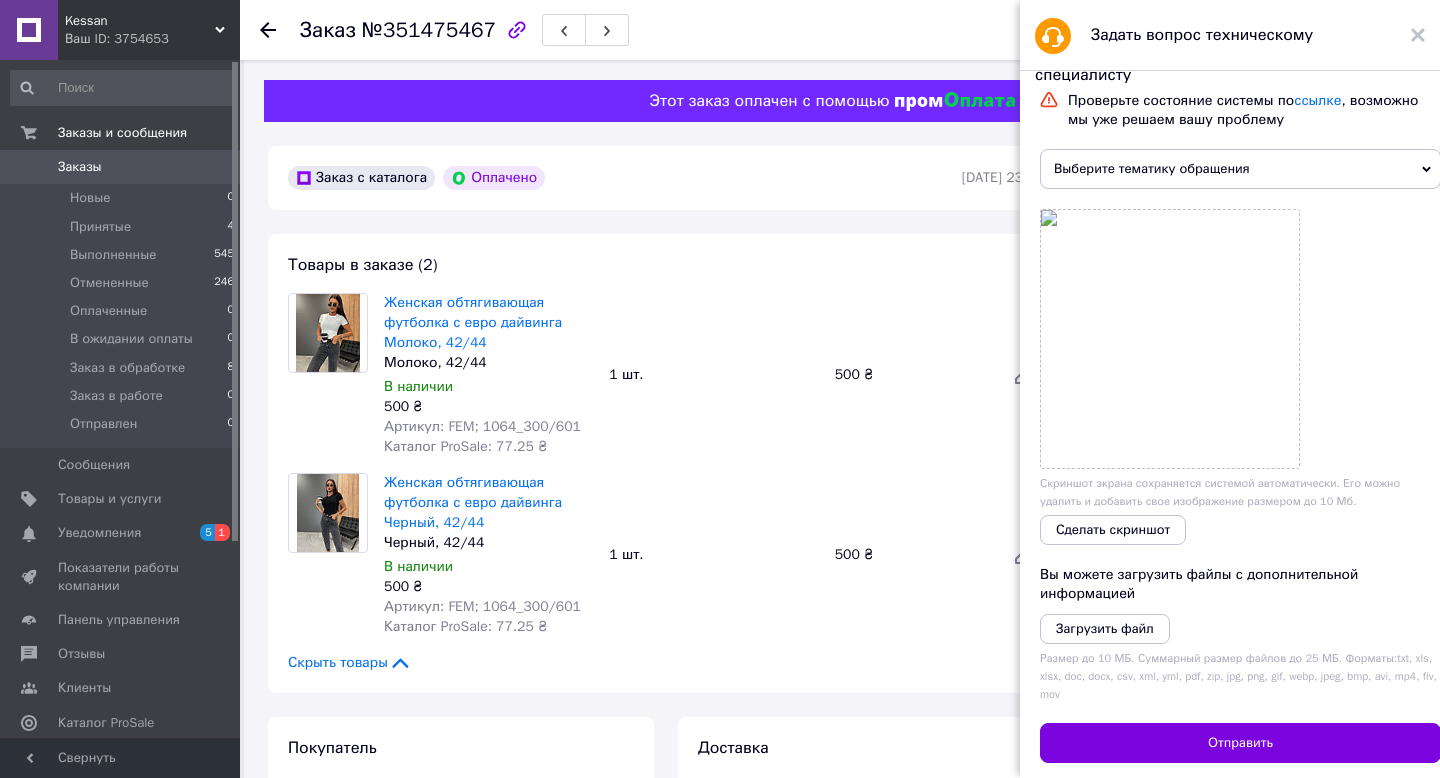 click on "Выберите тематику обращения" at bounding box center (1240, 169) 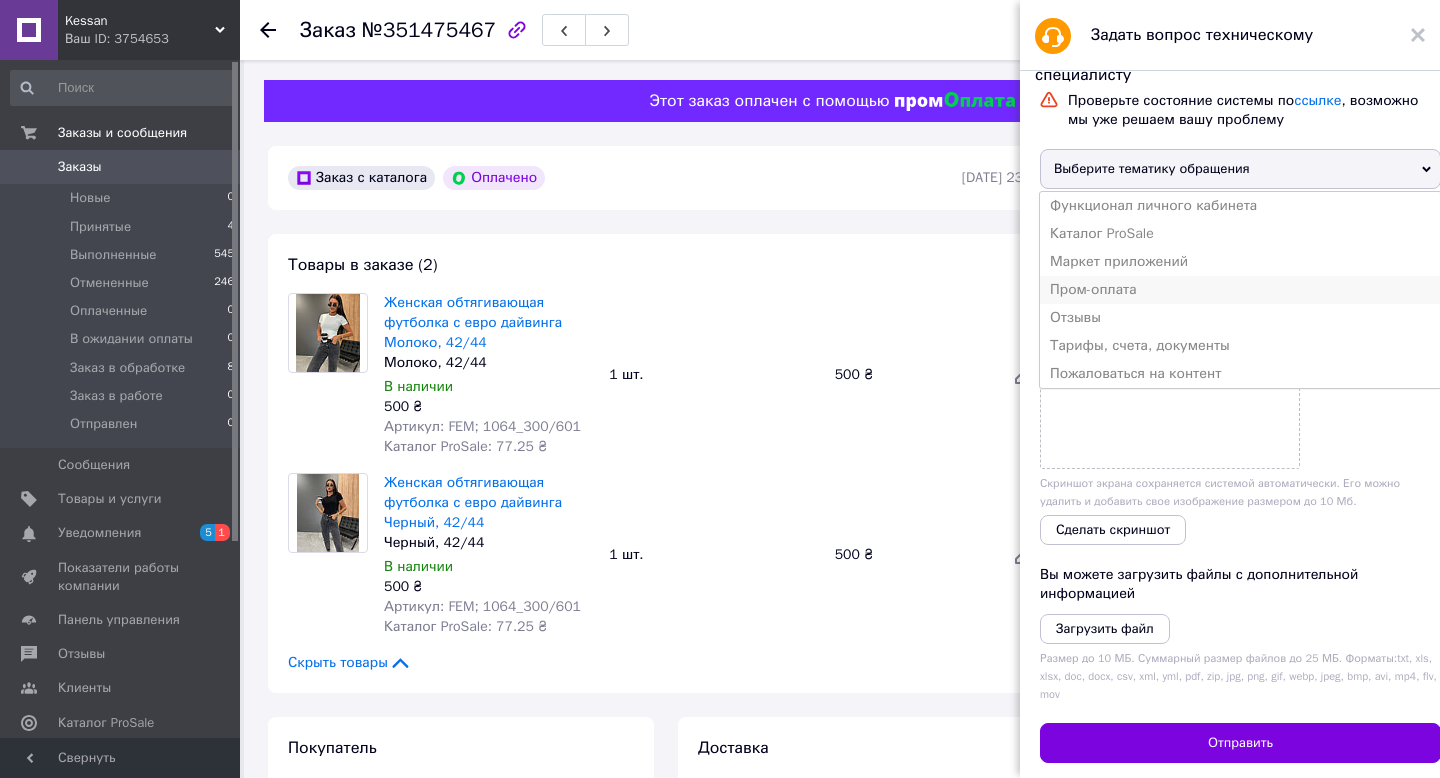 click on "Пром-оплата" at bounding box center (1240, 290) 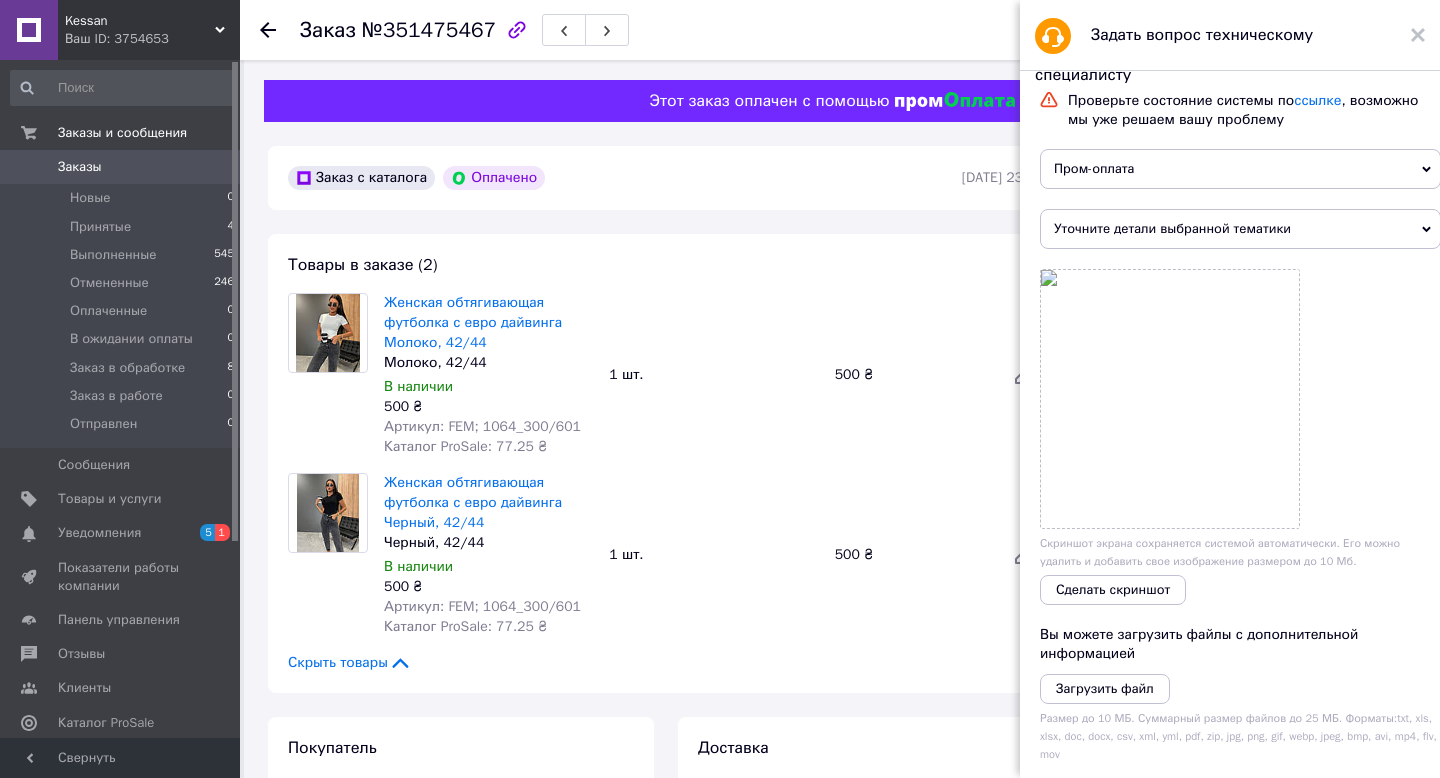 click on "Уточните детали выбранной тематики" at bounding box center [1240, 229] 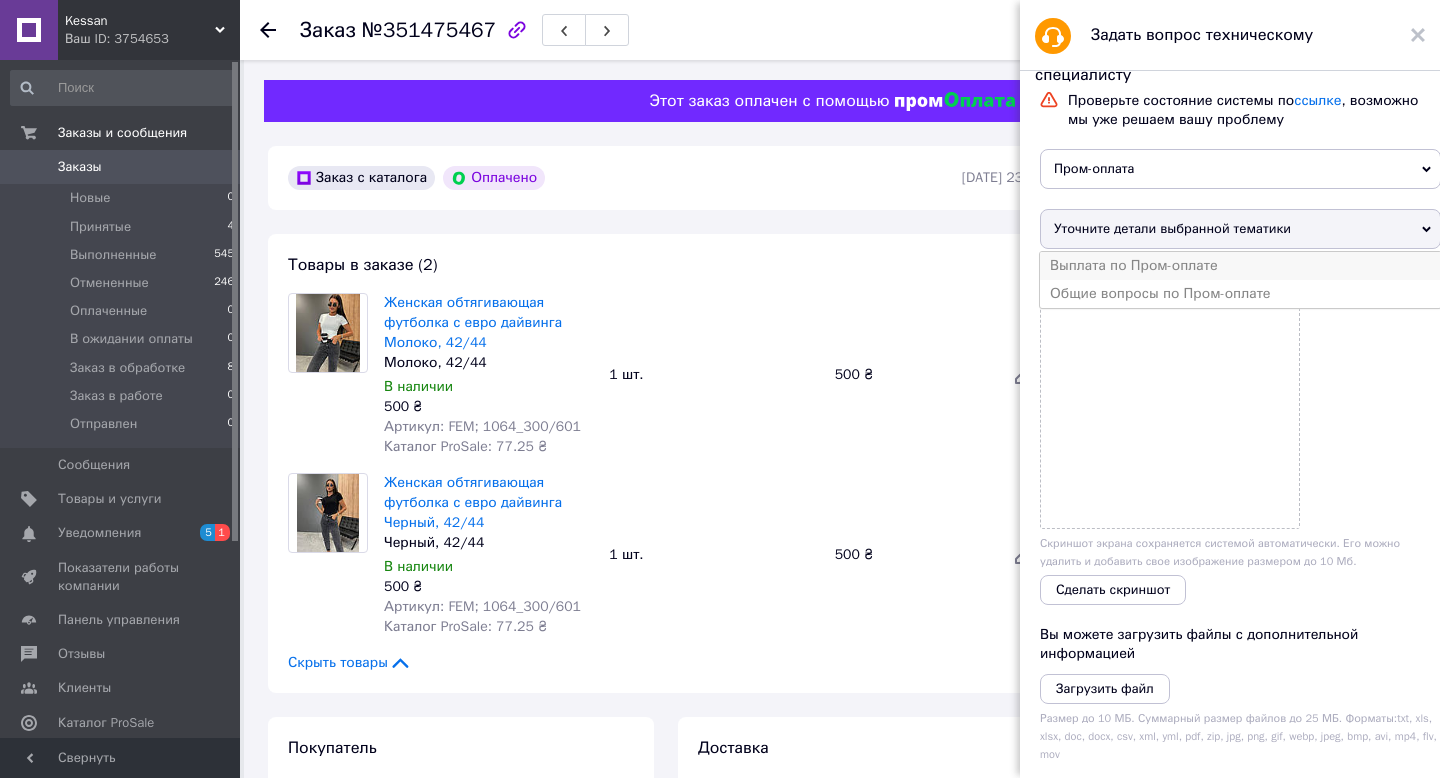 click on "Выплата по Пром-оплате" at bounding box center [1240, 266] 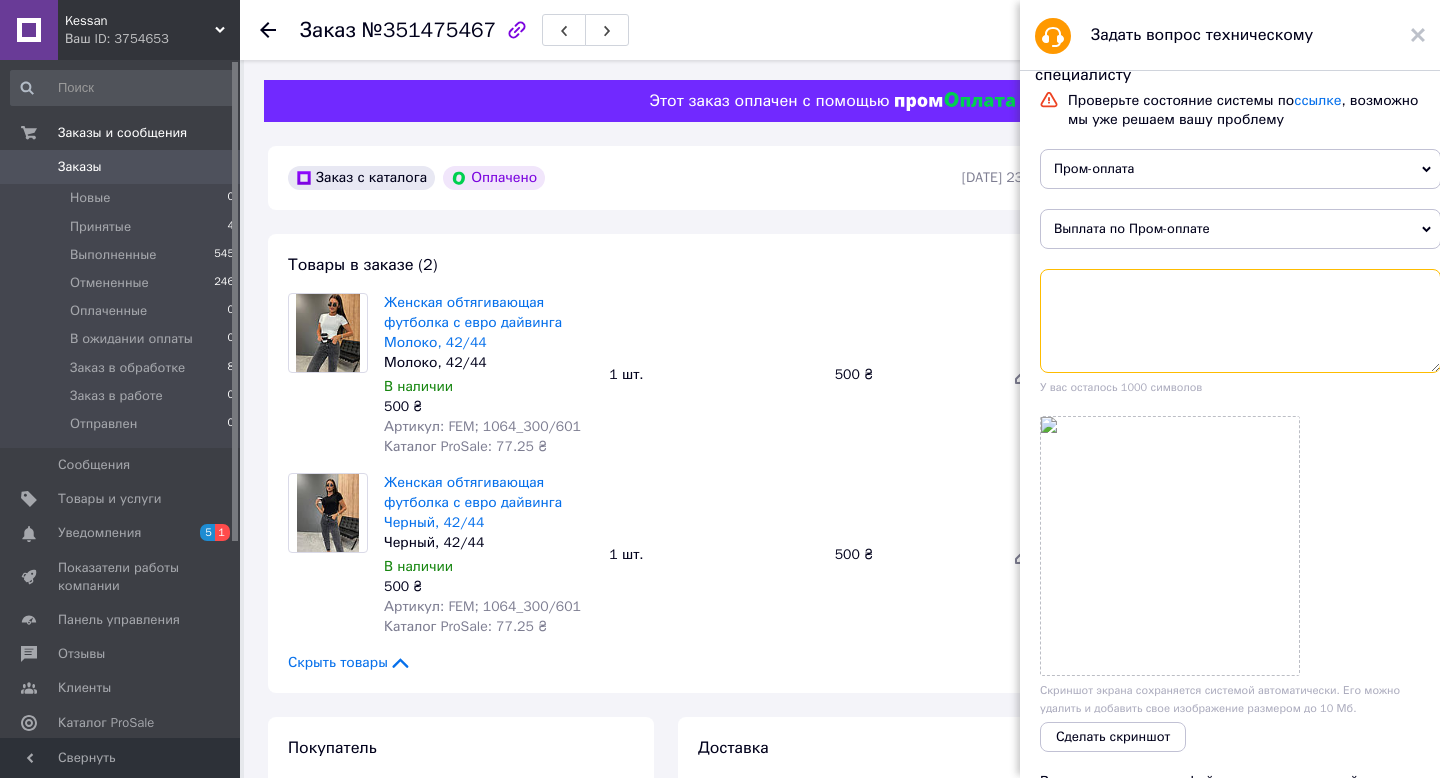 click at bounding box center (1240, 321) 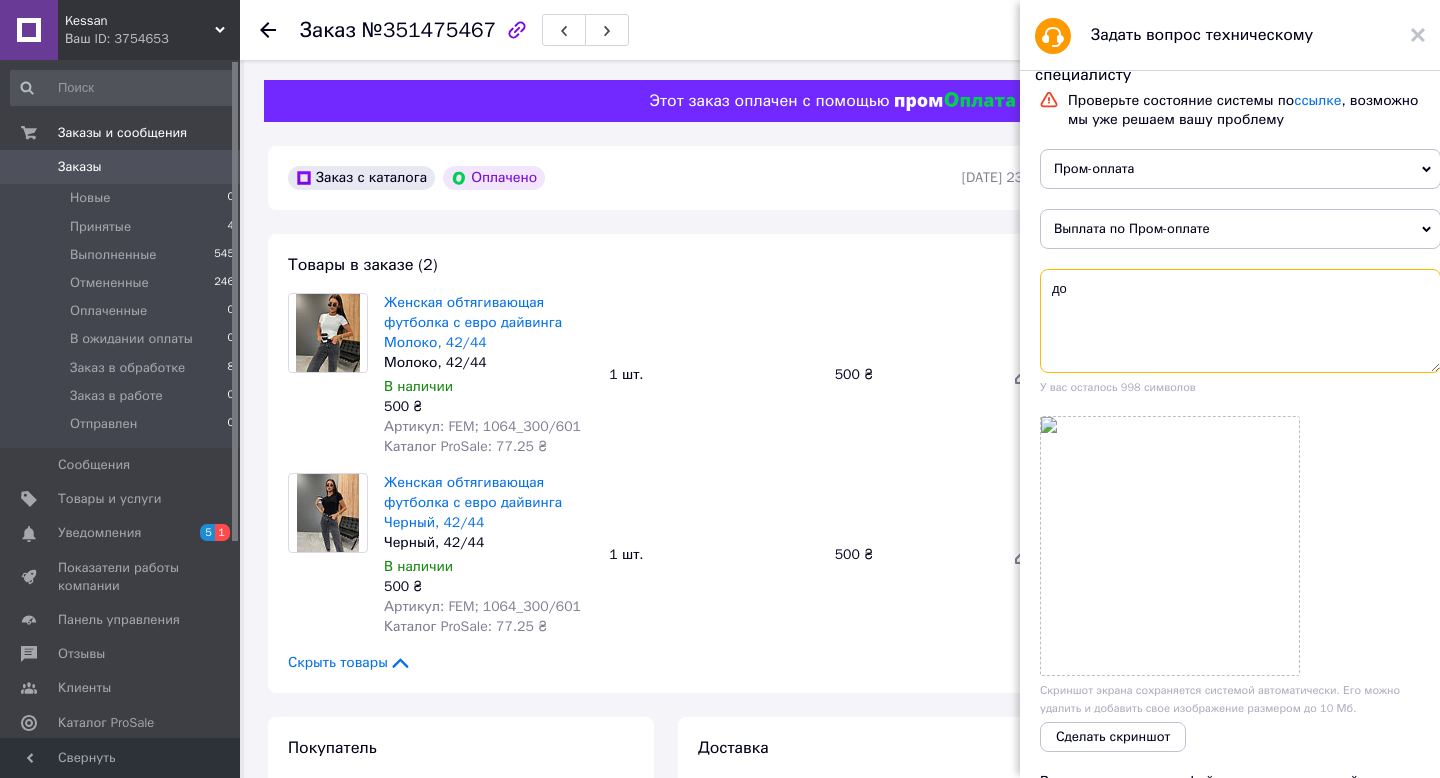 type on "д" 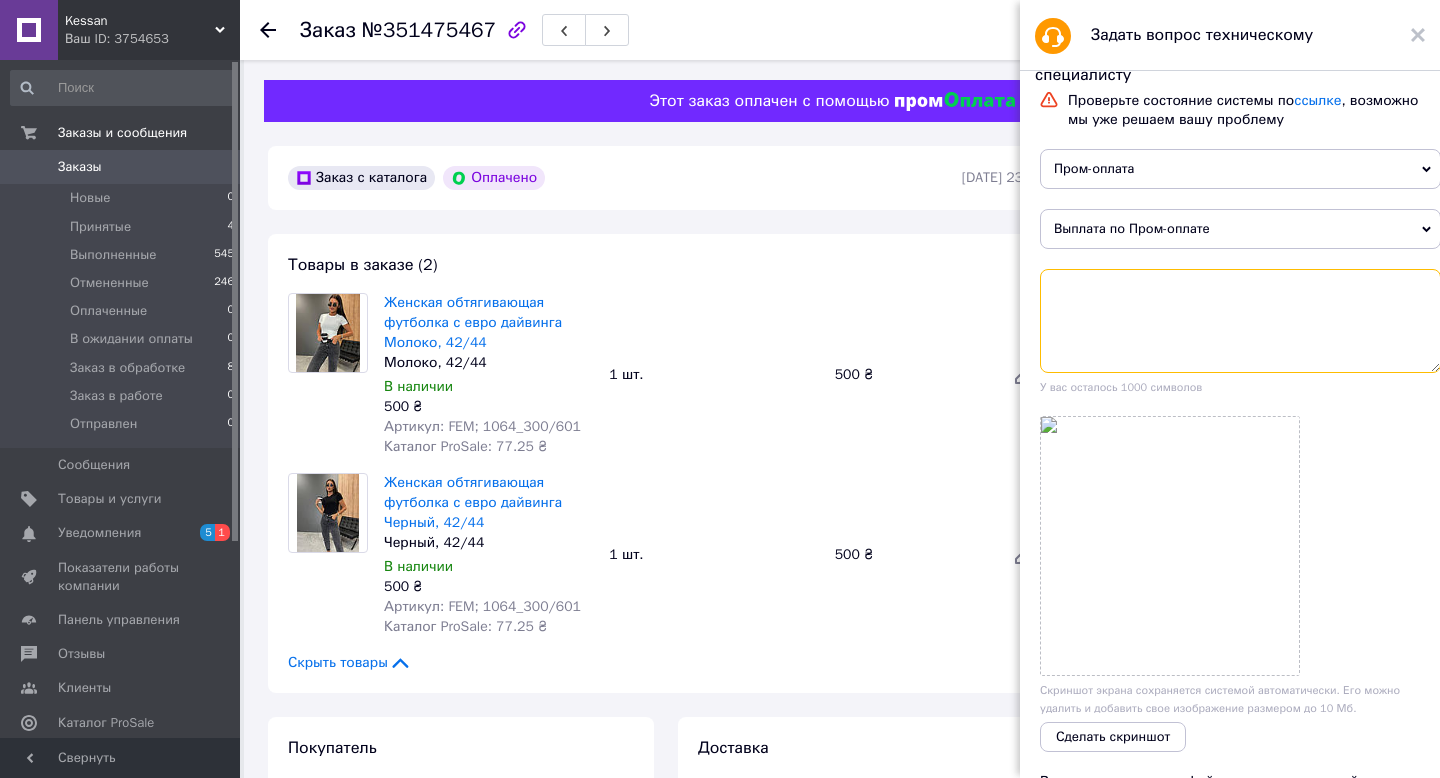 type on "Т" 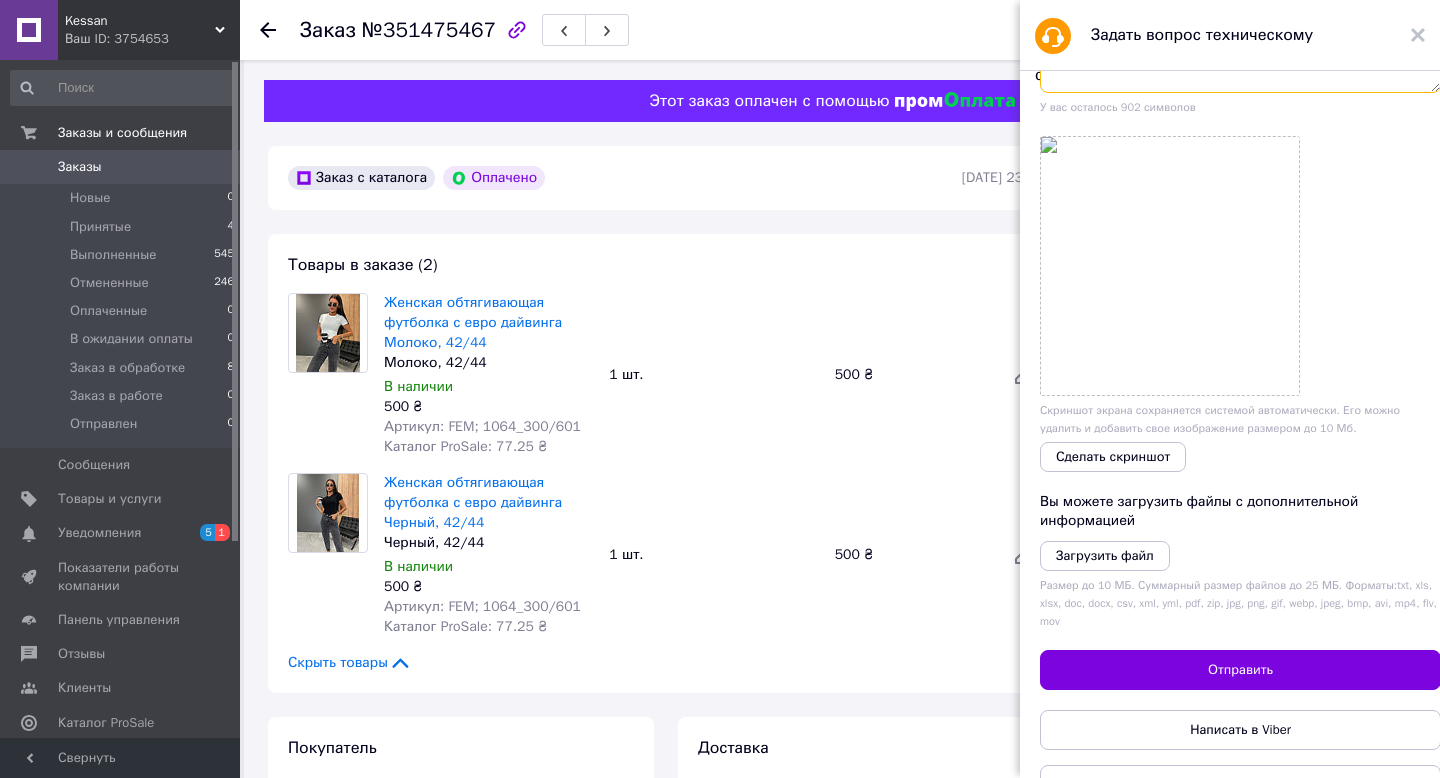 scroll, scrollTop: 315, scrollLeft: 0, axis: vertical 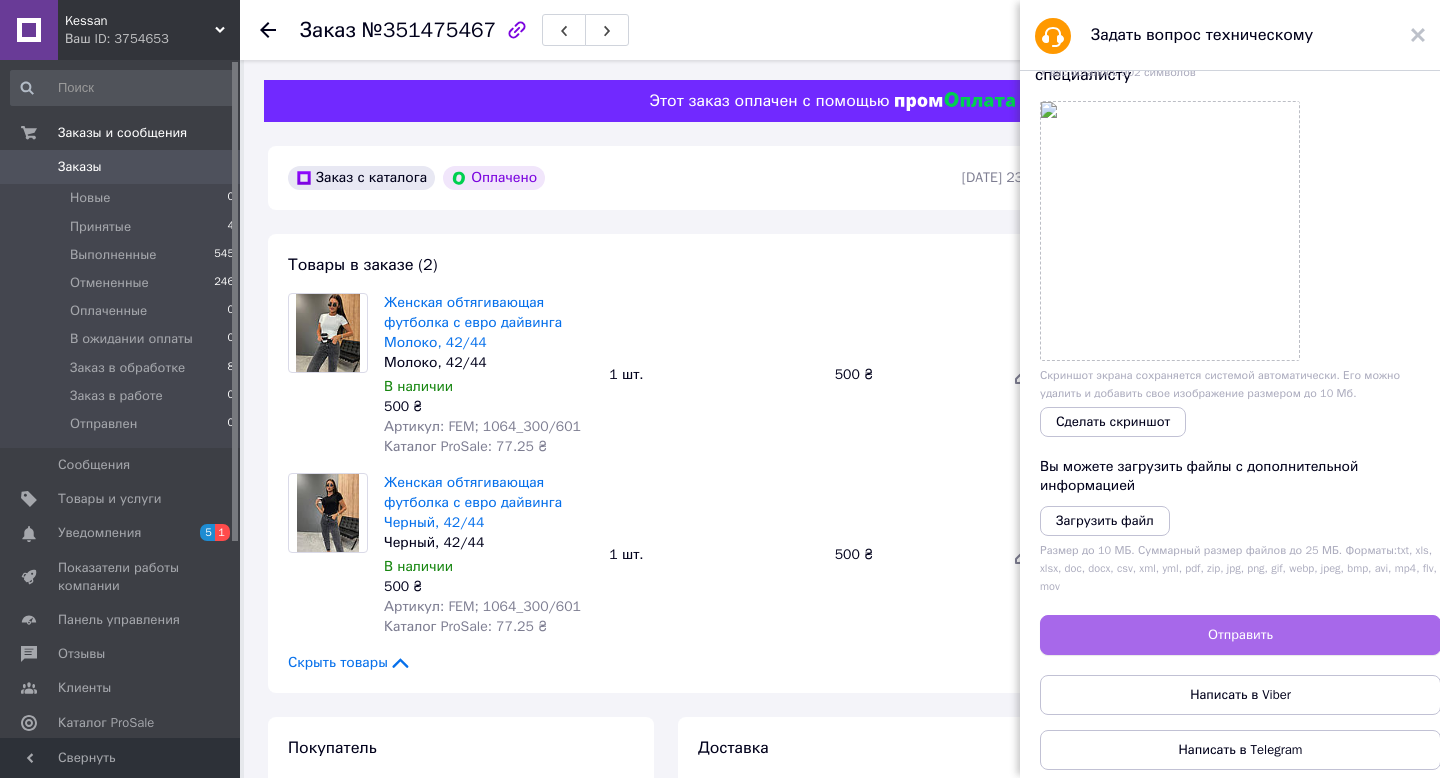 type on "Доброе утро, по заказу 351475467 пром оплата до сих пор не поступила, заказ был забран 8го числа." 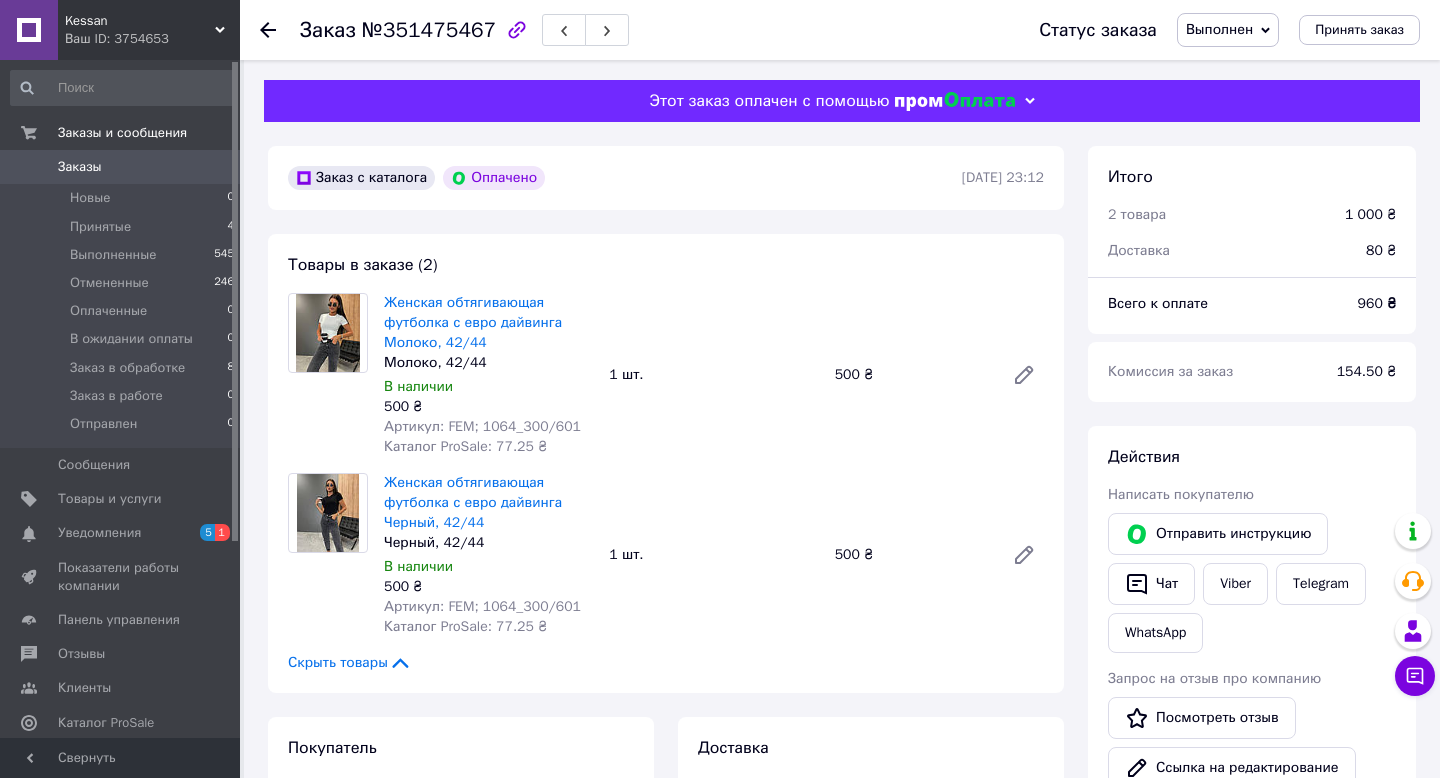 click 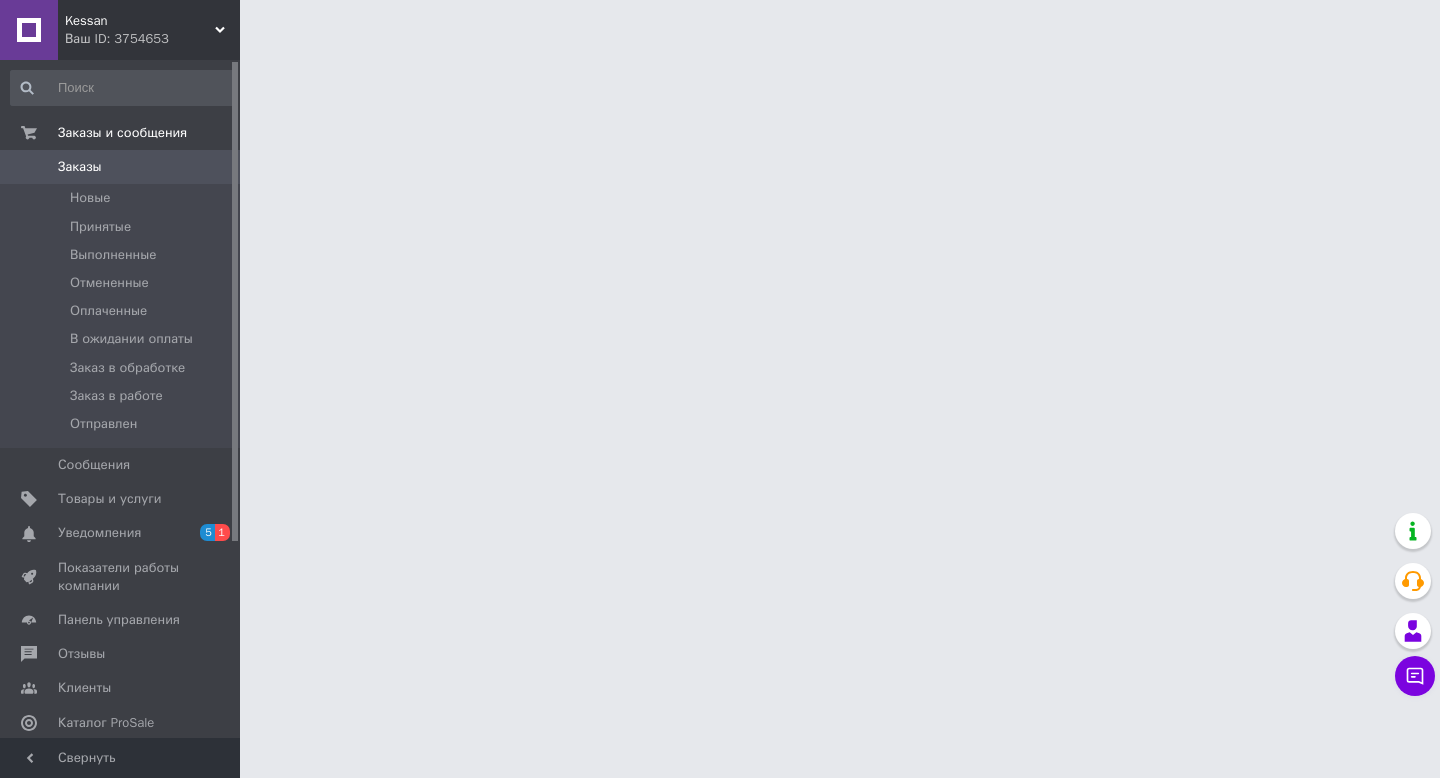 scroll, scrollTop: 0, scrollLeft: 0, axis: both 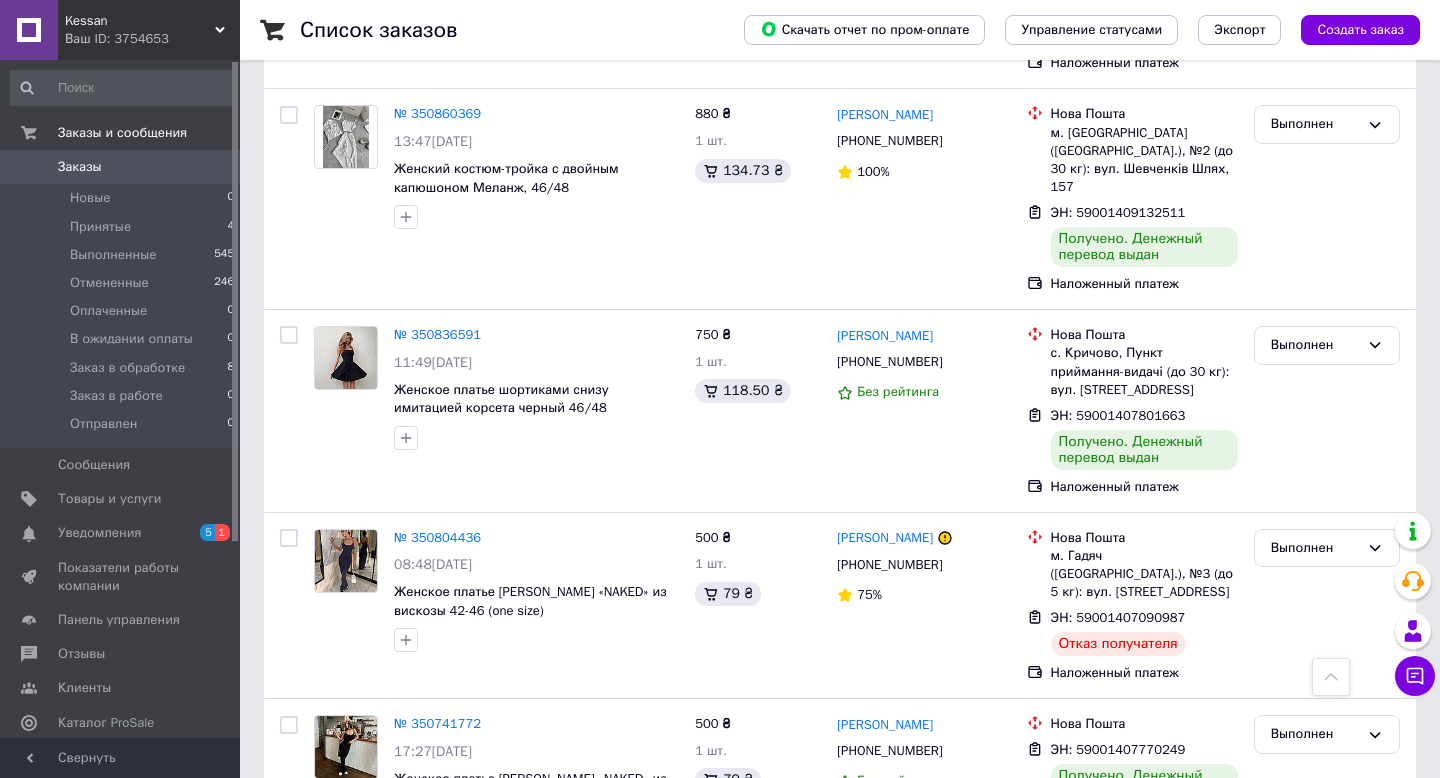 click on "1" at bounding box center (415, 900) 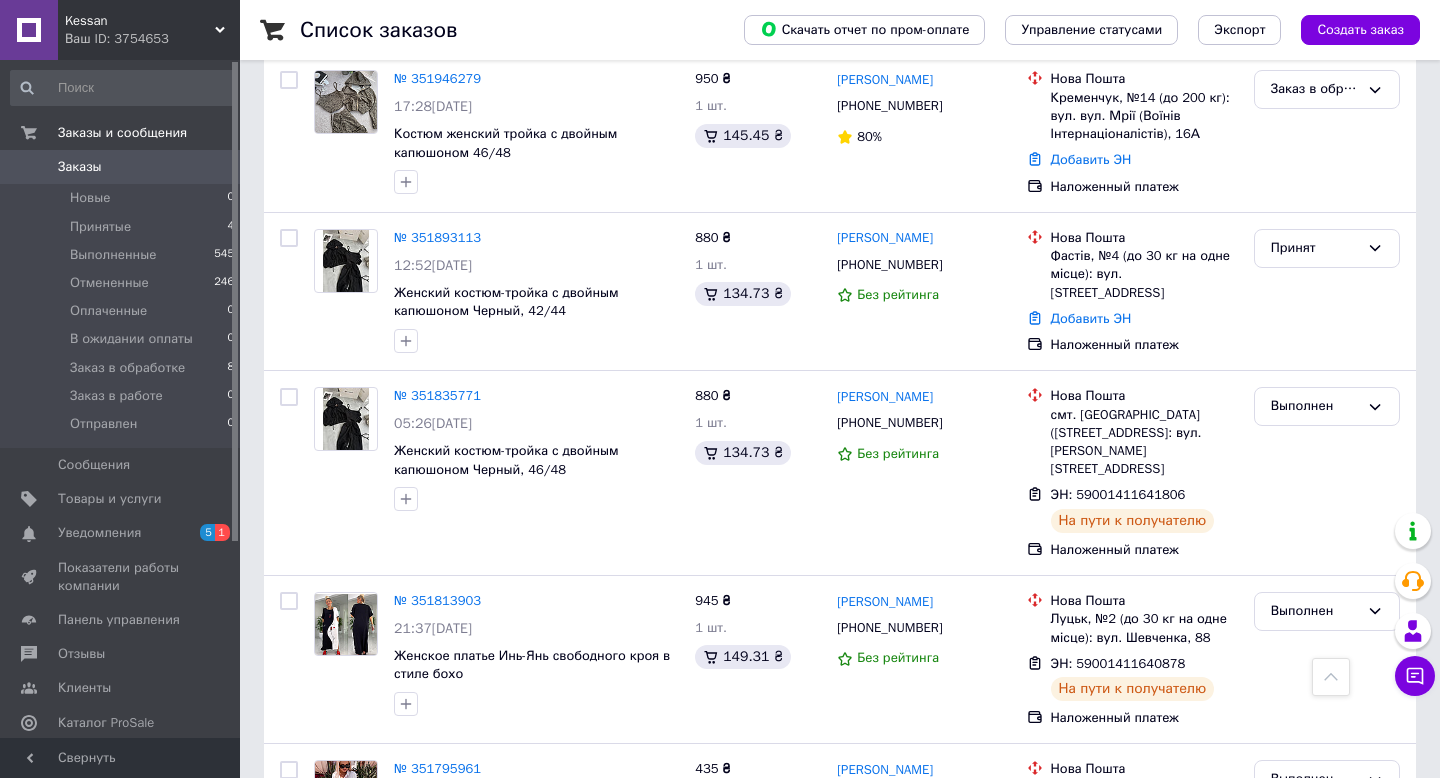 scroll, scrollTop: 917, scrollLeft: 0, axis: vertical 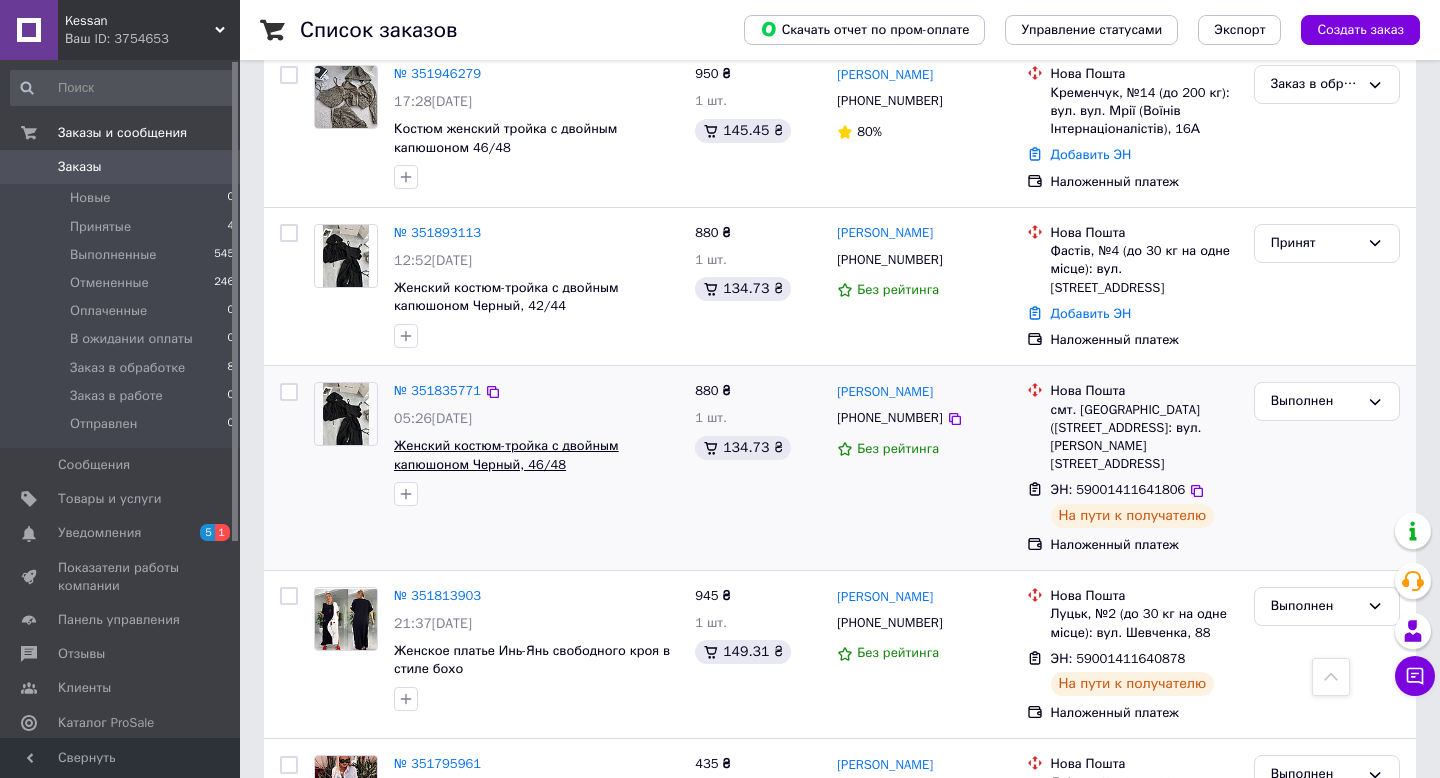 click on "Женский костюм-тройка с двойным капюшоном Черный, 46/48" at bounding box center (506, 455) 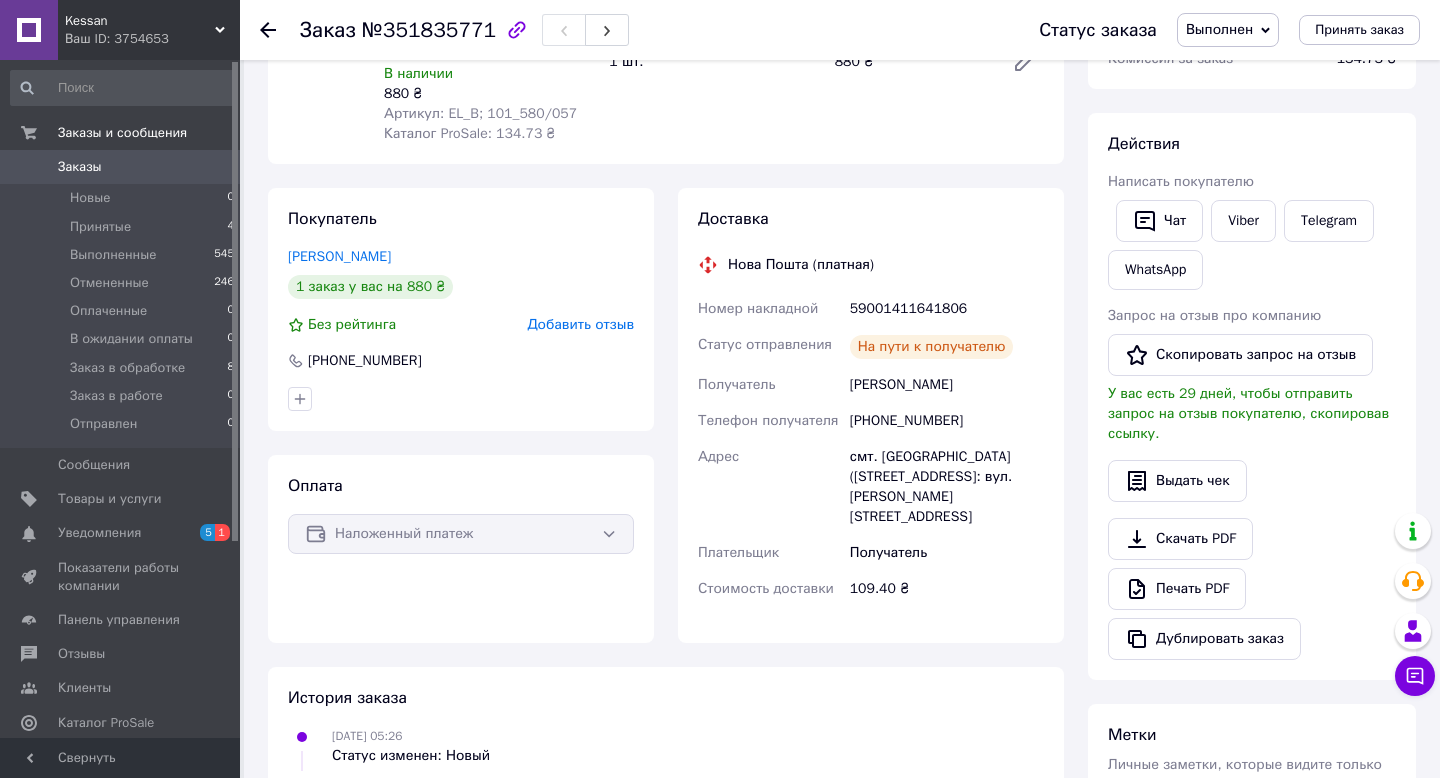 scroll, scrollTop: 270, scrollLeft: 0, axis: vertical 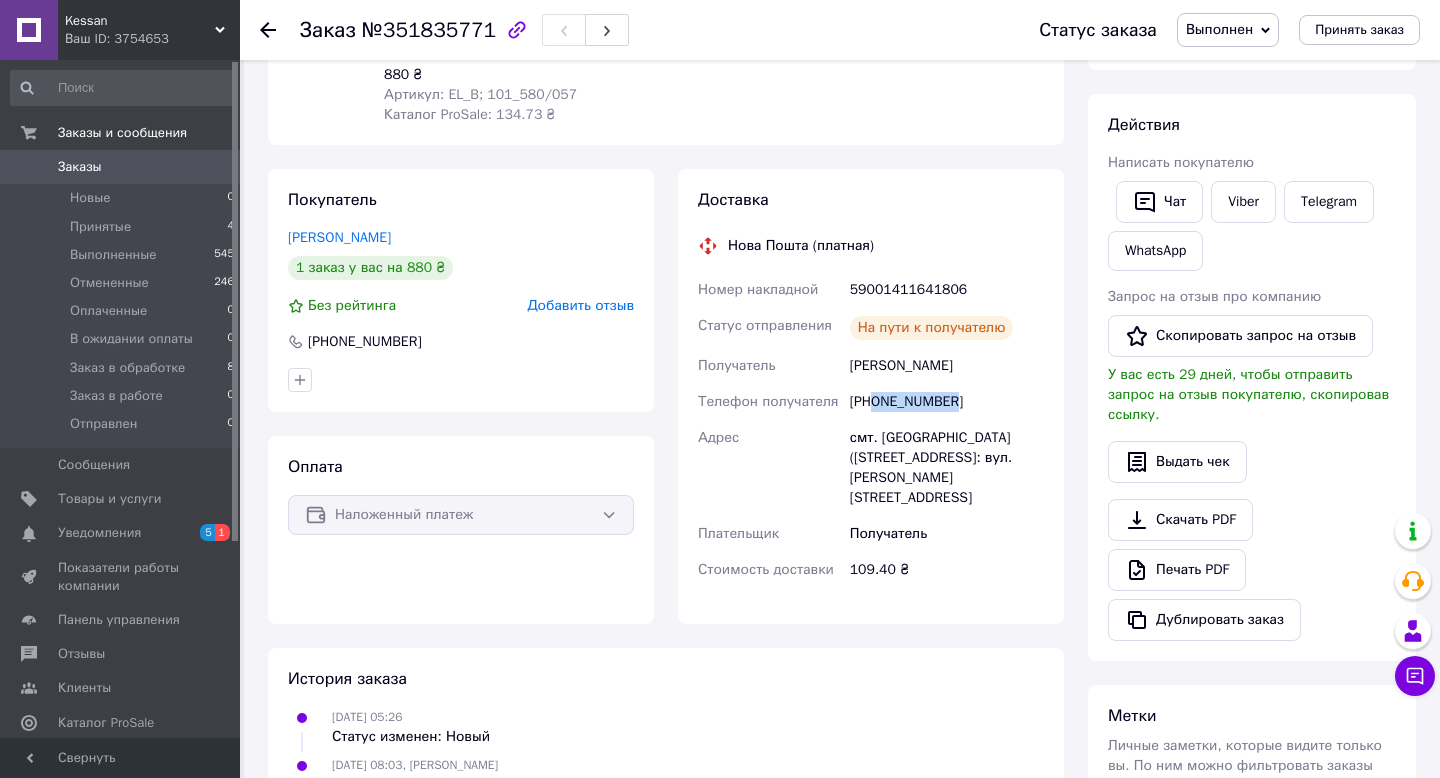 drag, startPoint x: 873, startPoint y: 399, endPoint x: 959, endPoint y: 403, distance: 86.09297 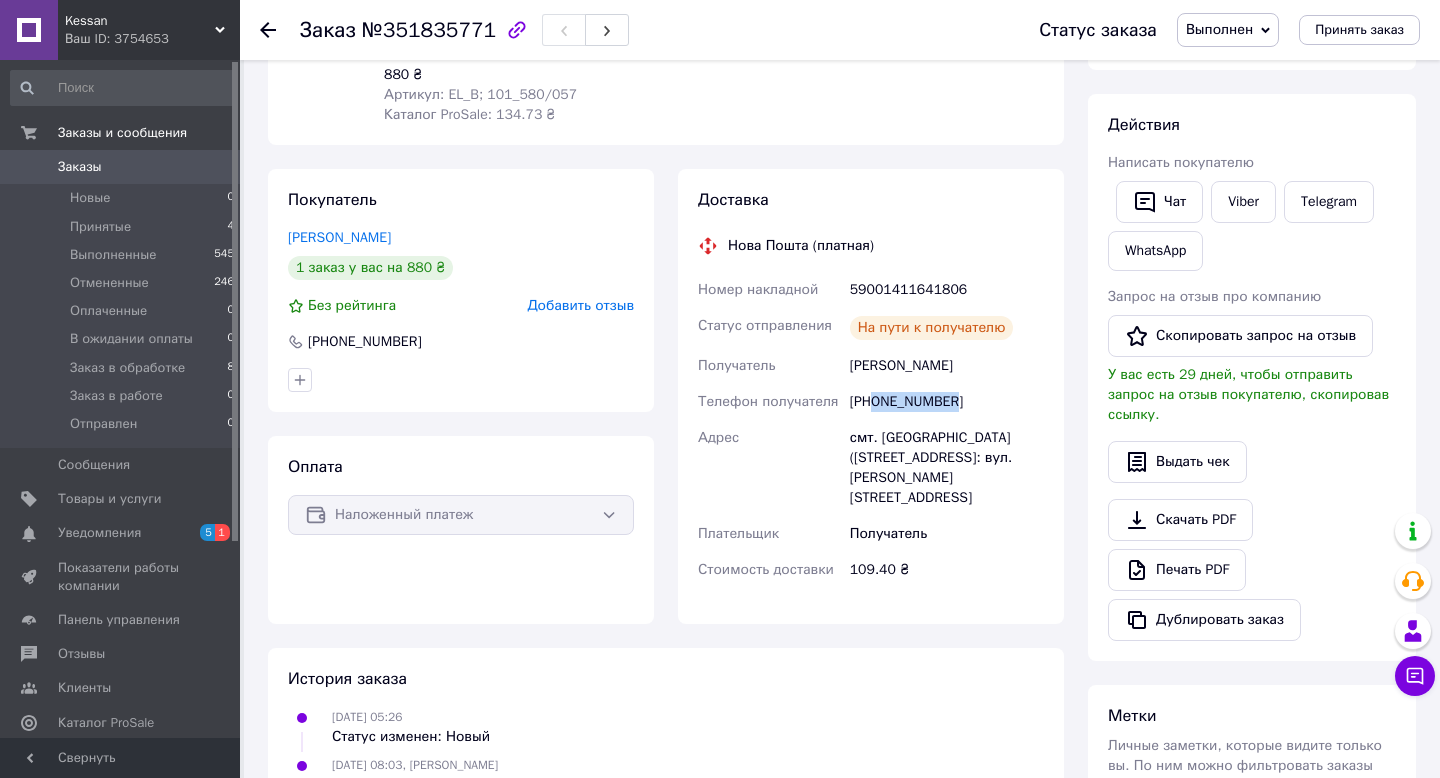 copy on "0677915610" 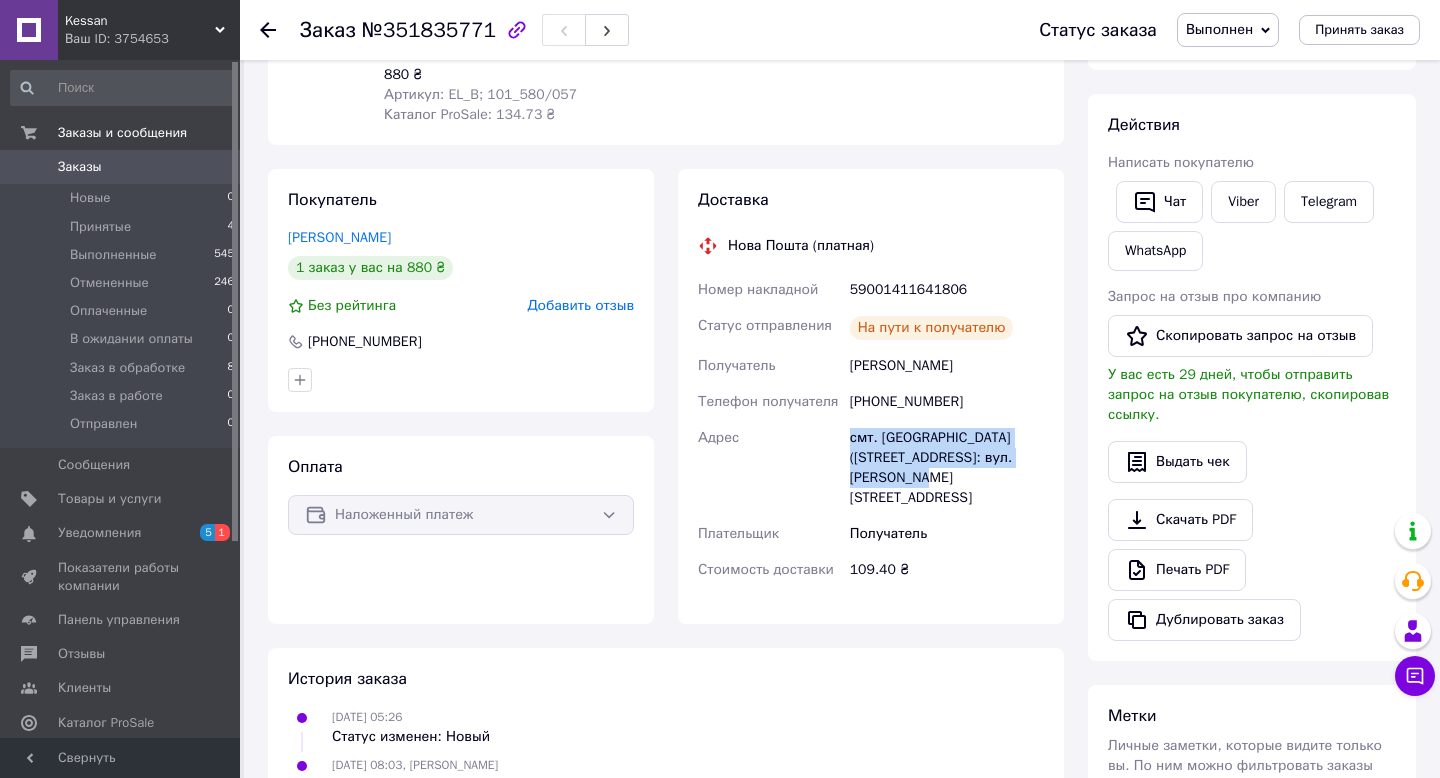drag, startPoint x: 852, startPoint y: 436, endPoint x: 977, endPoint y: 492, distance: 136.9708 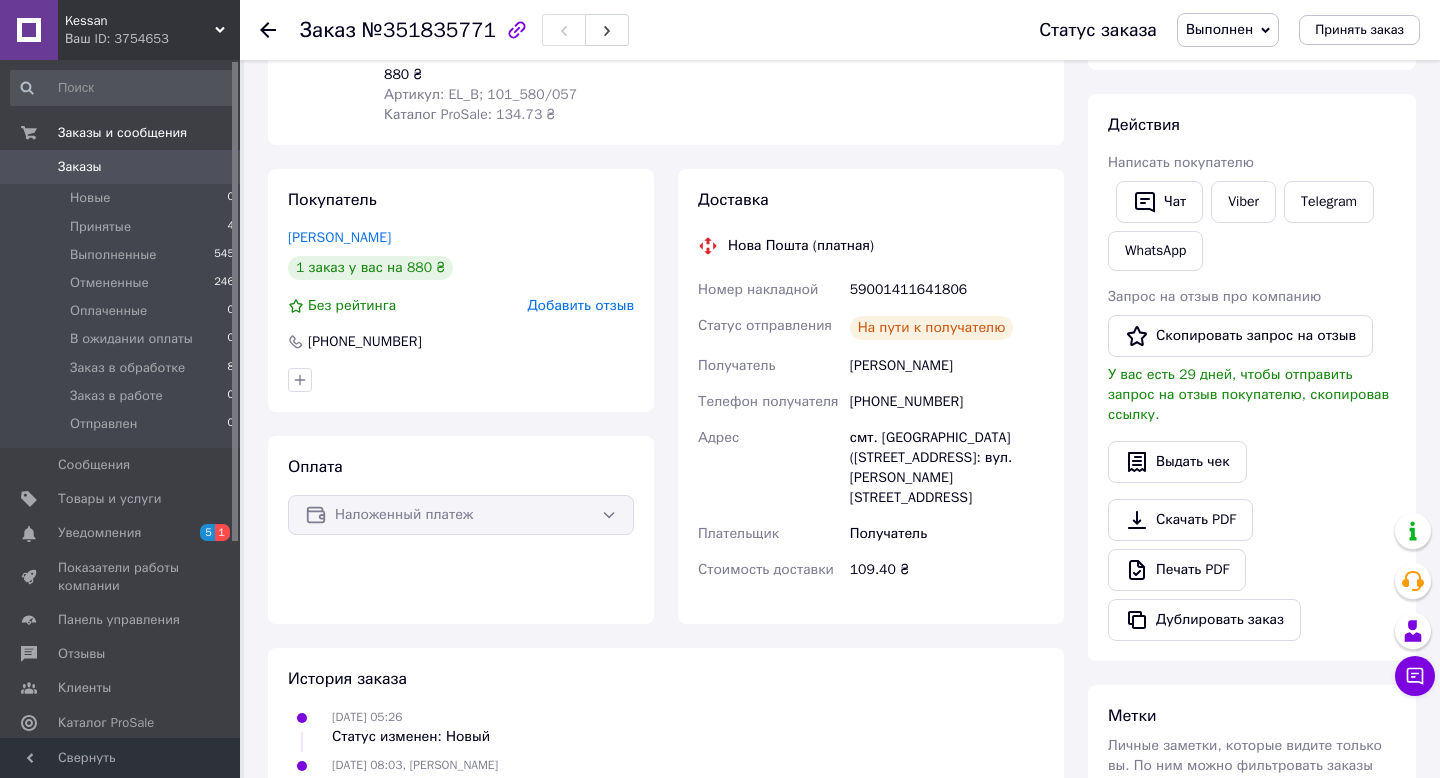 click on "59001411641806" at bounding box center (947, 290) 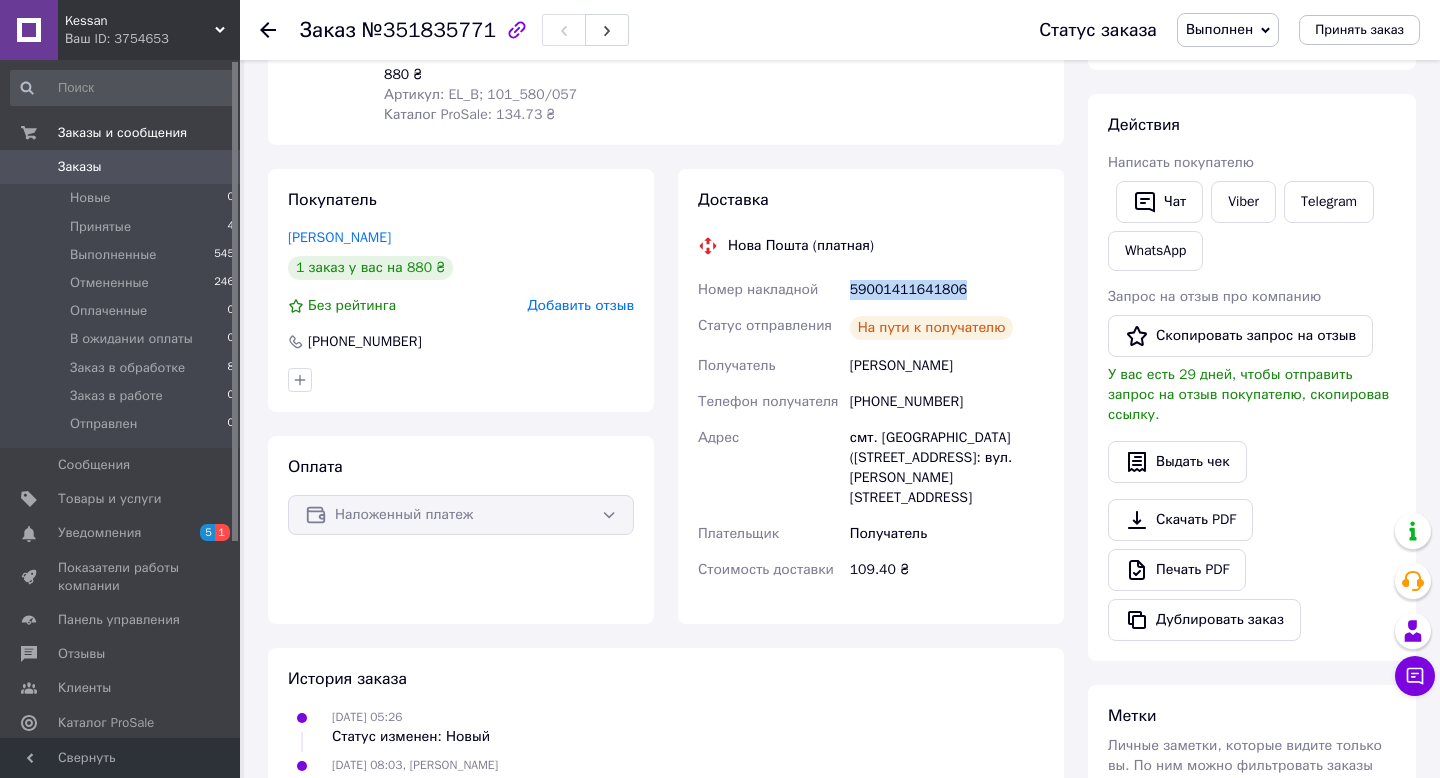 click on "59001411641806" at bounding box center (947, 290) 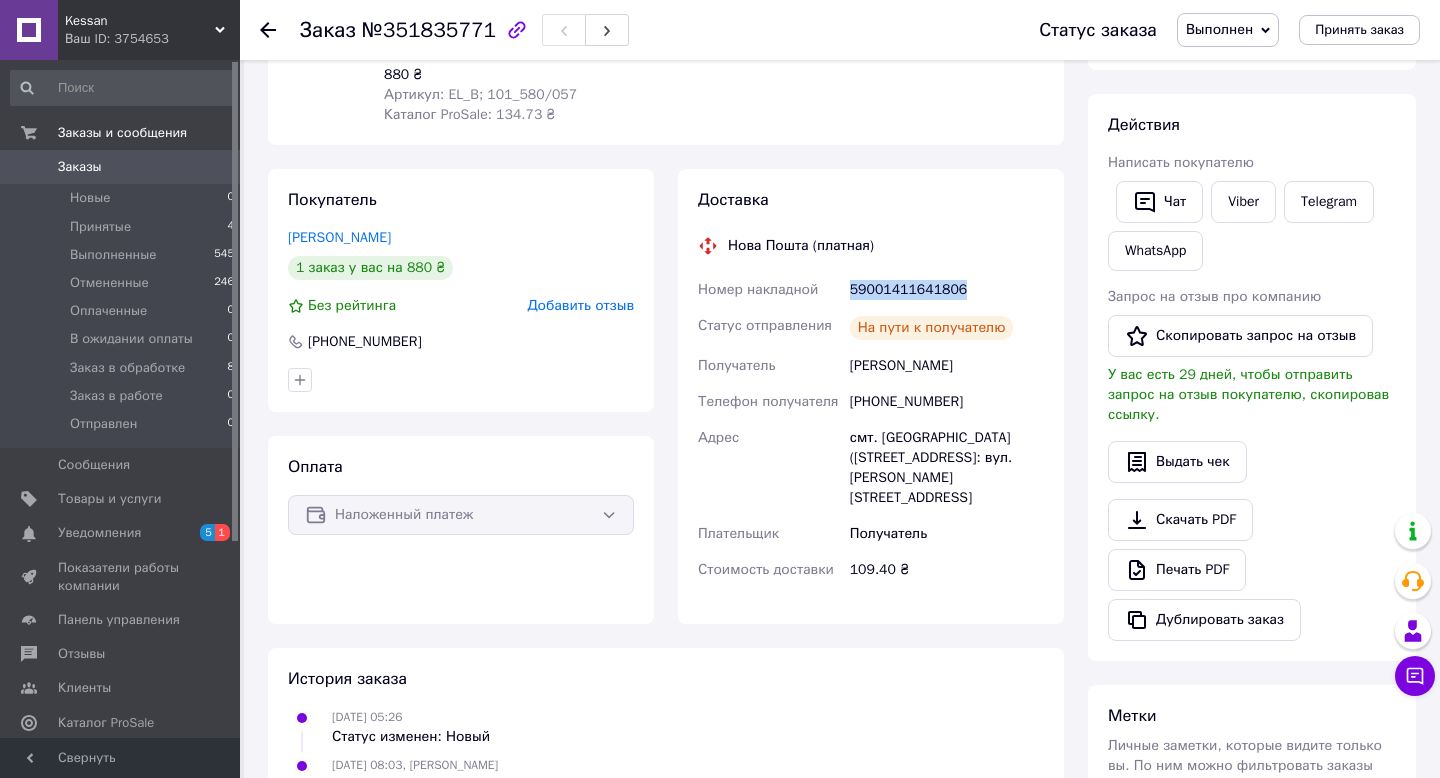 click on "[PERSON_NAME]" at bounding box center (947, 366) 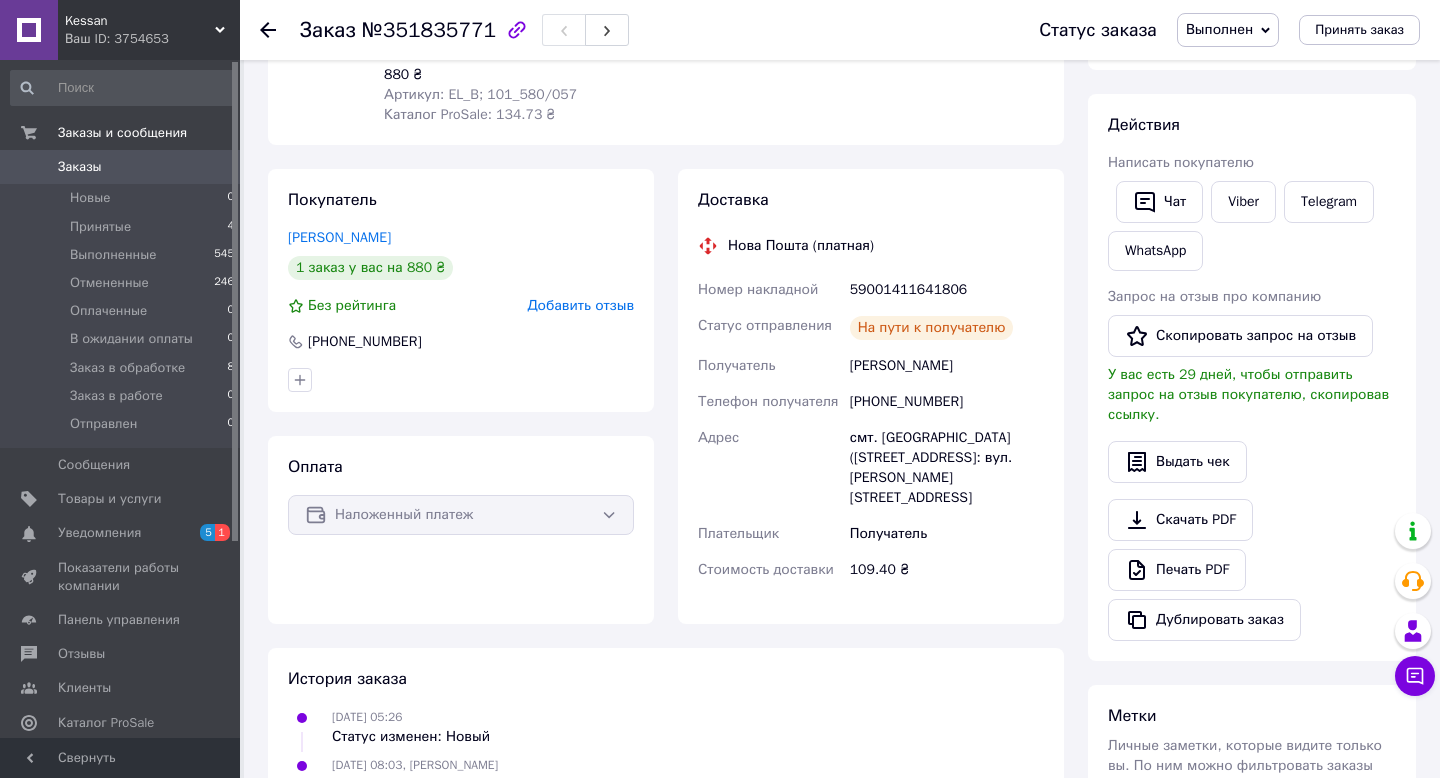click on "[PERSON_NAME]" at bounding box center (947, 366) 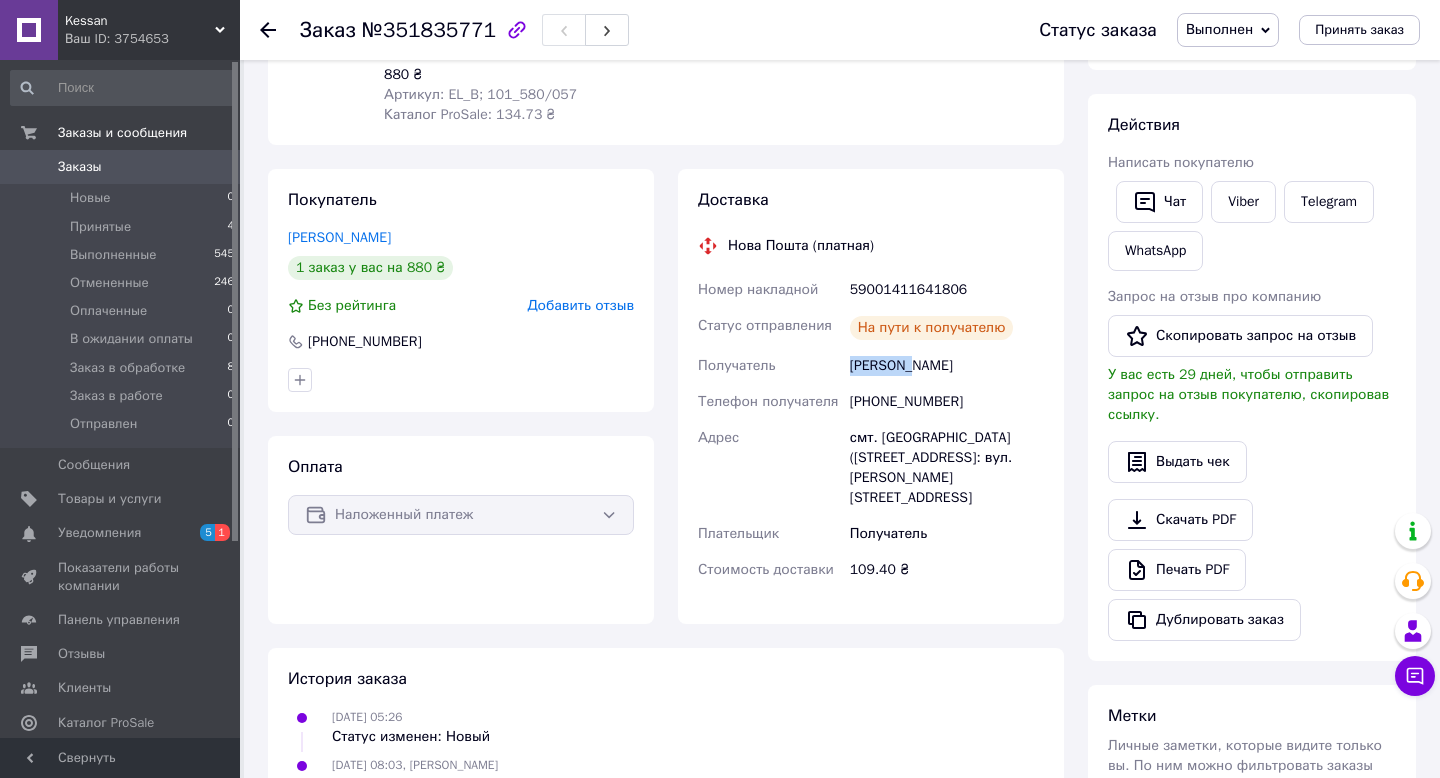 click on "[PERSON_NAME]" at bounding box center (947, 366) 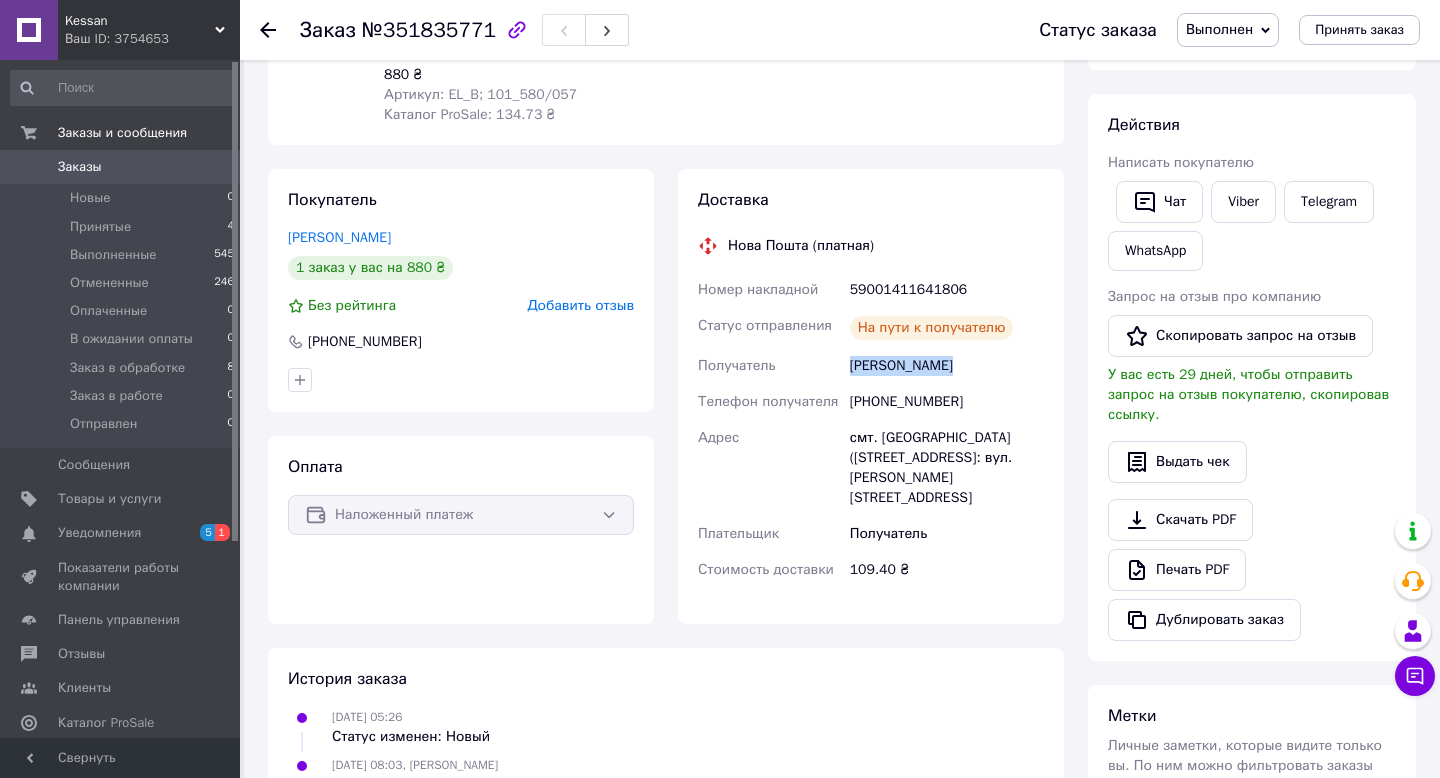 copy on "Іванович Софія" 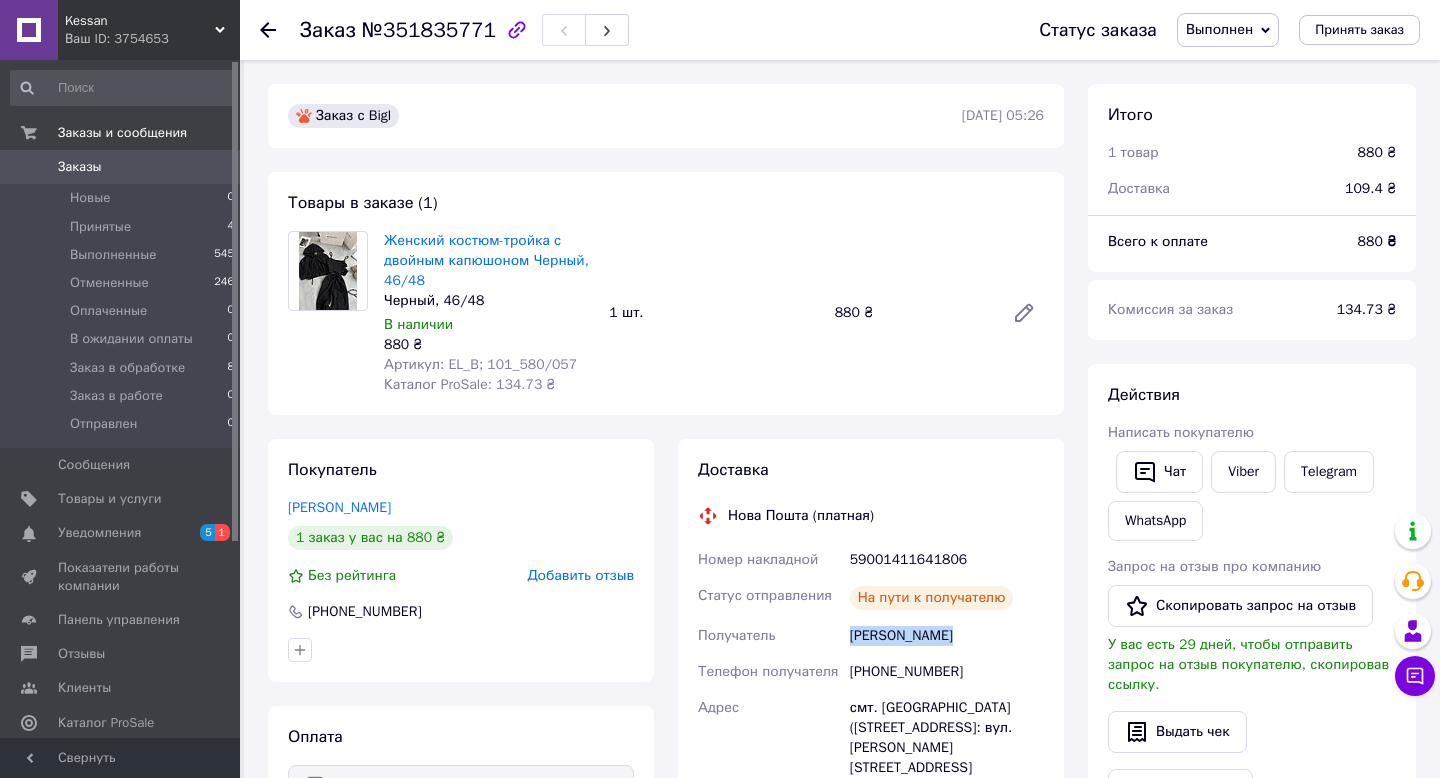 click 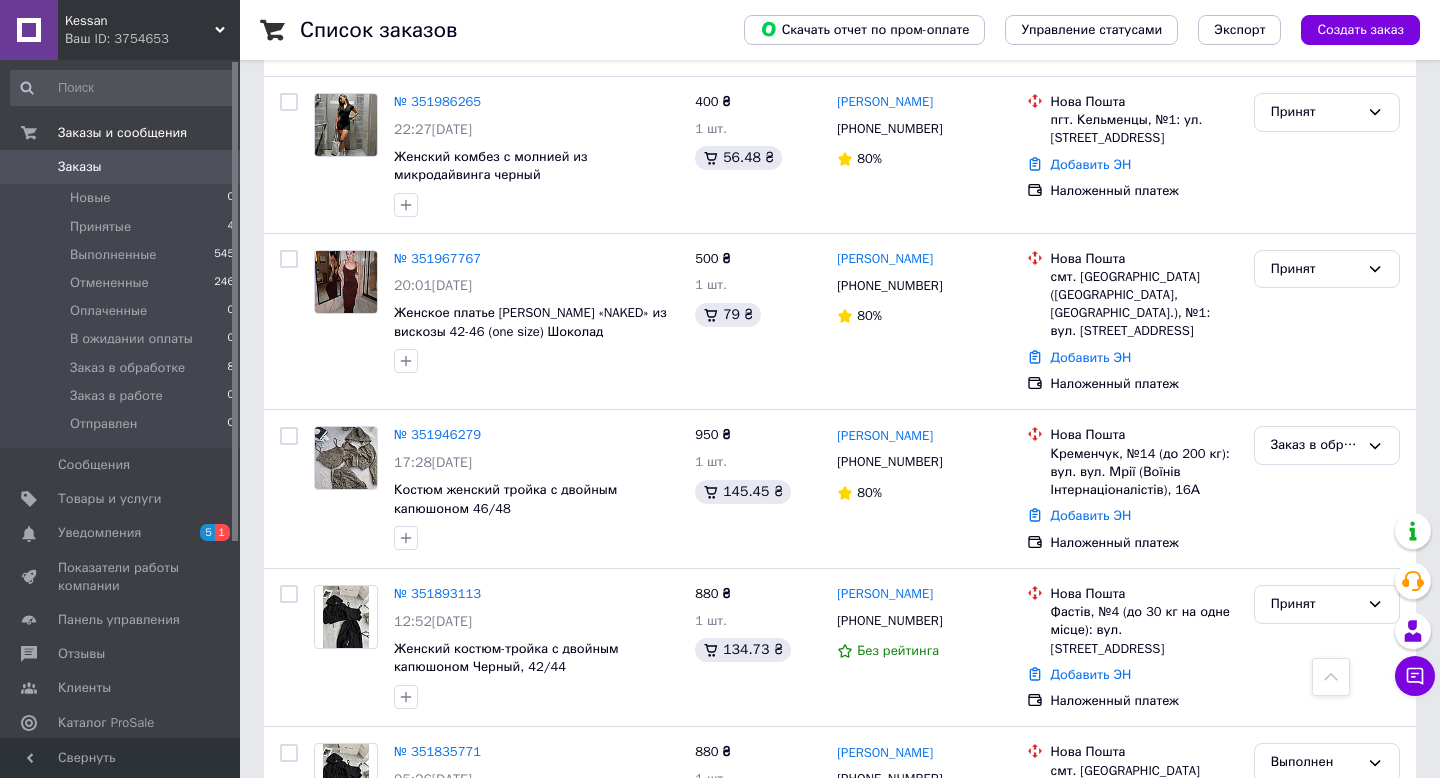 scroll, scrollTop: 550, scrollLeft: 0, axis: vertical 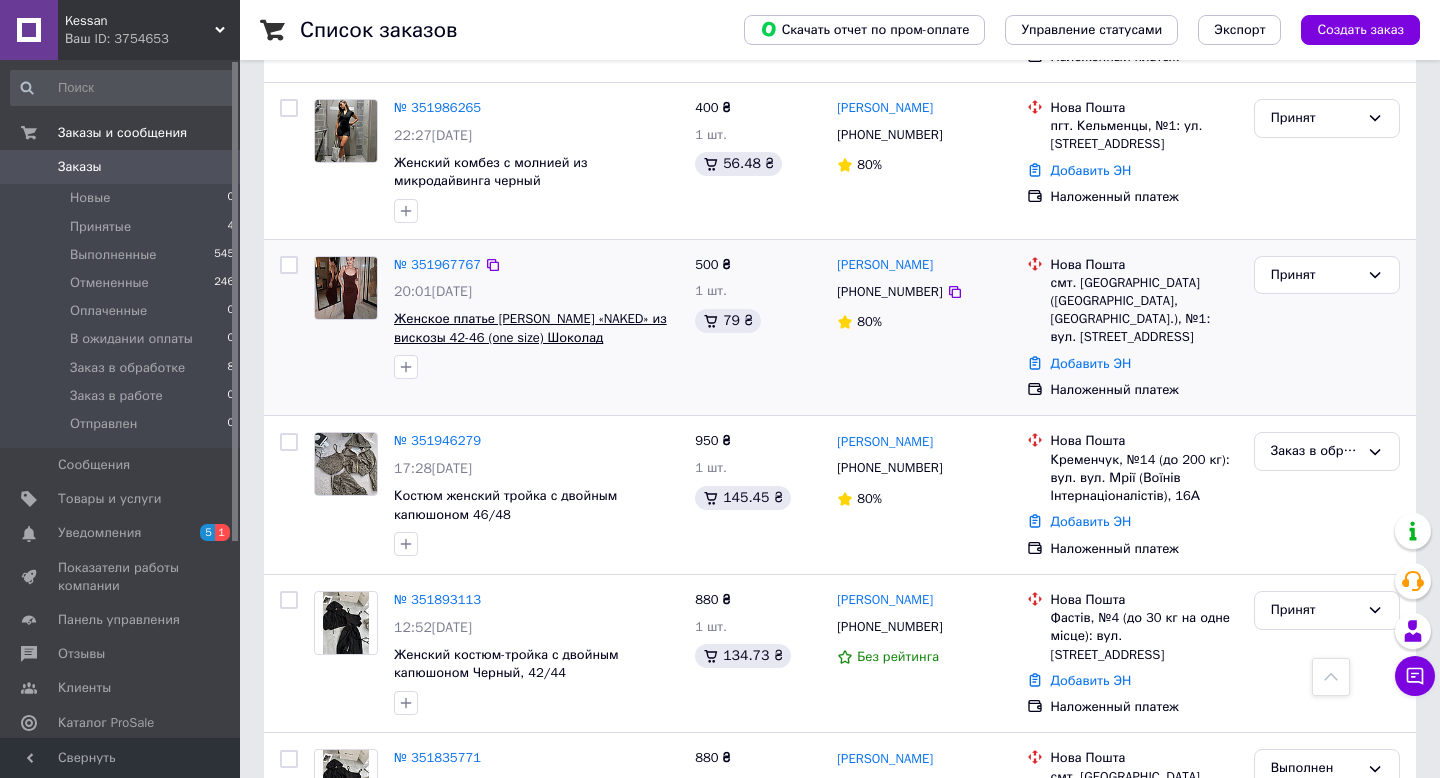 click on "Женское платье [PERSON_NAME] «NAKED» из вискозы 42-46 (one size) Шоколад" at bounding box center (530, 328) 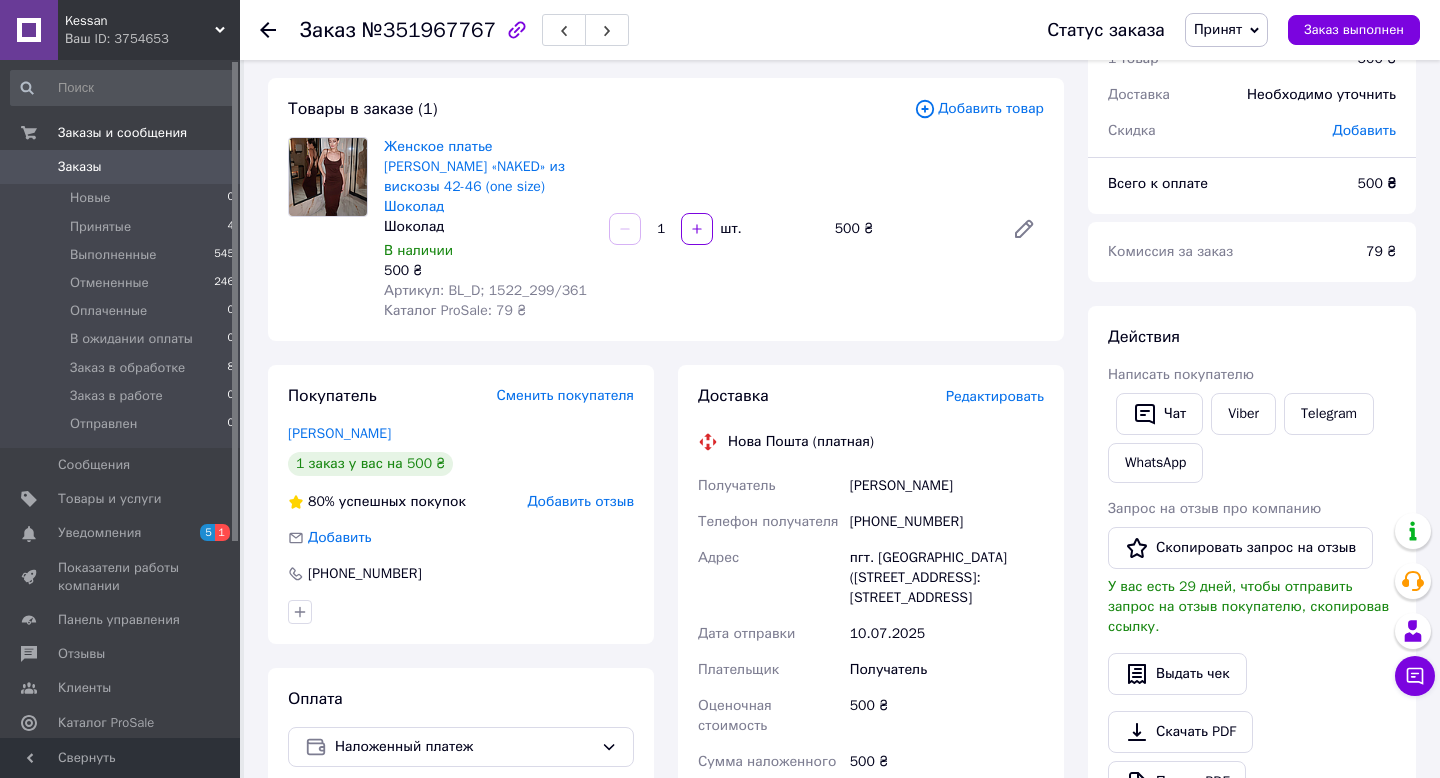 scroll, scrollTop: 152, scrollLeft: 0, axis: vertical 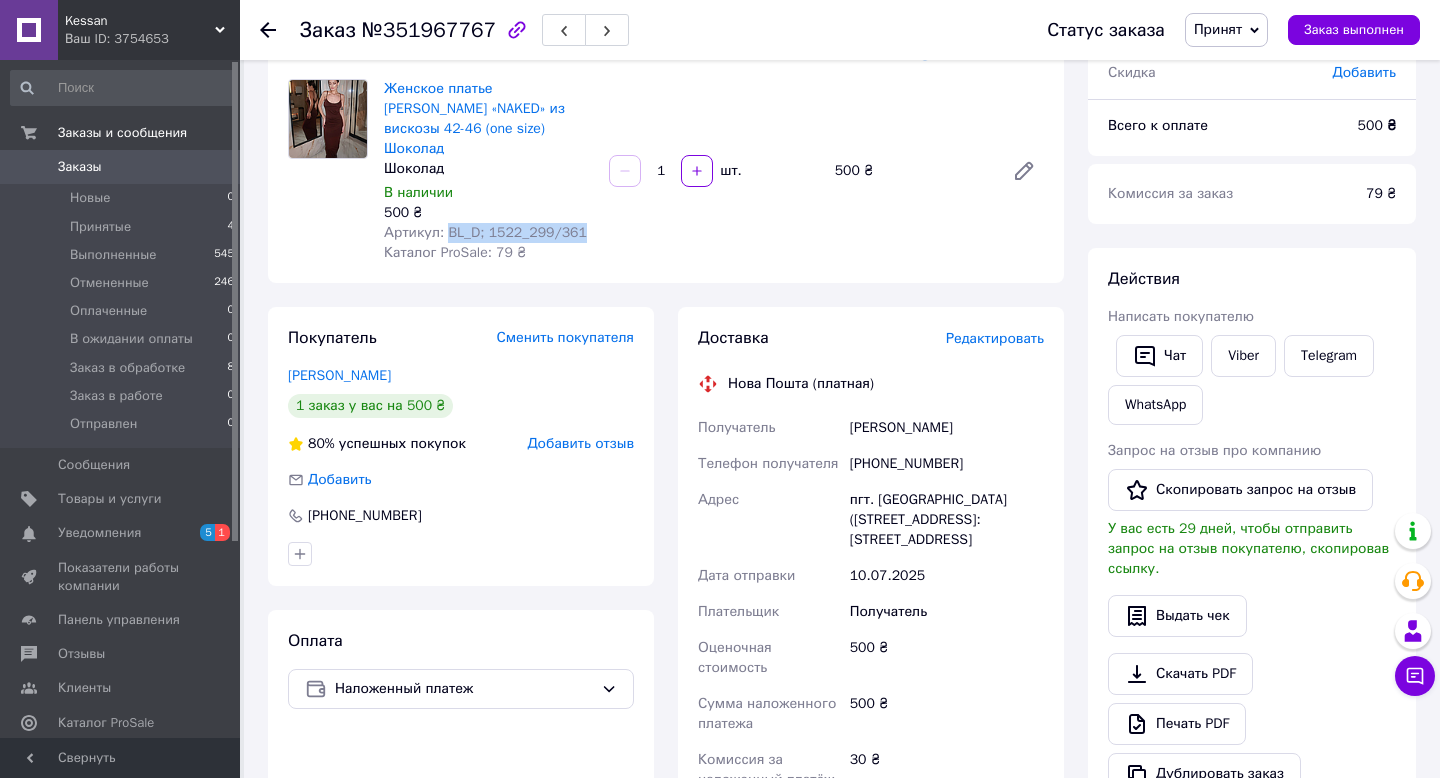 drag, startPoint x: 448, startPoint y: 210, endPoint x: 588, endPoint y: 211, distance: 140.00357 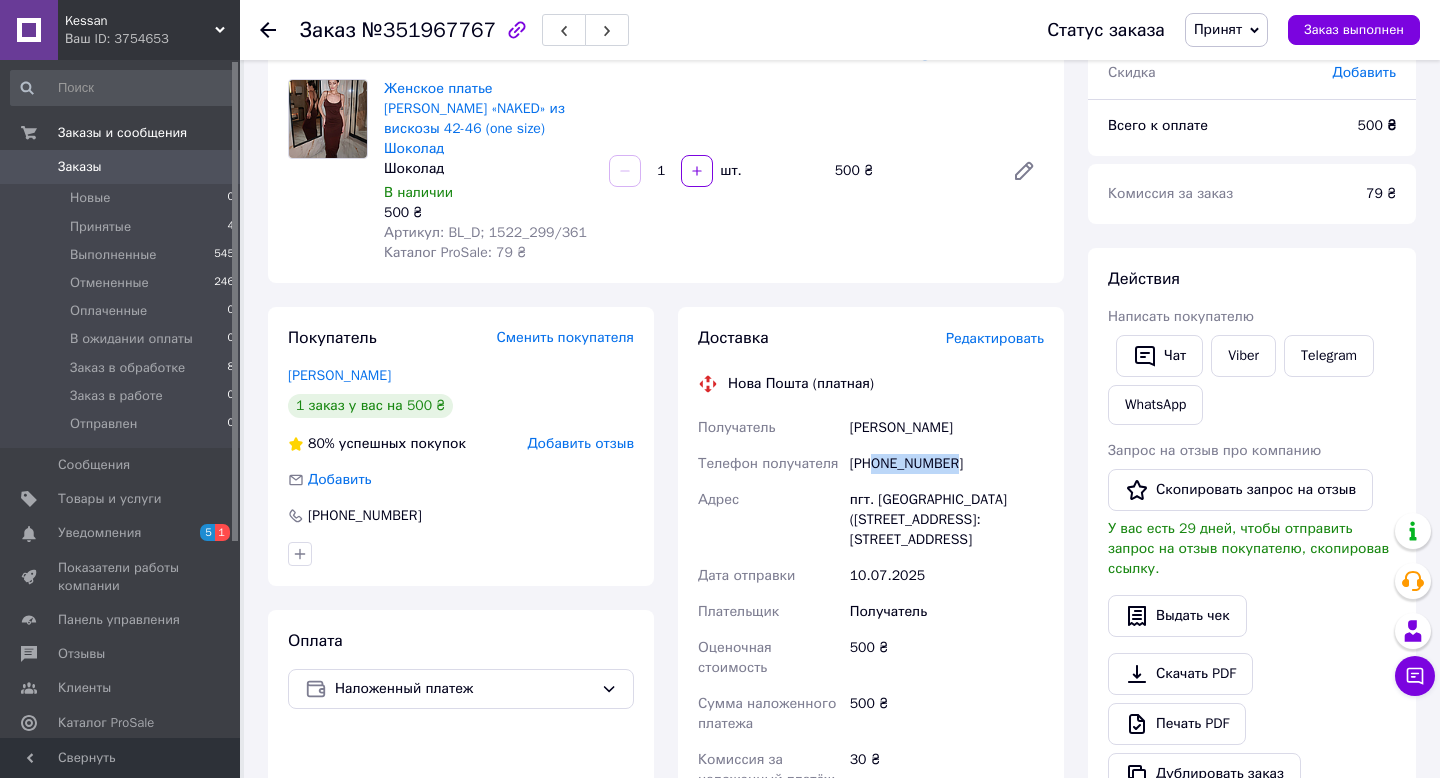 drag, startPoint x: 878, startPoint y: 443, endPoint x: 969, endPoint y: 443, distance: 91 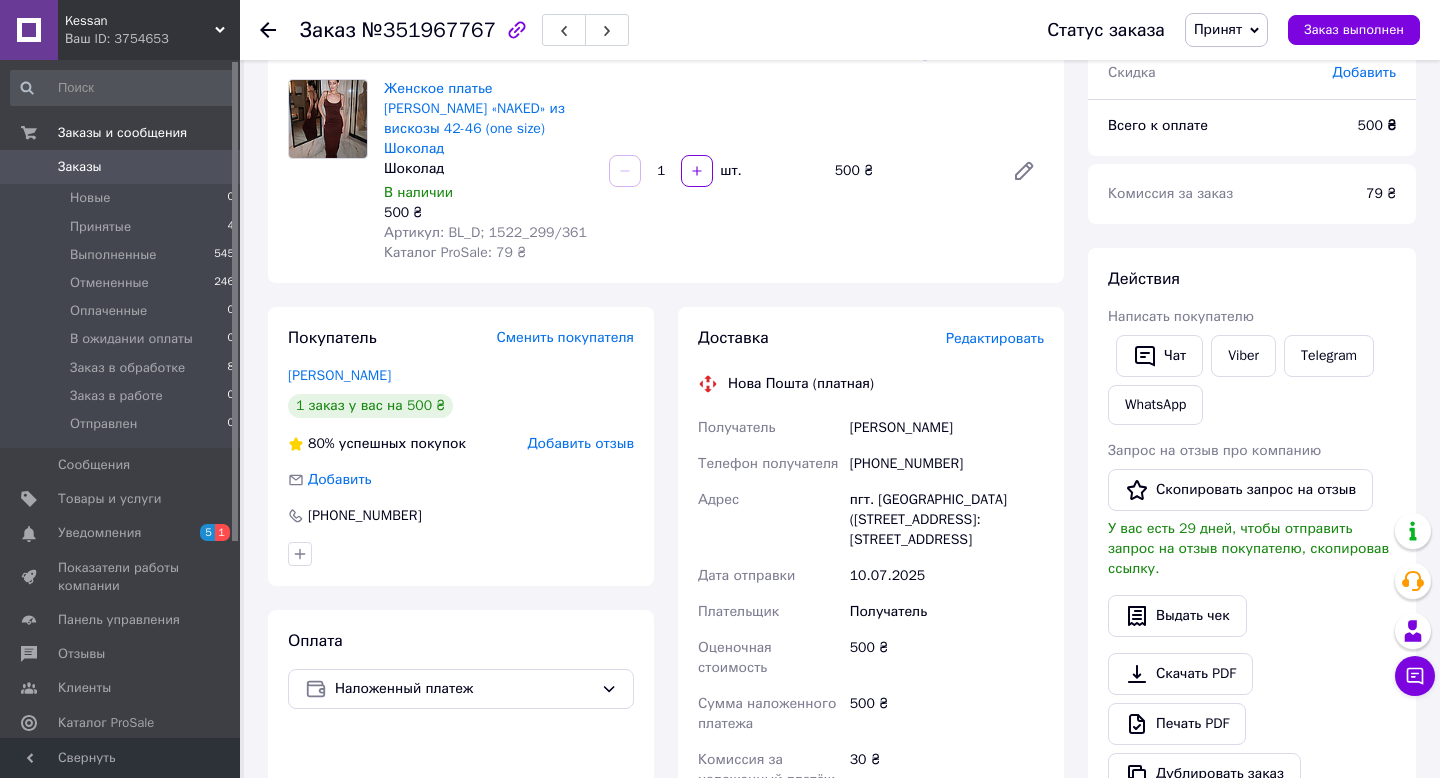 click on "Копищик Ганна" at bounding box center [947, 428] 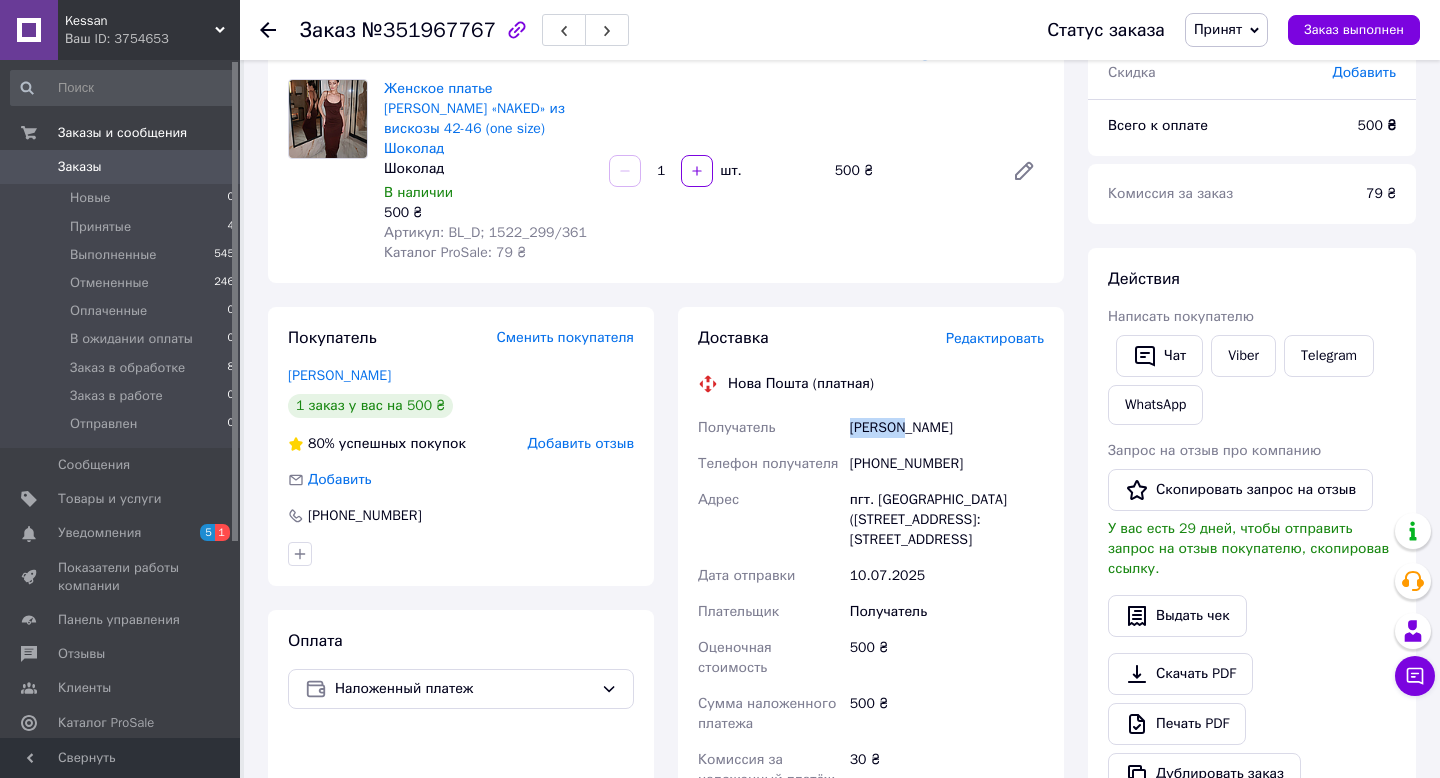 click on "Копищик Ганна" at bounding box center [947, 428] 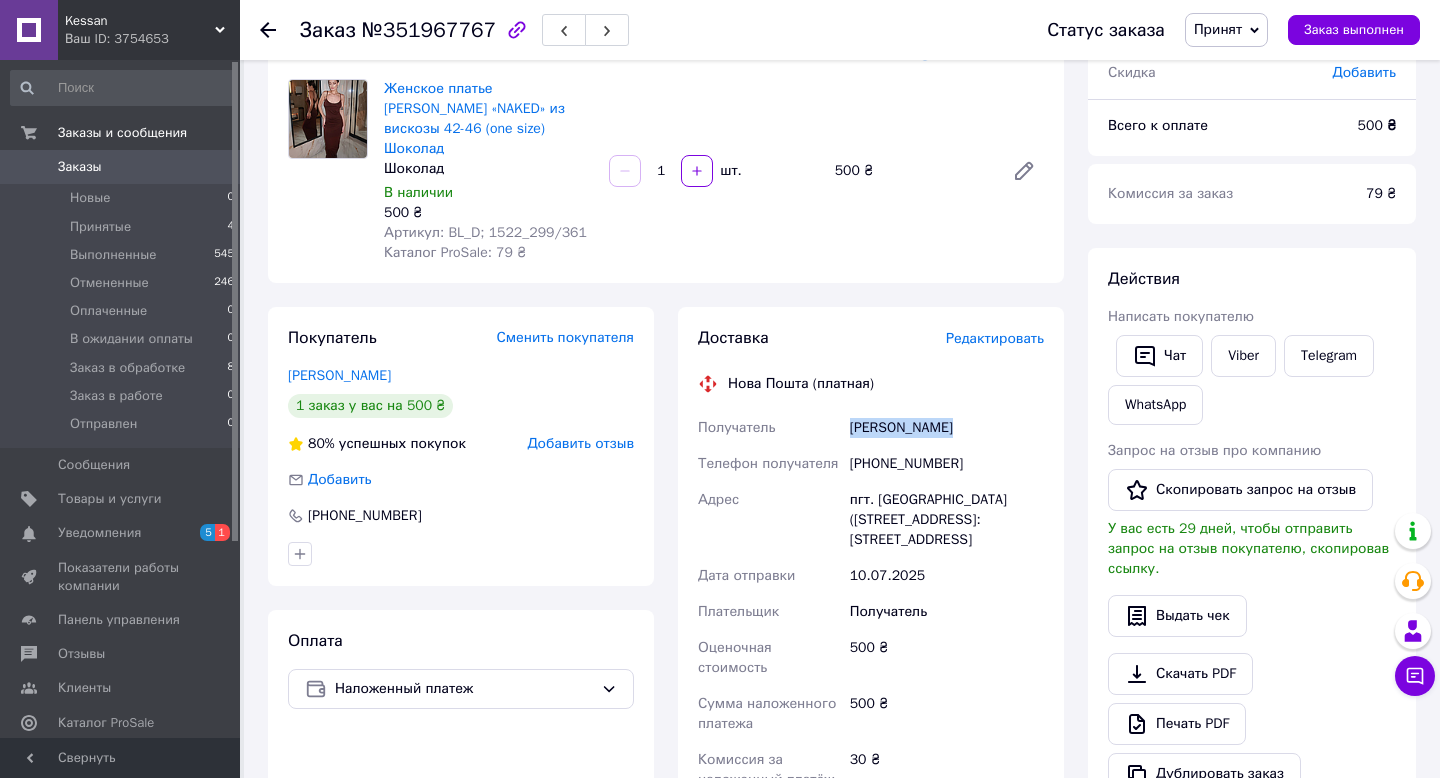 copy on "Копищик Ганна" 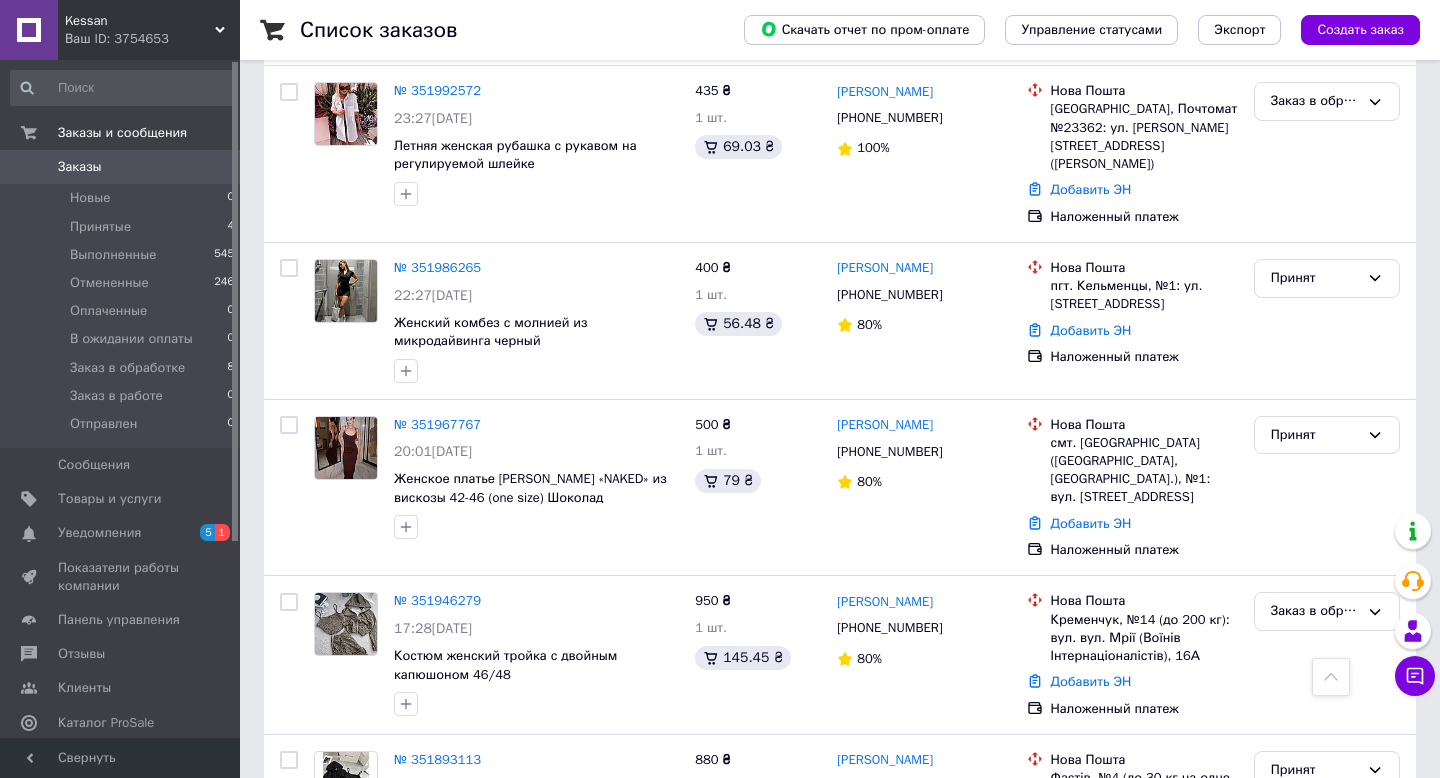 scroll, scrollTop: 388, scrollLeft: 0, axis: vertical 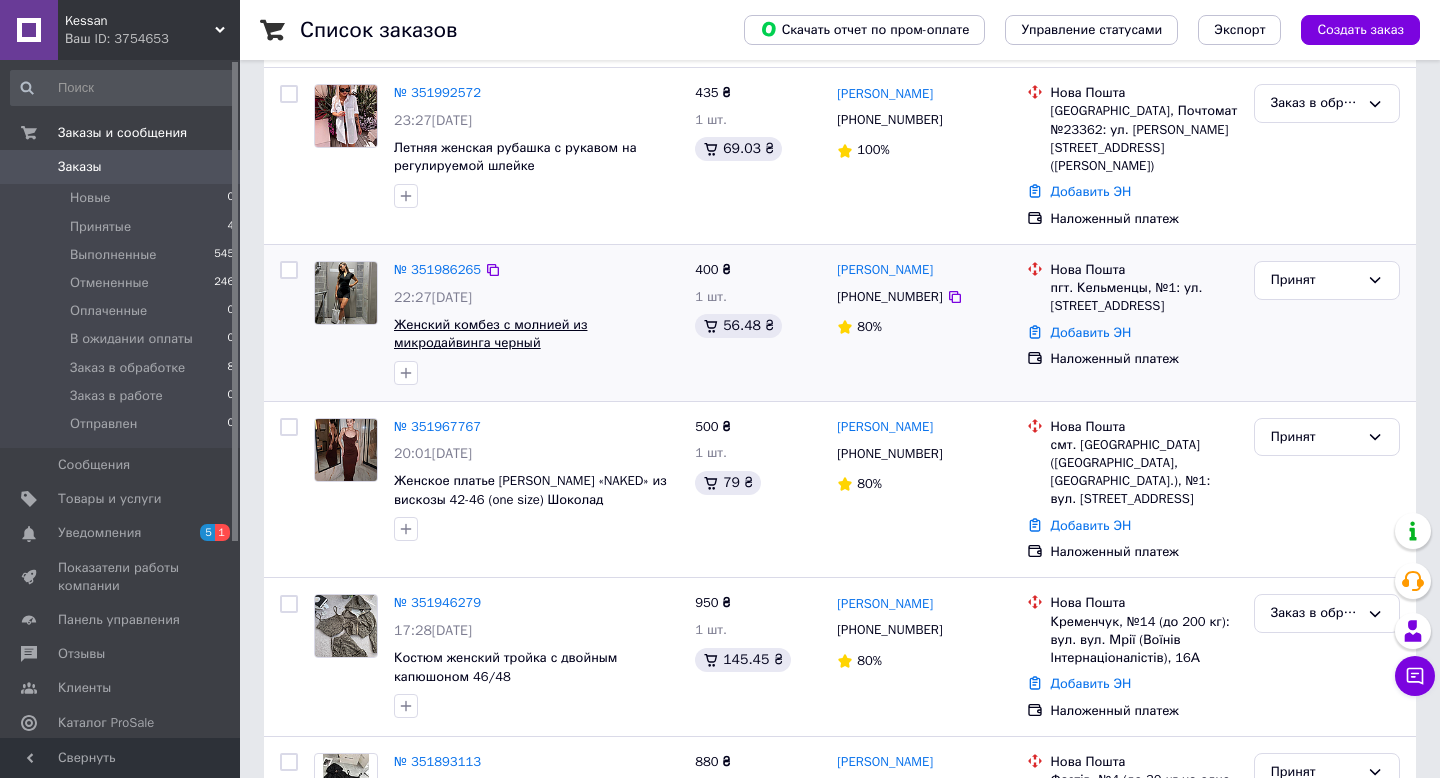 click on "Женский комбез с молнией из микродайвинга черный" at bounding box center (490, 334) 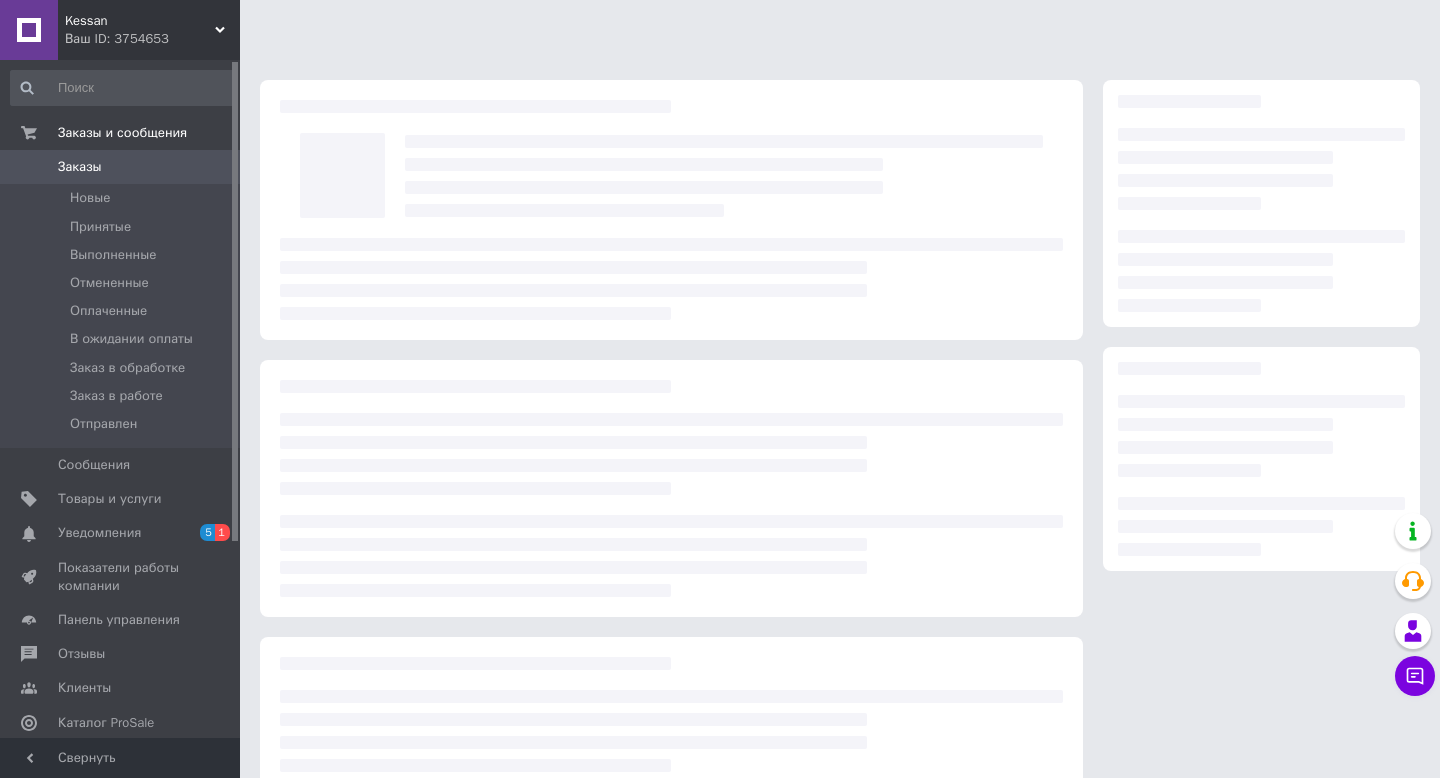 scroll, scrollTop: 0, scrollLeft: 0, axis: both 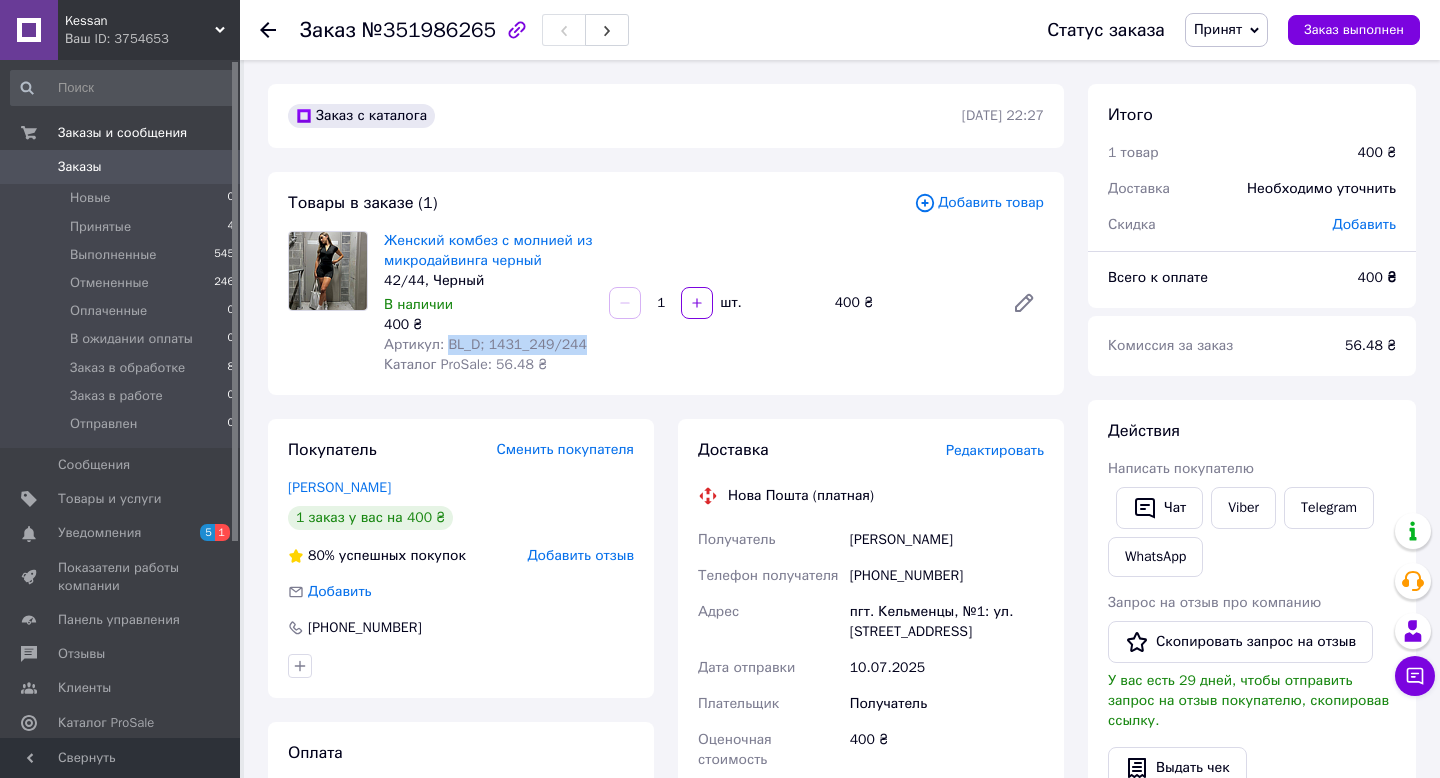 drag, startPoint x: 449, startPoint y: 346, endPoint x: 584, endPoint y: 340, distance: 135.13327 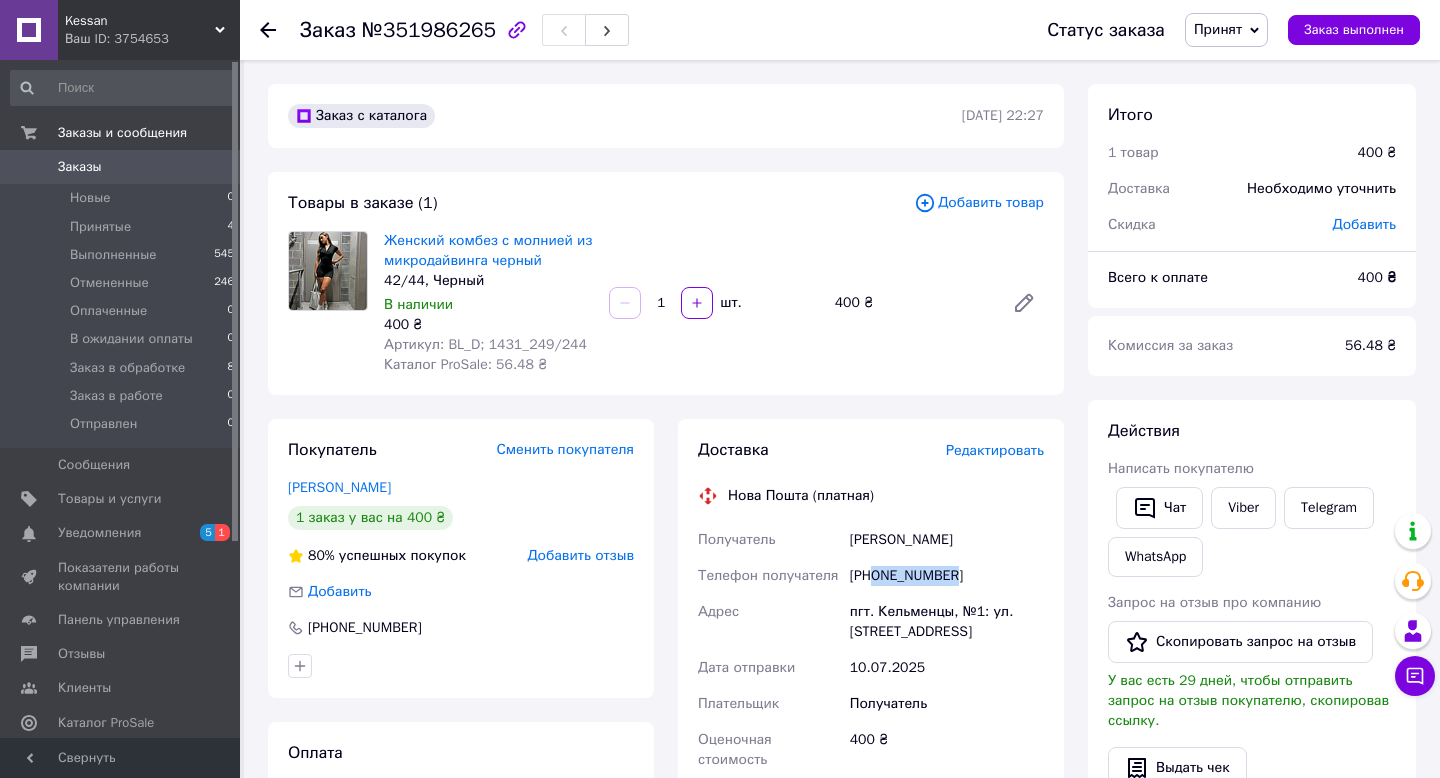 drag, startPoint x: 877, startPoint y: 573, endPoint x: 1026, endPoint y: 571, distance: 149.01343 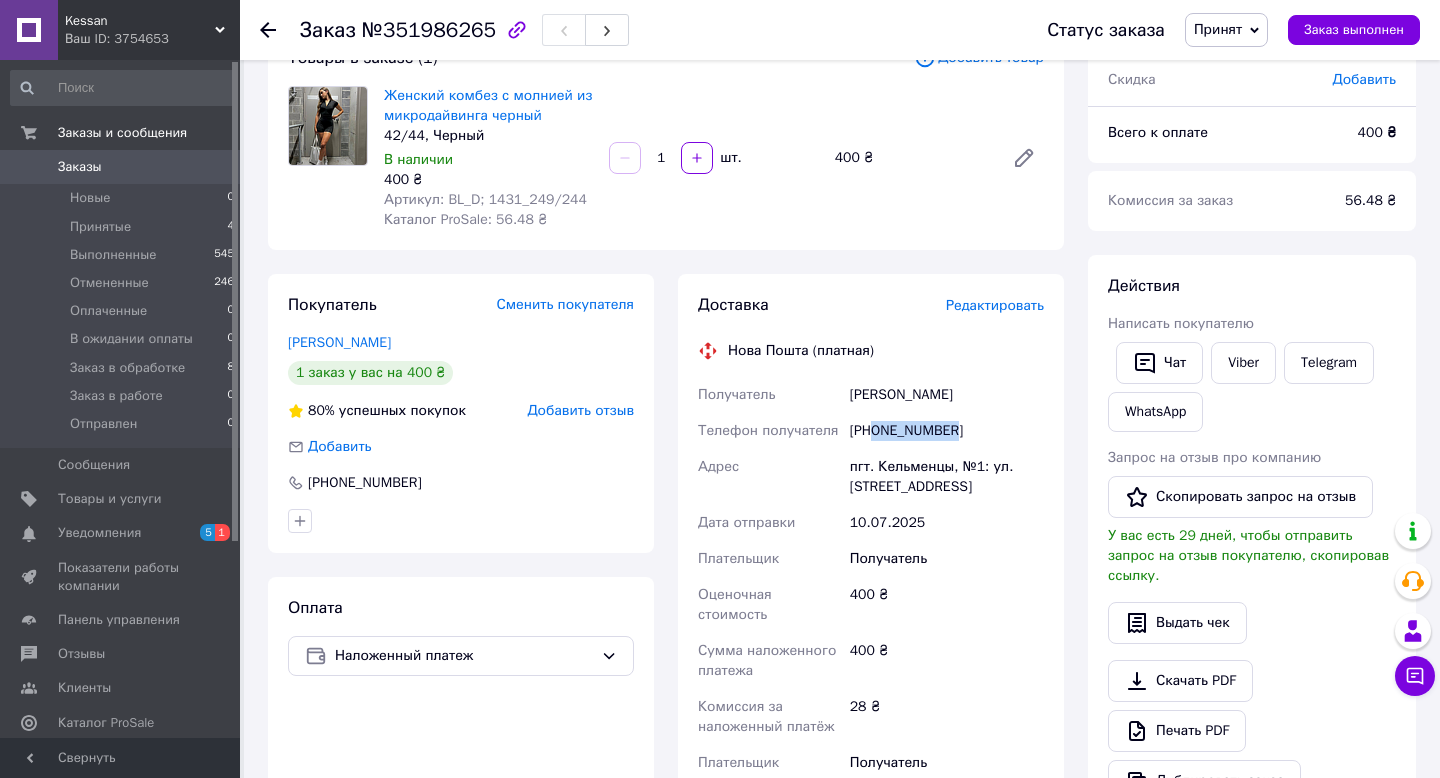 scroll, scrollTop: 259, scrollLeft: 0, axis: vertical 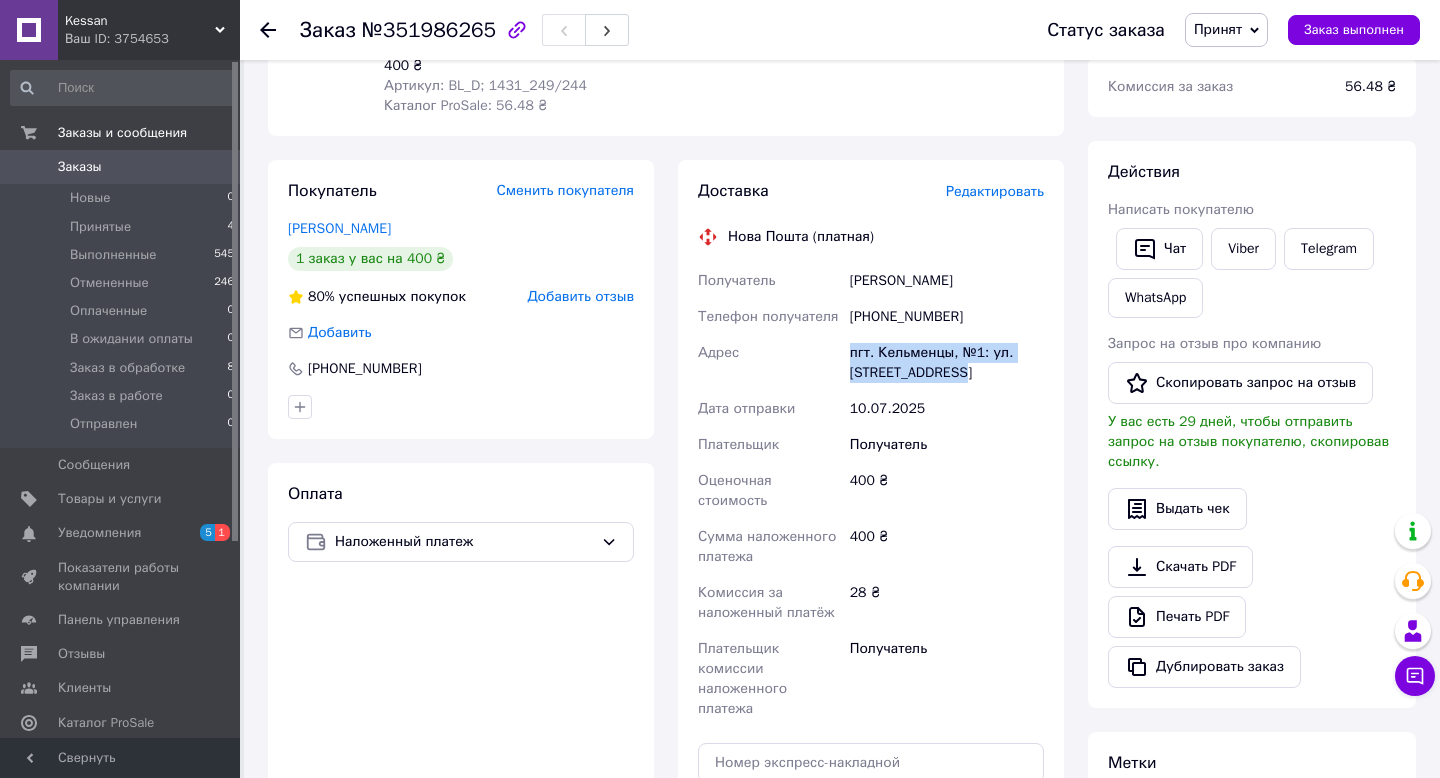 drag, startPoint x: 851, startPoint y: 354, endPoint x: 959, endPoint y: 369, distance: 109.03669 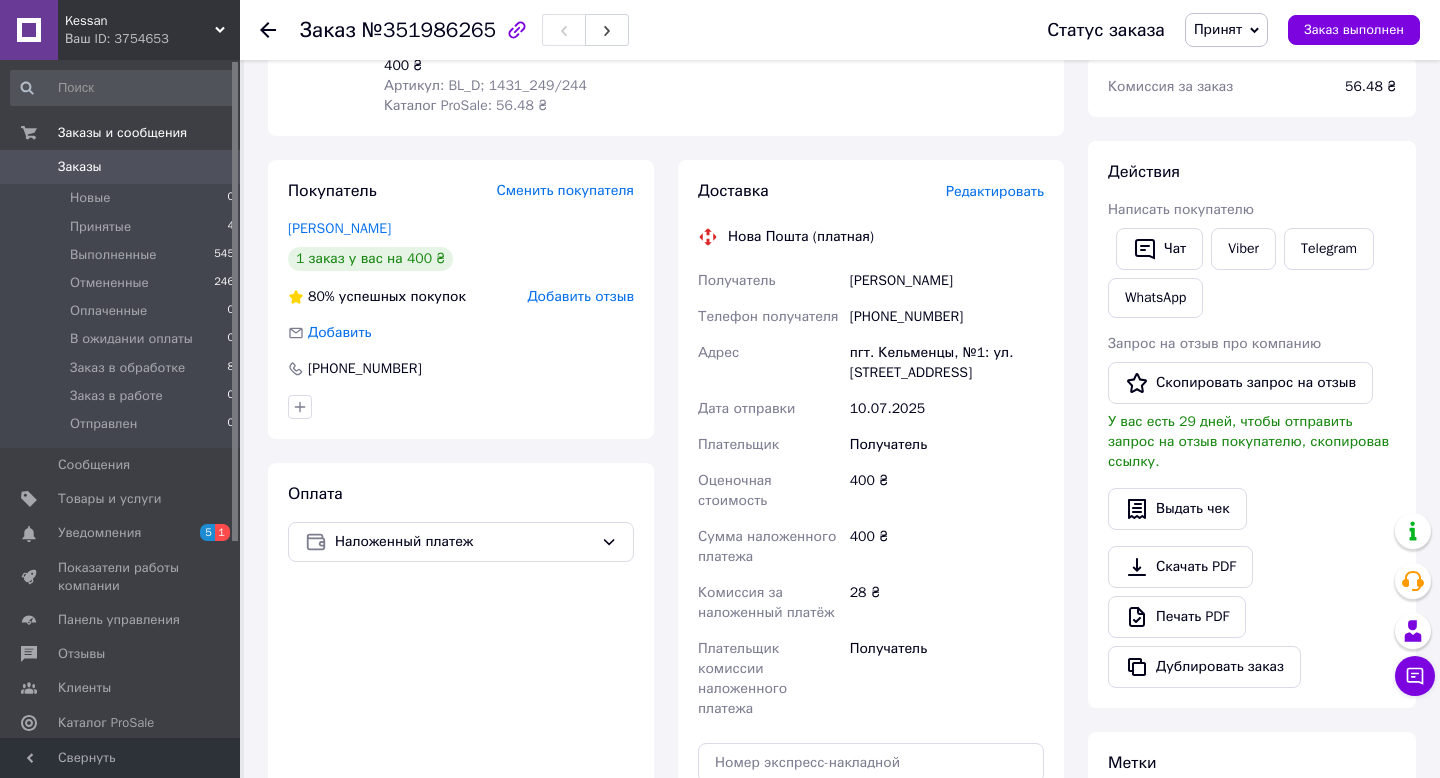 click on "Ганін Крістіна" at bounding box center (947, 281) 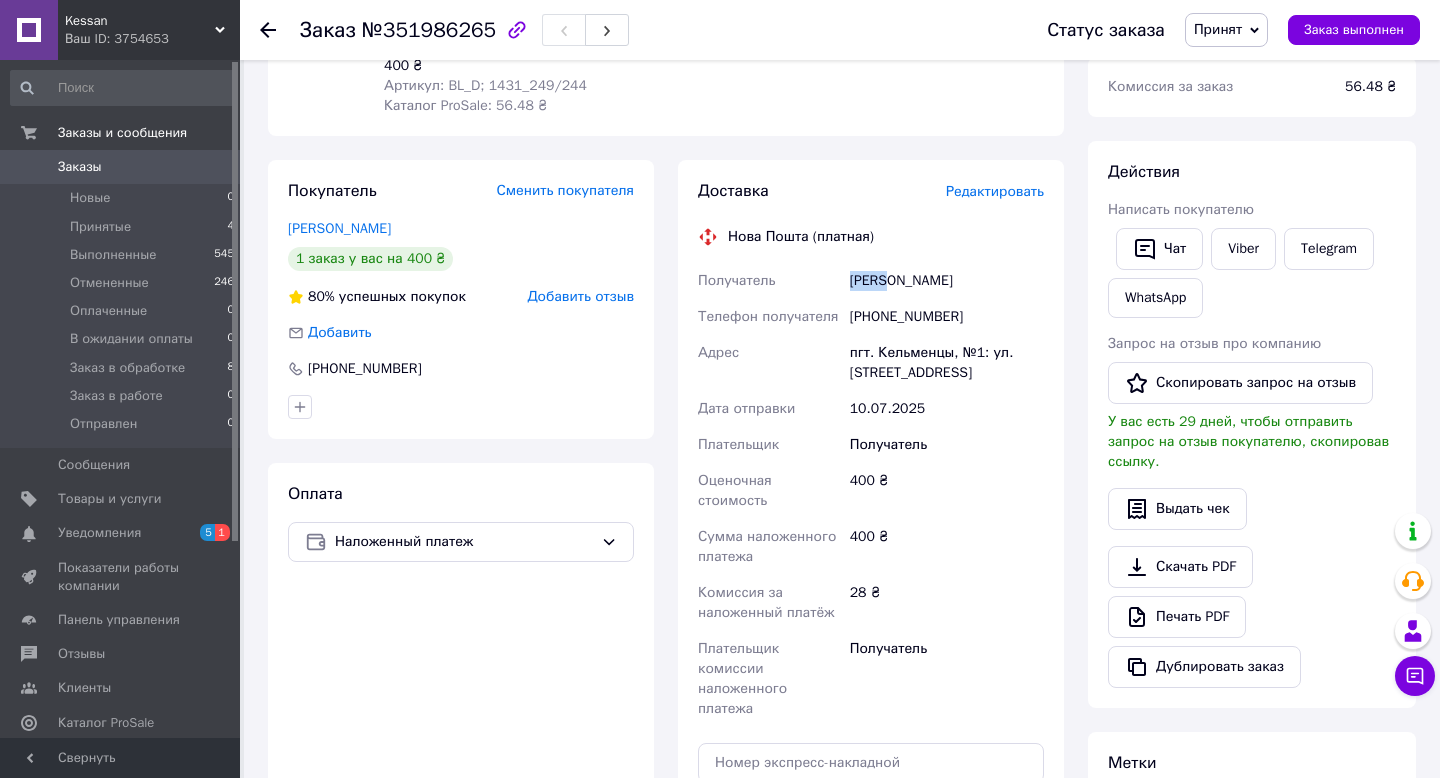 click on "Ганін Крістіна" at bounding box center (947, 281) 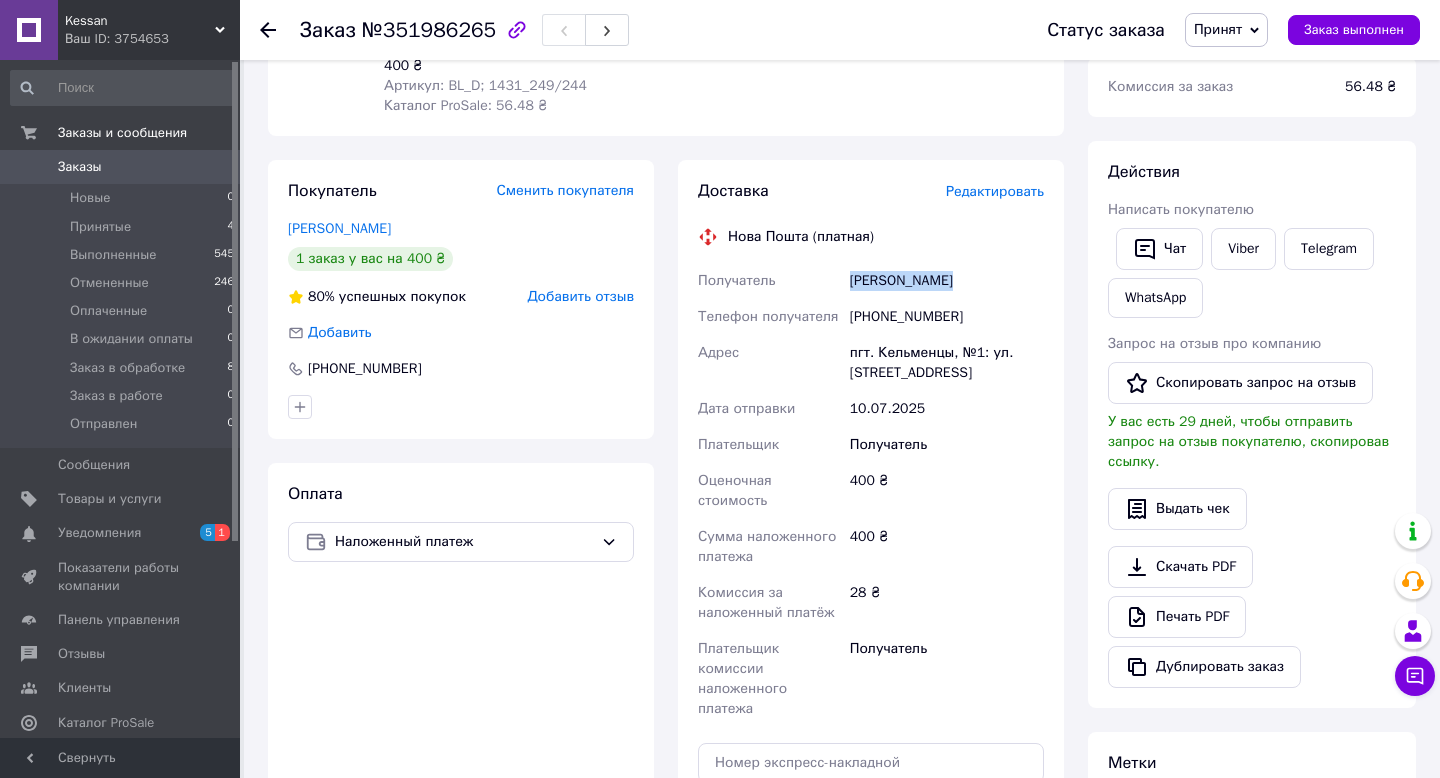 copy on "Ганін Крістіна" 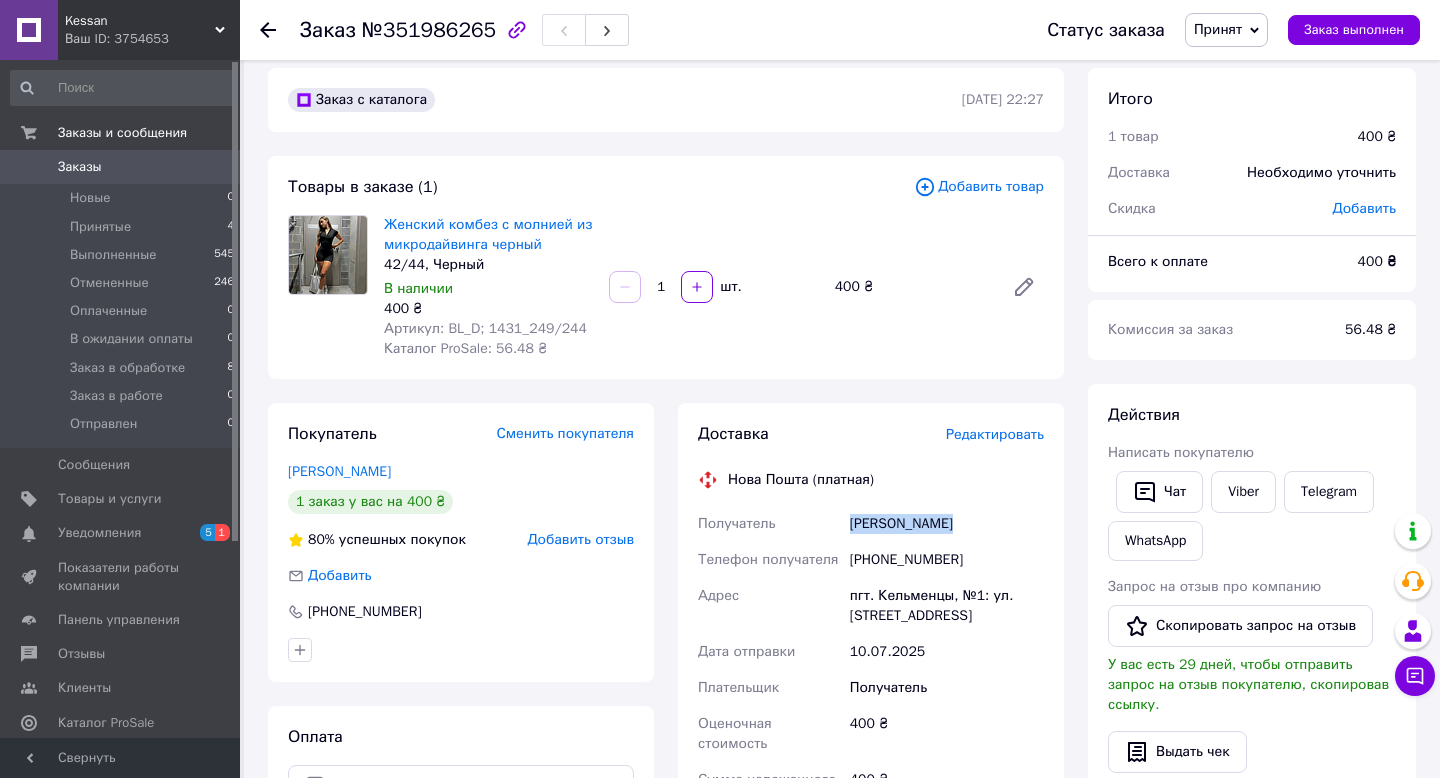 scroll, scrollTop: 17, scrollLeft: 0, axis: vertical 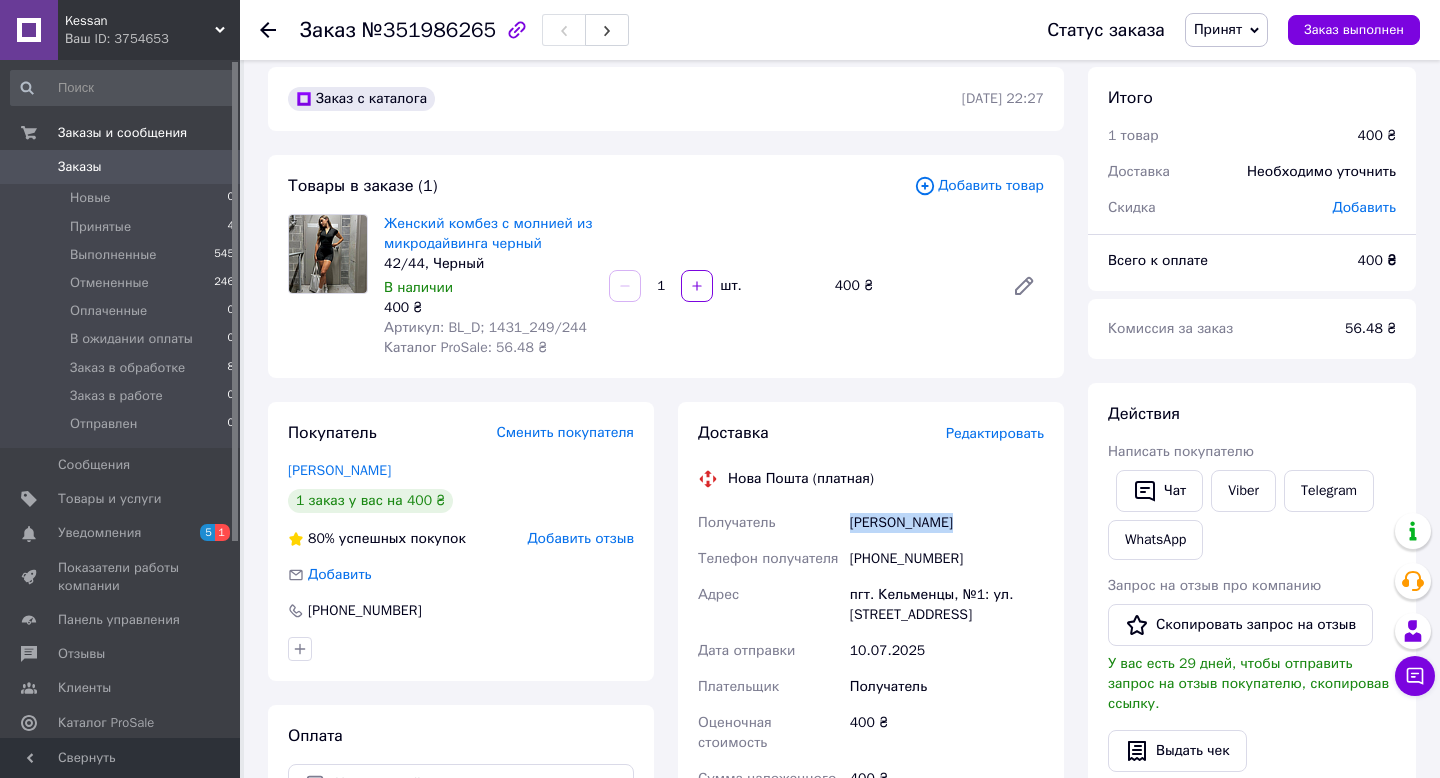 click 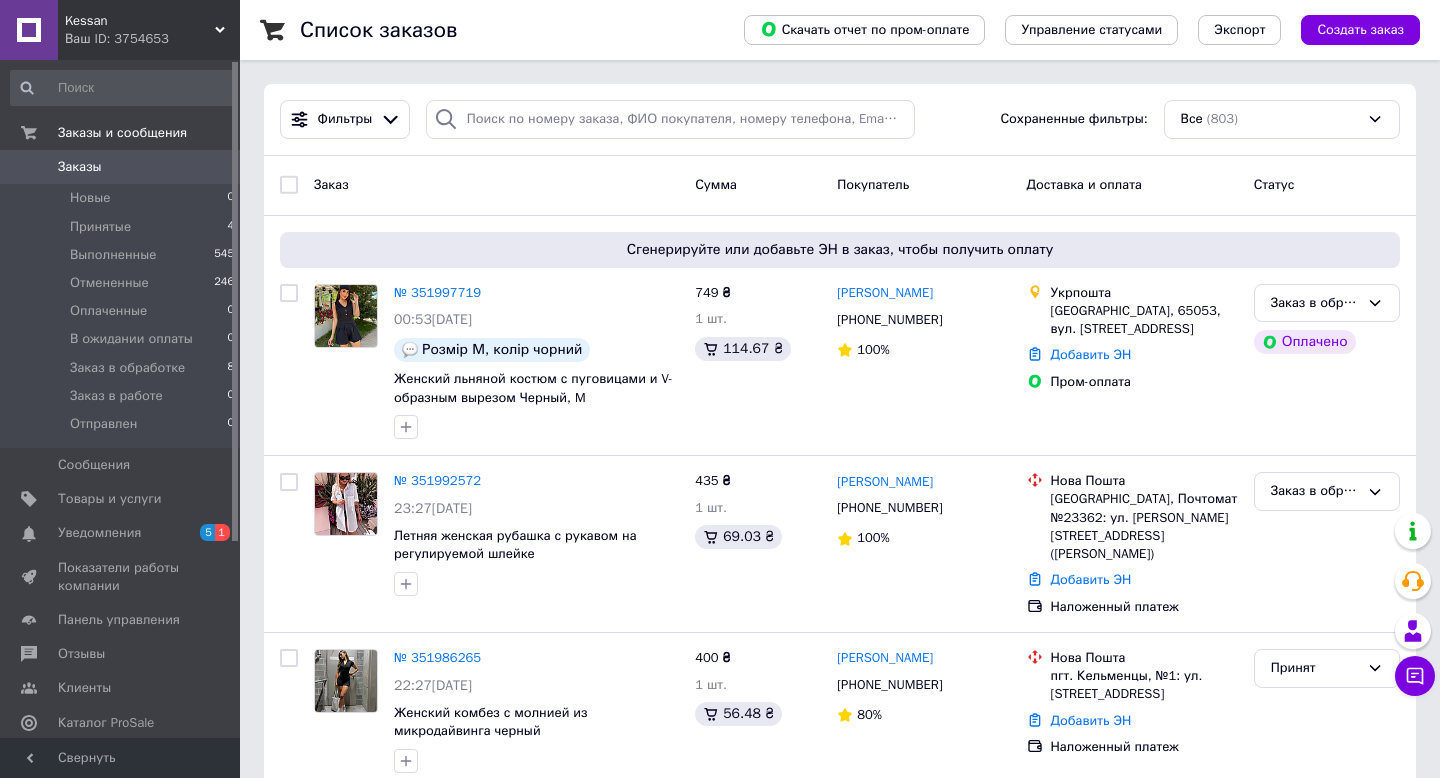 scroll, scrollTop: 388, scrollLeft: 0, axis: vertical 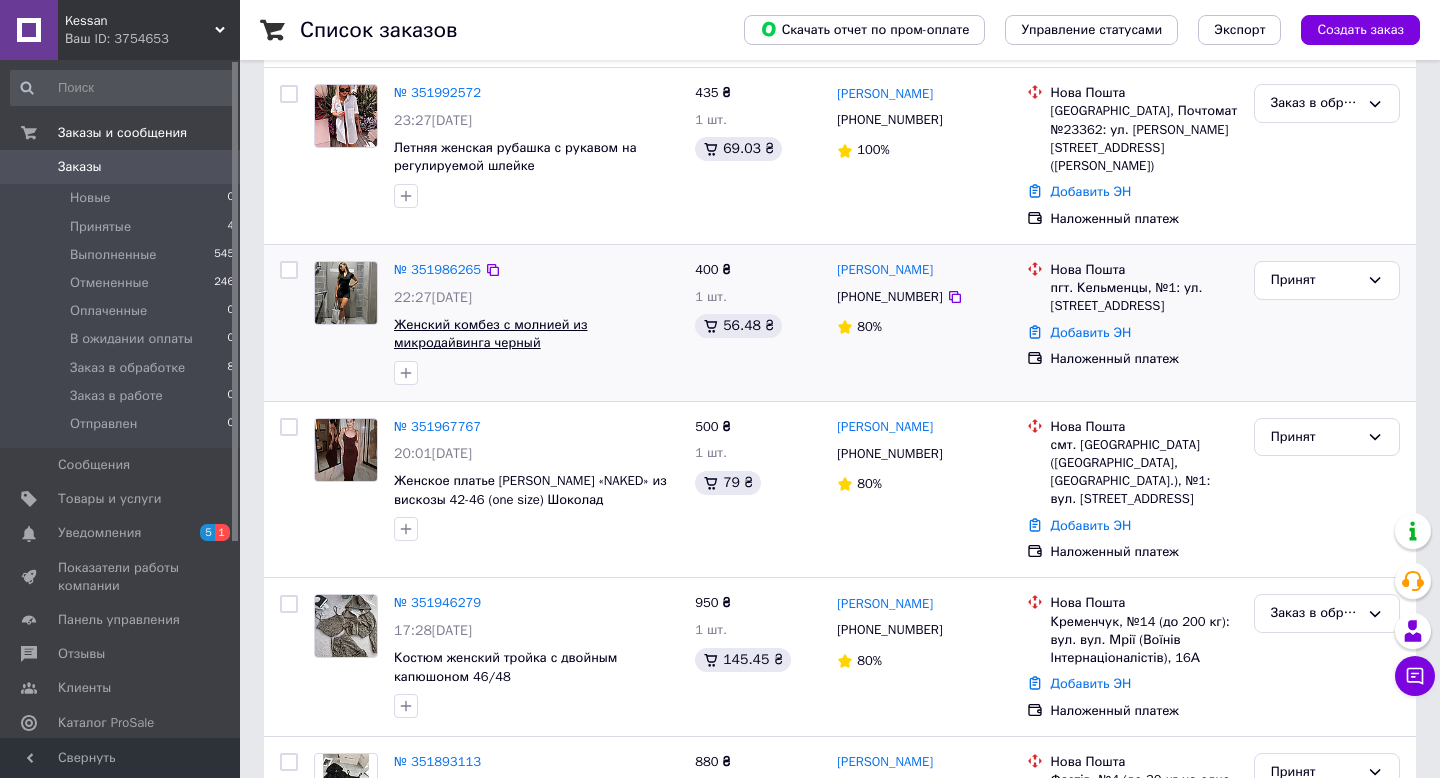 click on "Женский комбез с молнией из микродайвинга черный" at bounding box center [490, 334] 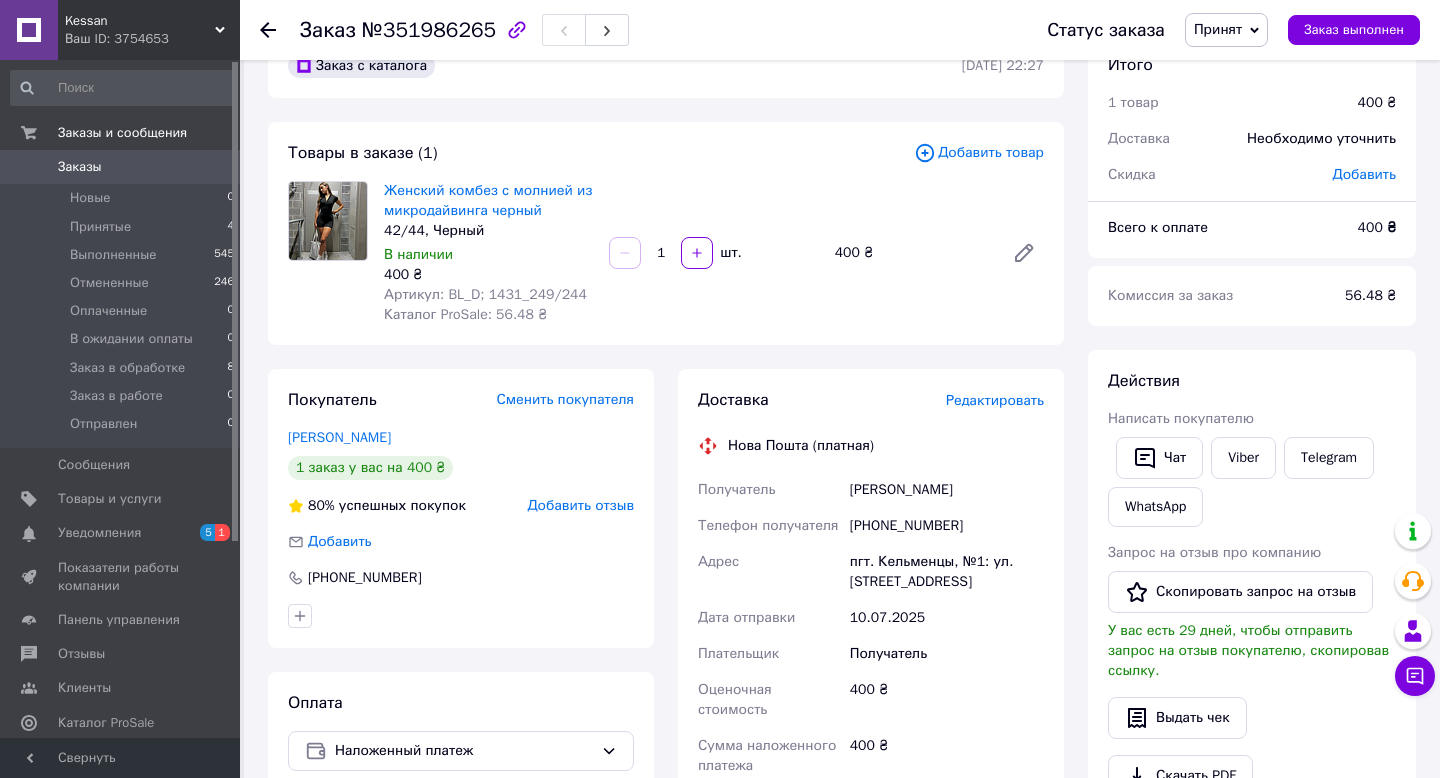 scroll, scrollTop: 55, scrollLeft: 0, axis: vertical 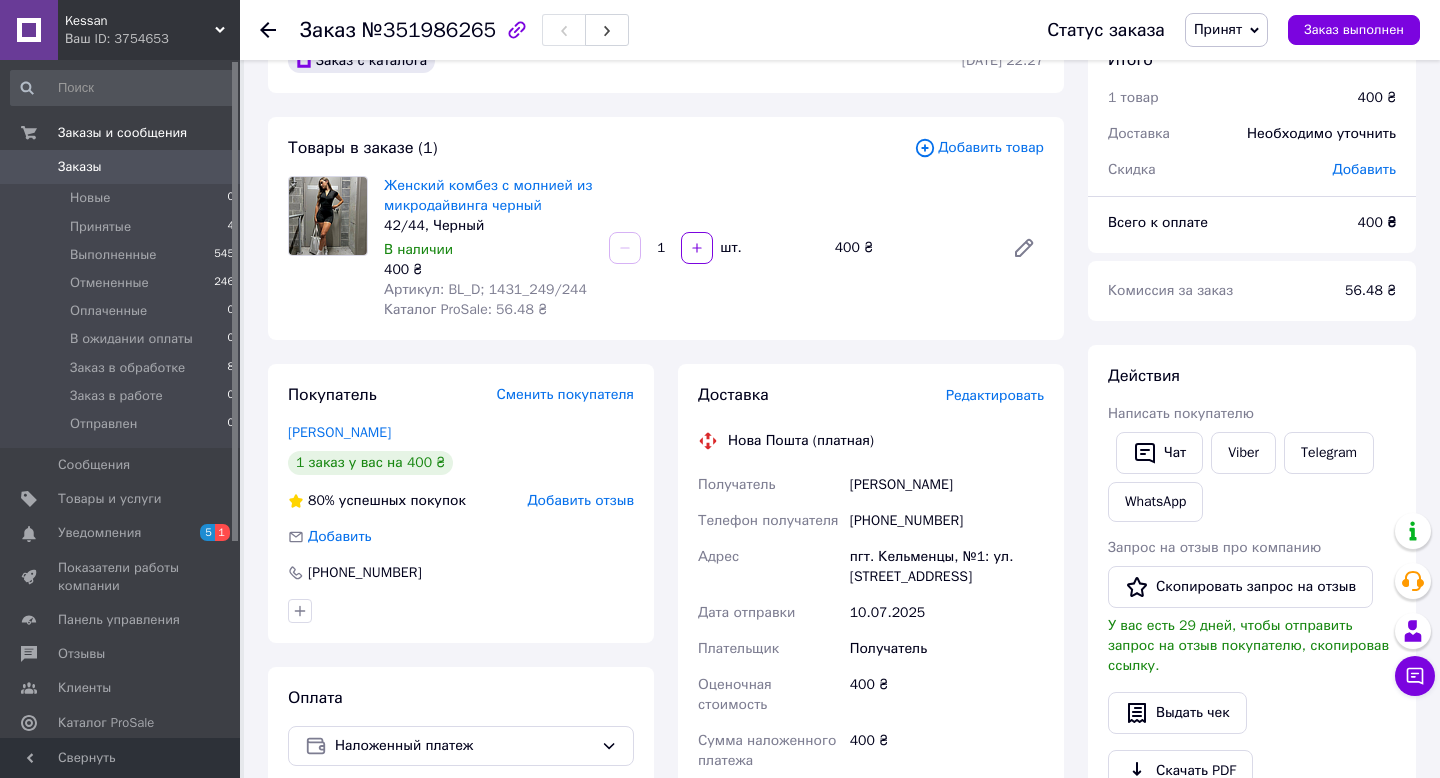 click 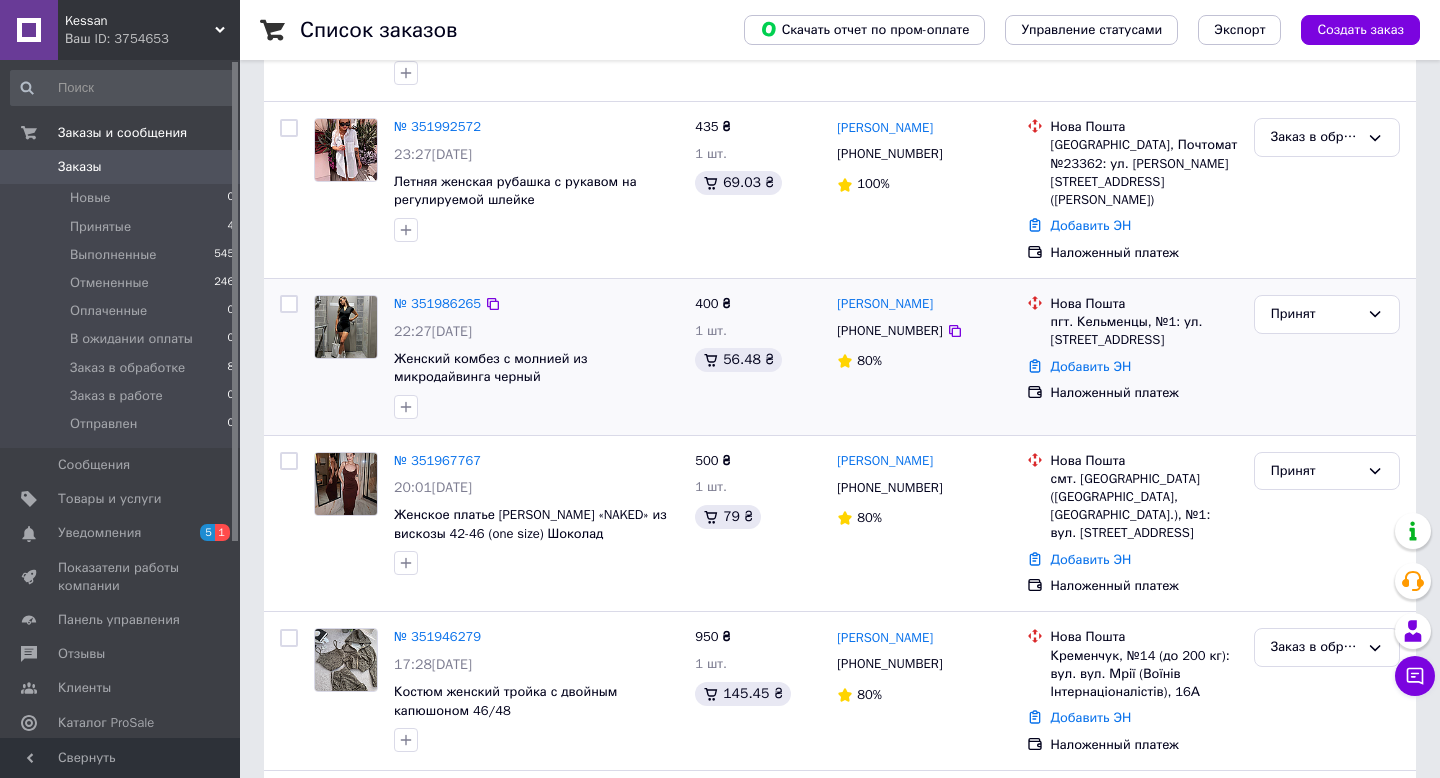 scroll, scrollTop: 350, scrollLeft: 0, axis: vertical 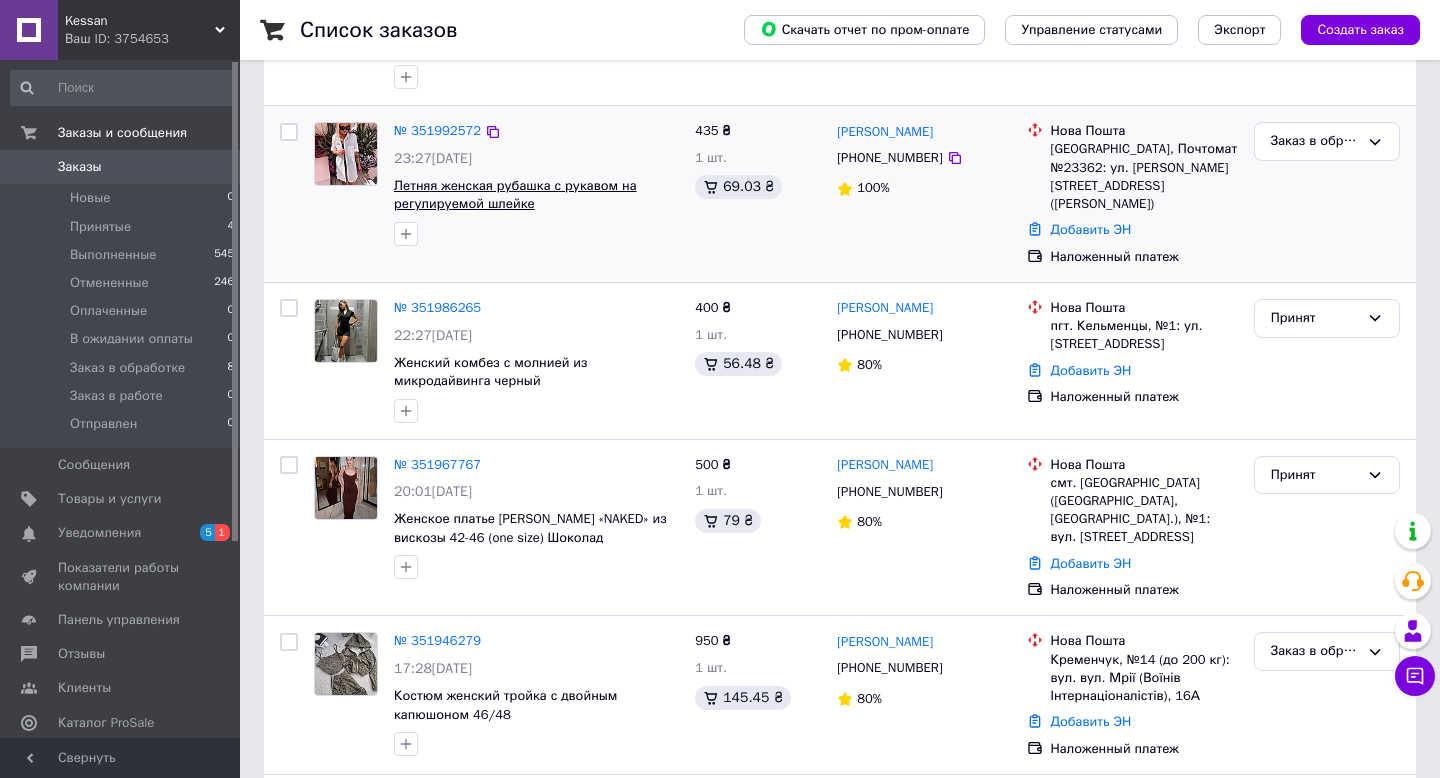 click on "Летняя женская рубашка с рукавом на регулируемой шлейке" at bounding box center [515, 195] 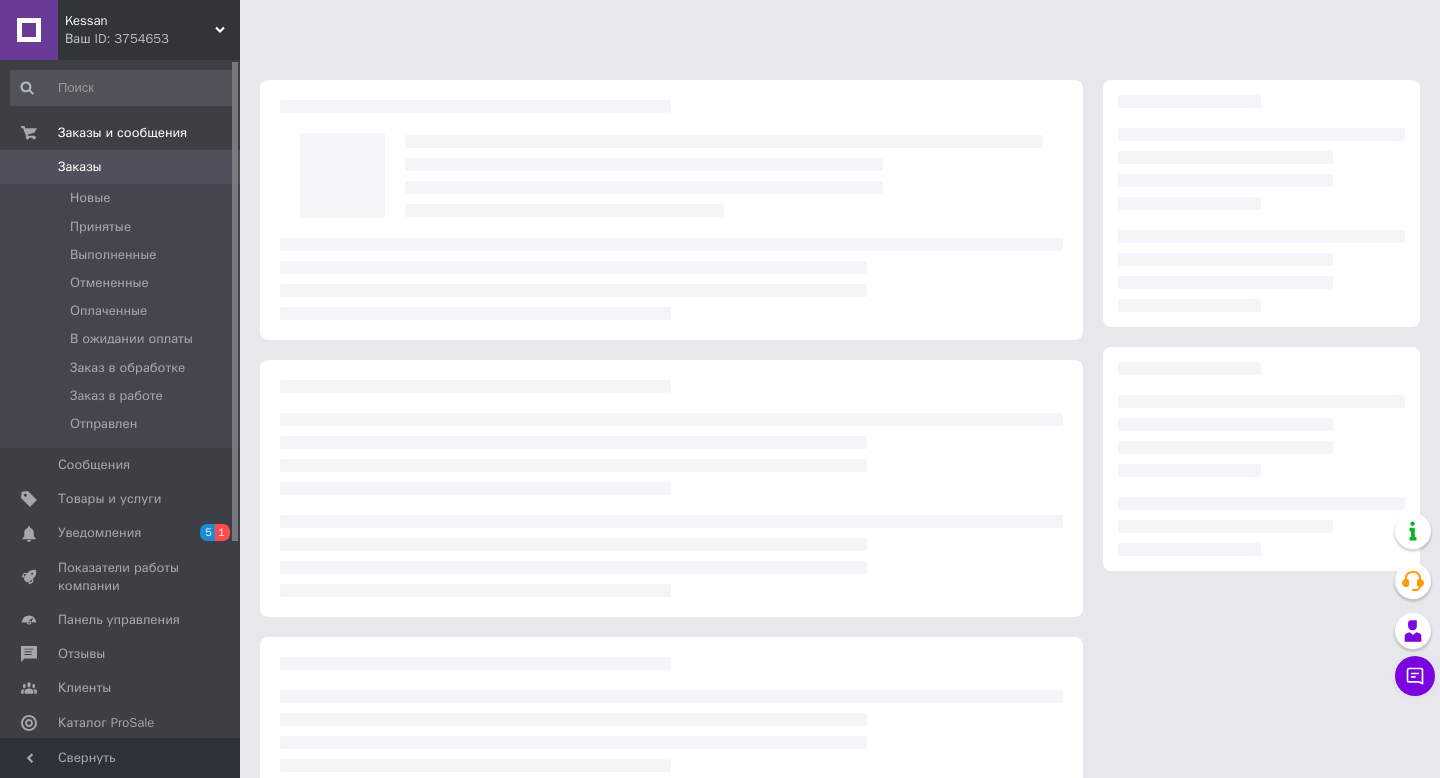 scroll, scrollTop: 0, scrollLeft: 0, axis: both 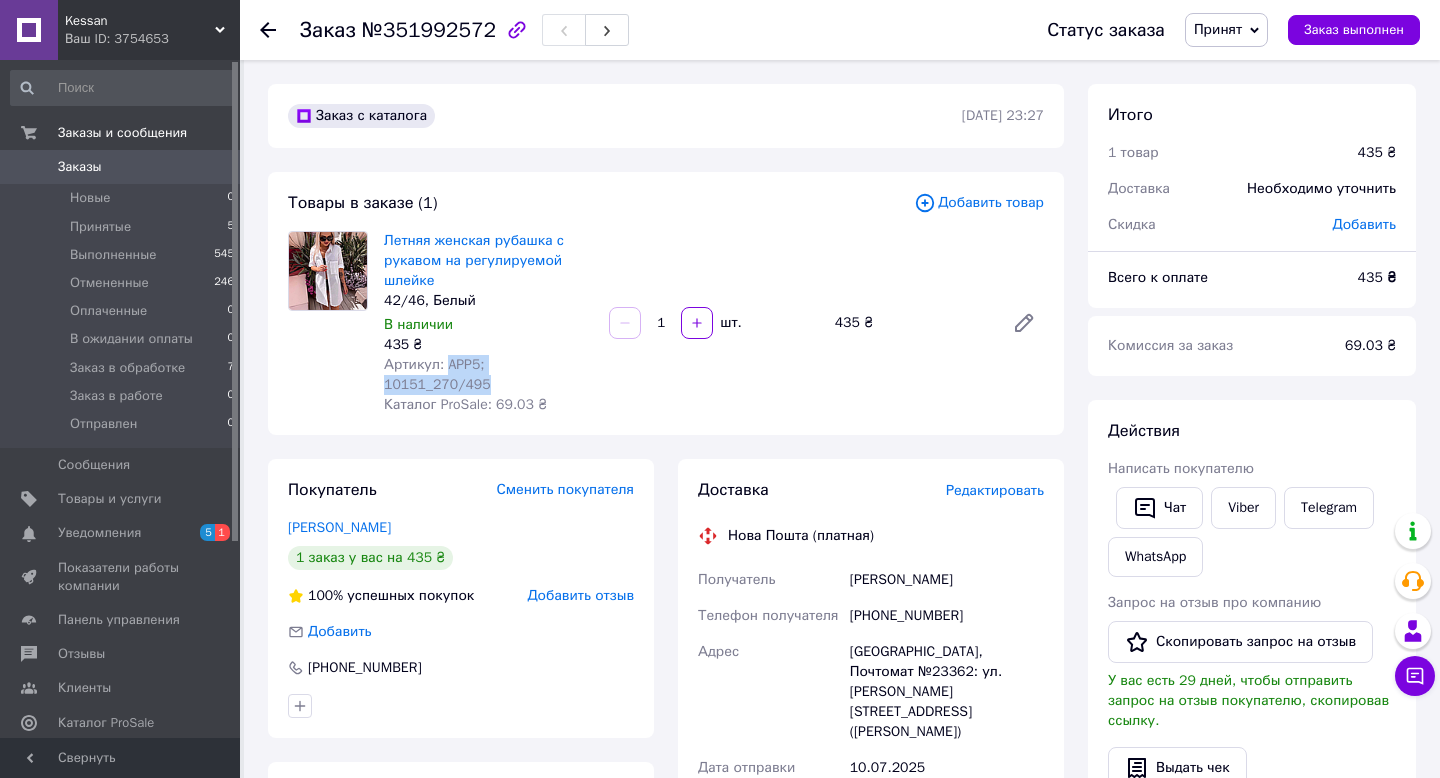 drag, startPoint x: 447, startPoint y: 366, endPoint x: 588, endPoint y: 365, distance: 141.00354 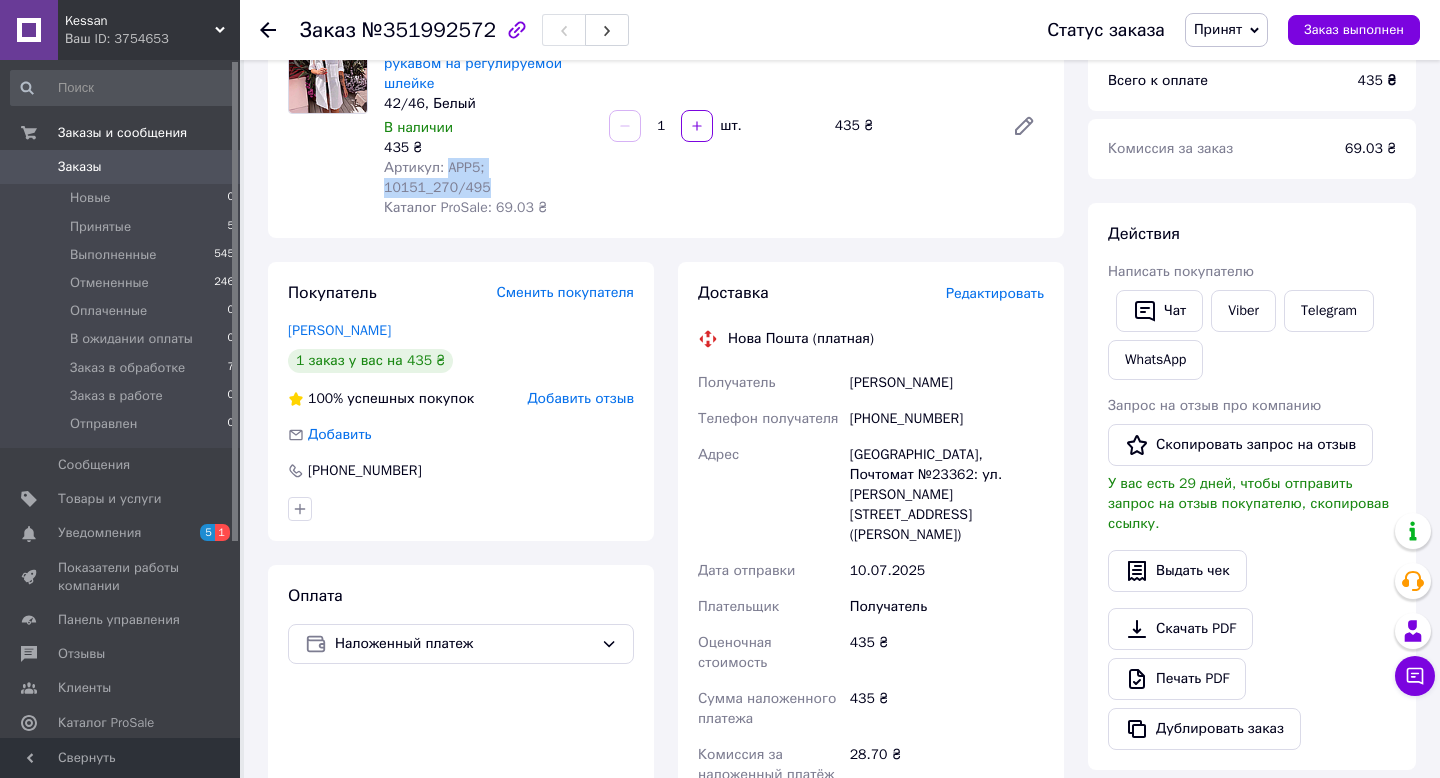 scroll, scrollTop: 222, scrollLeft: 0, axis: vertical 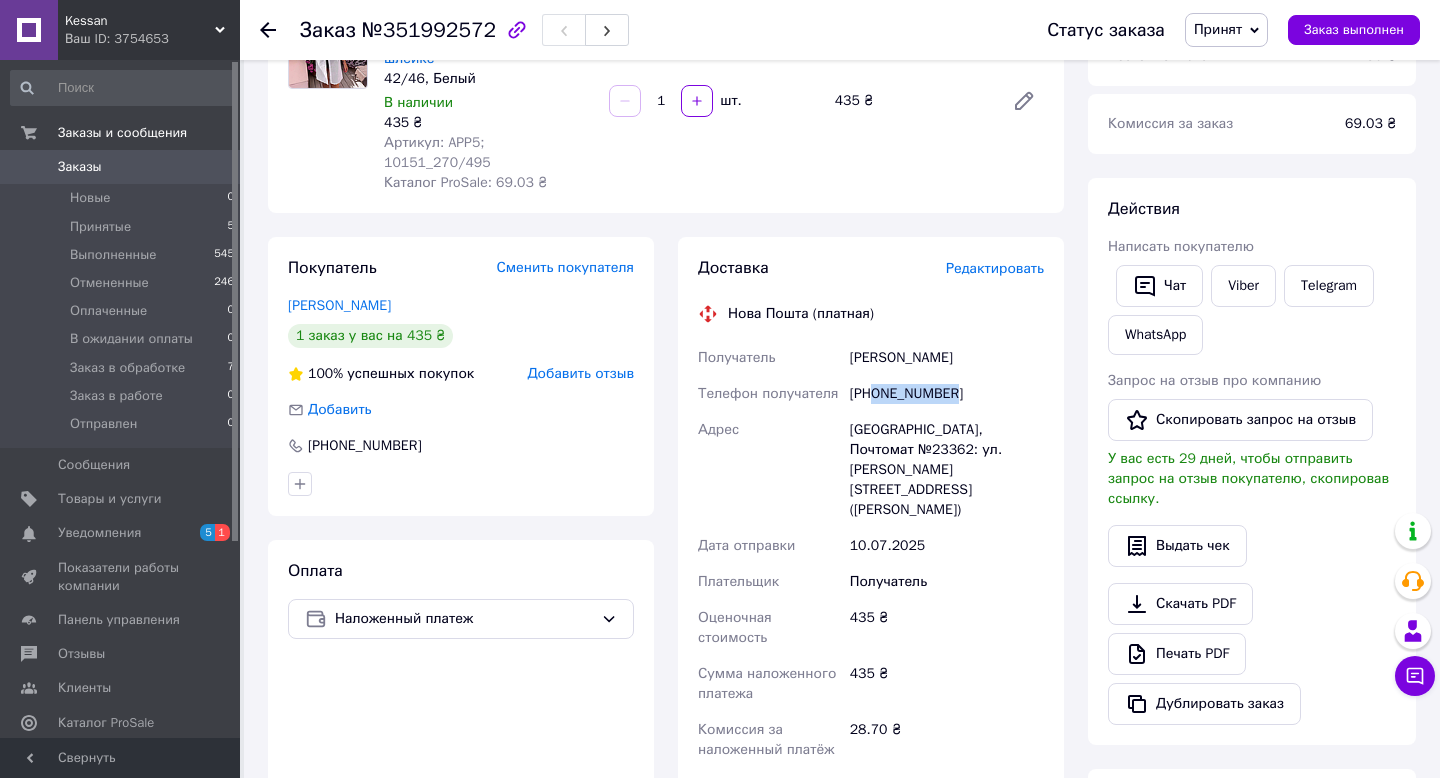drag, startPoint x: 876, startPoint y: 371, endPoint x: 962, endPoint y: 374, distance: 86.05231 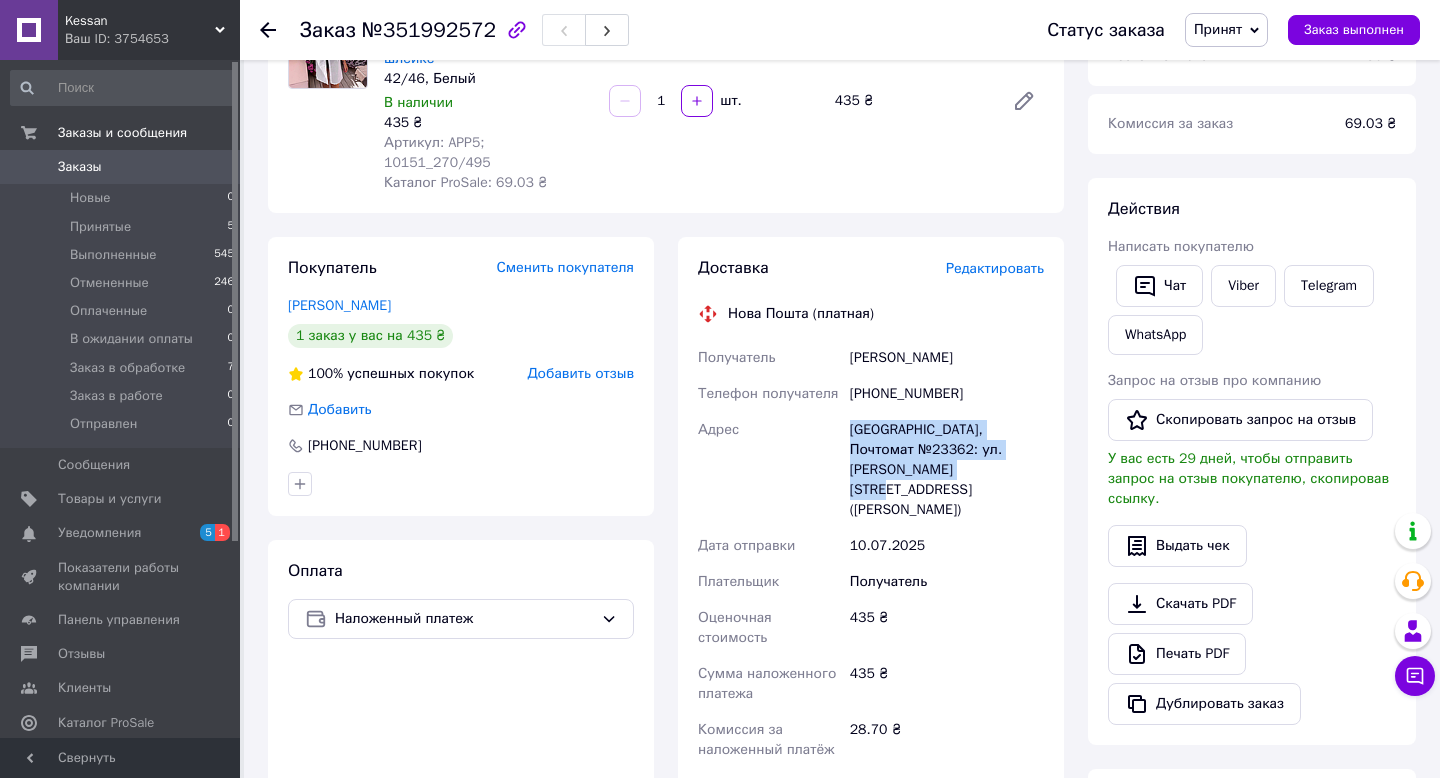 drag, startPoint x: 850, startPoint y: 407, endPoint x: 929, endPoint y: 448, distance: 89.005615 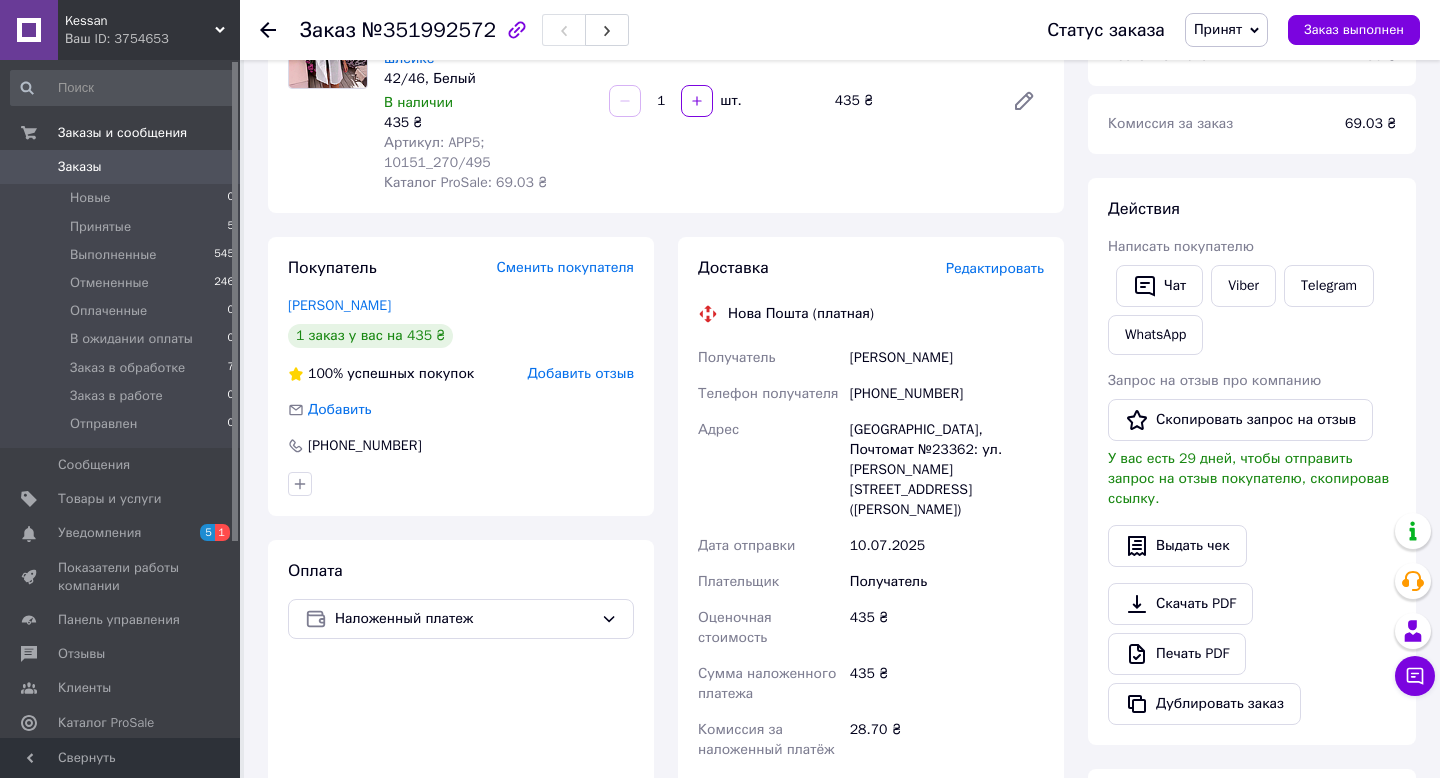 click on "Волошина Марина" at bounding box center (947, 358) 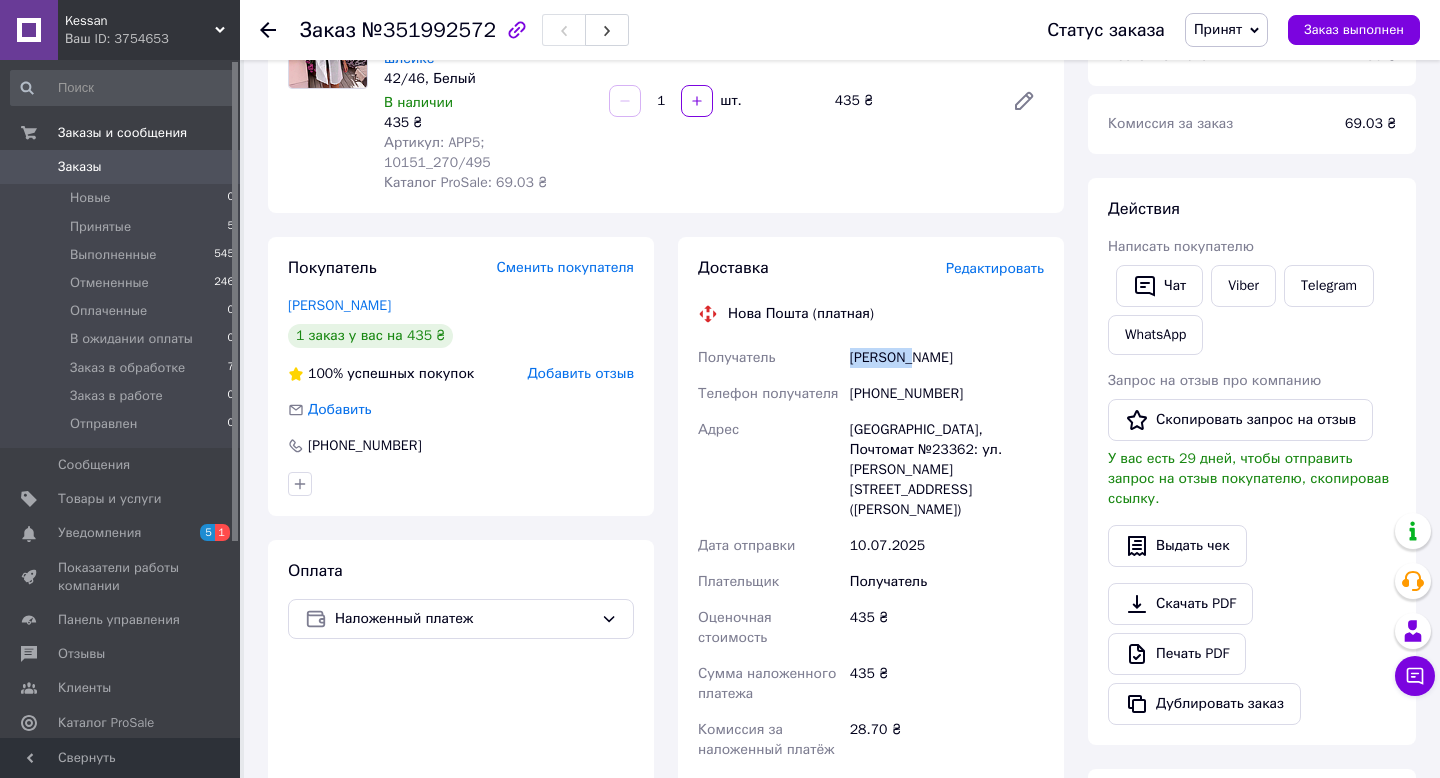 click on "Волошина Марина" at bounding box center (947, 358) 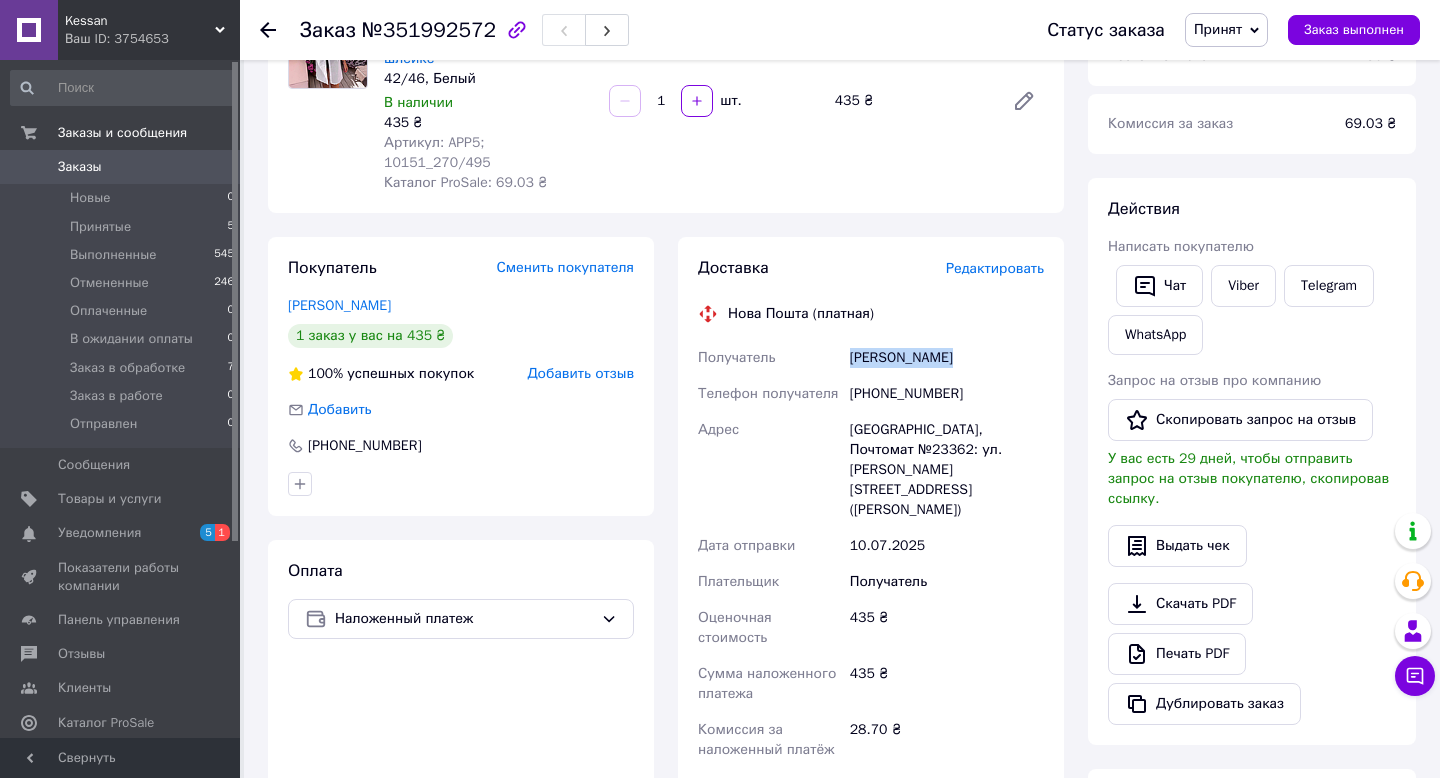 copy on "Волошина Марина" 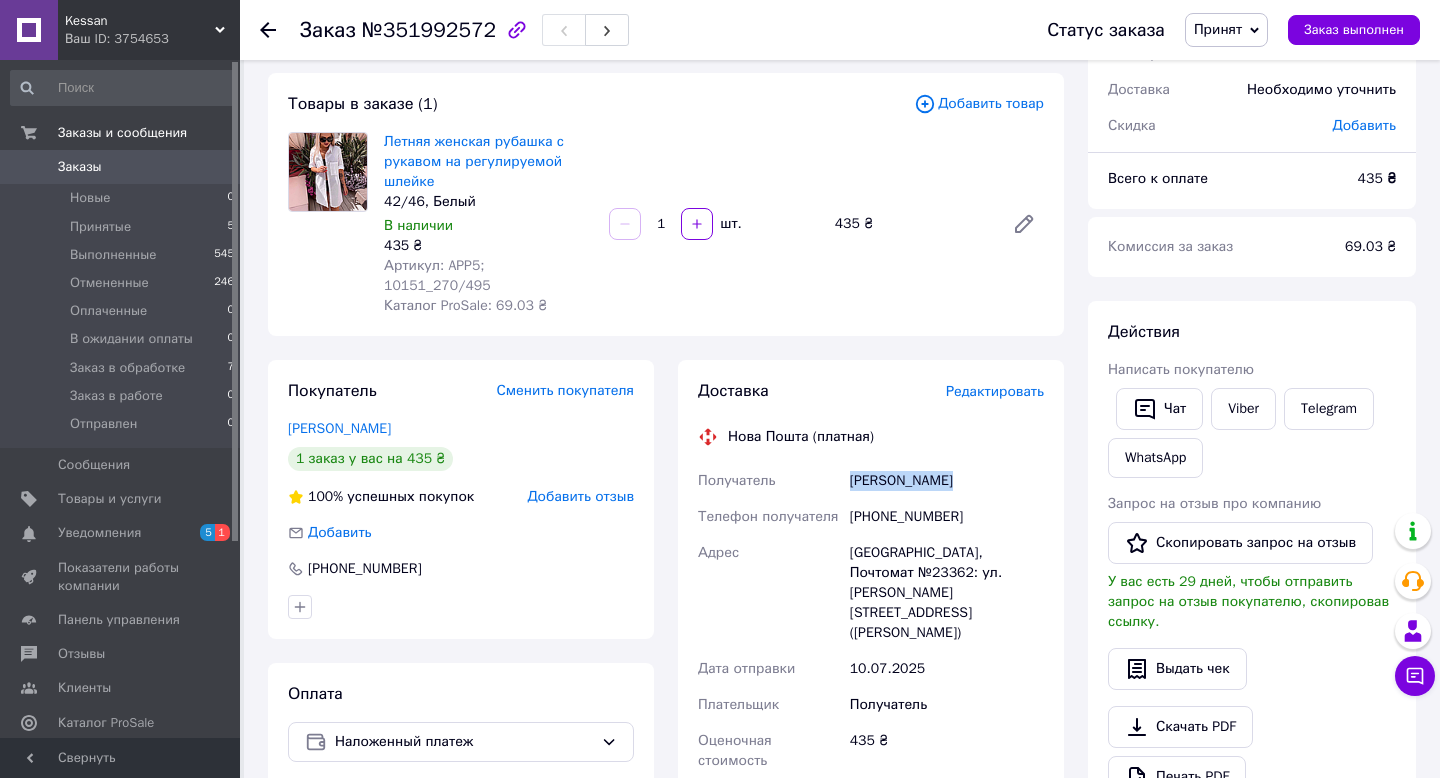 scroll, scrollTop: 84, scrollLeft: 0, axis: vertical 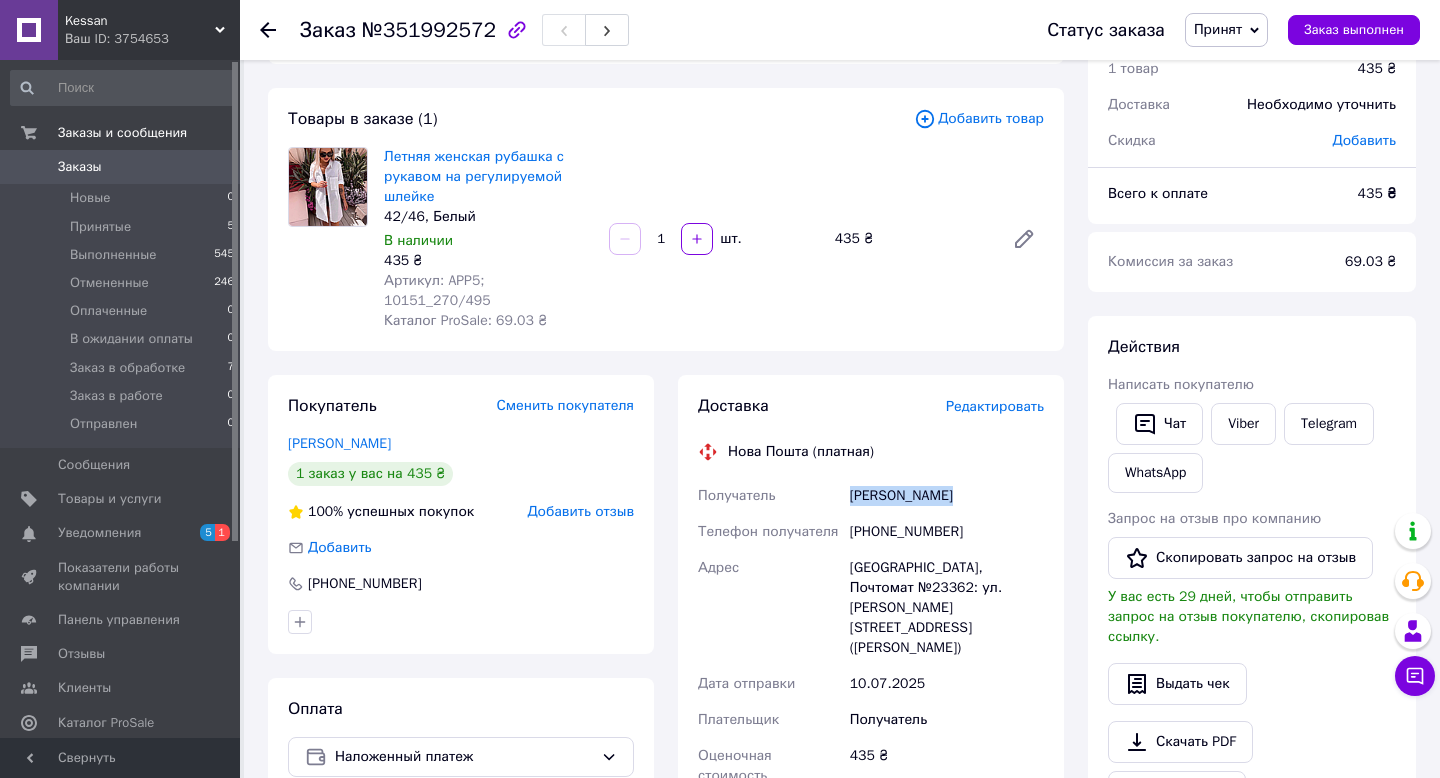 click 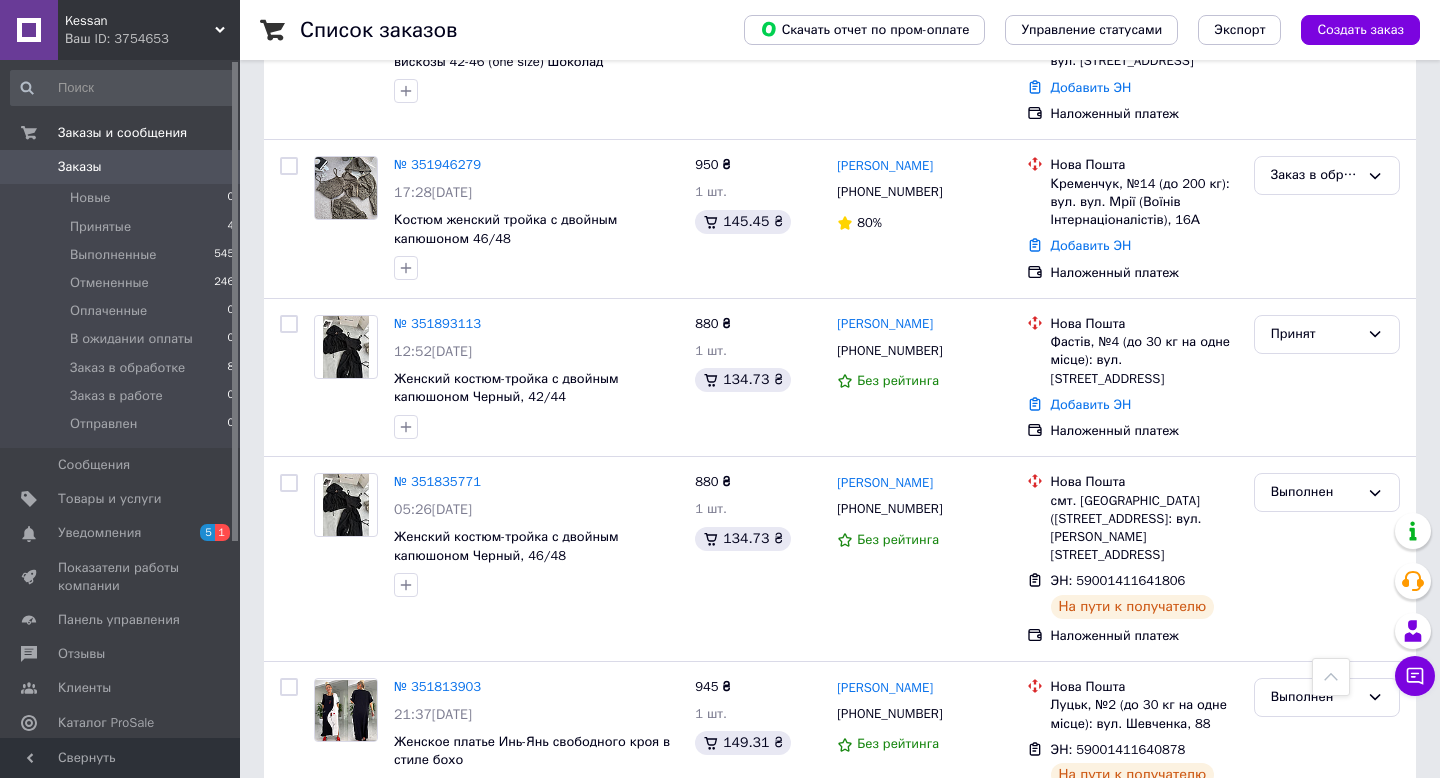 scroll, scrollTop: 831, scrollLeft: 0, axis: vertical 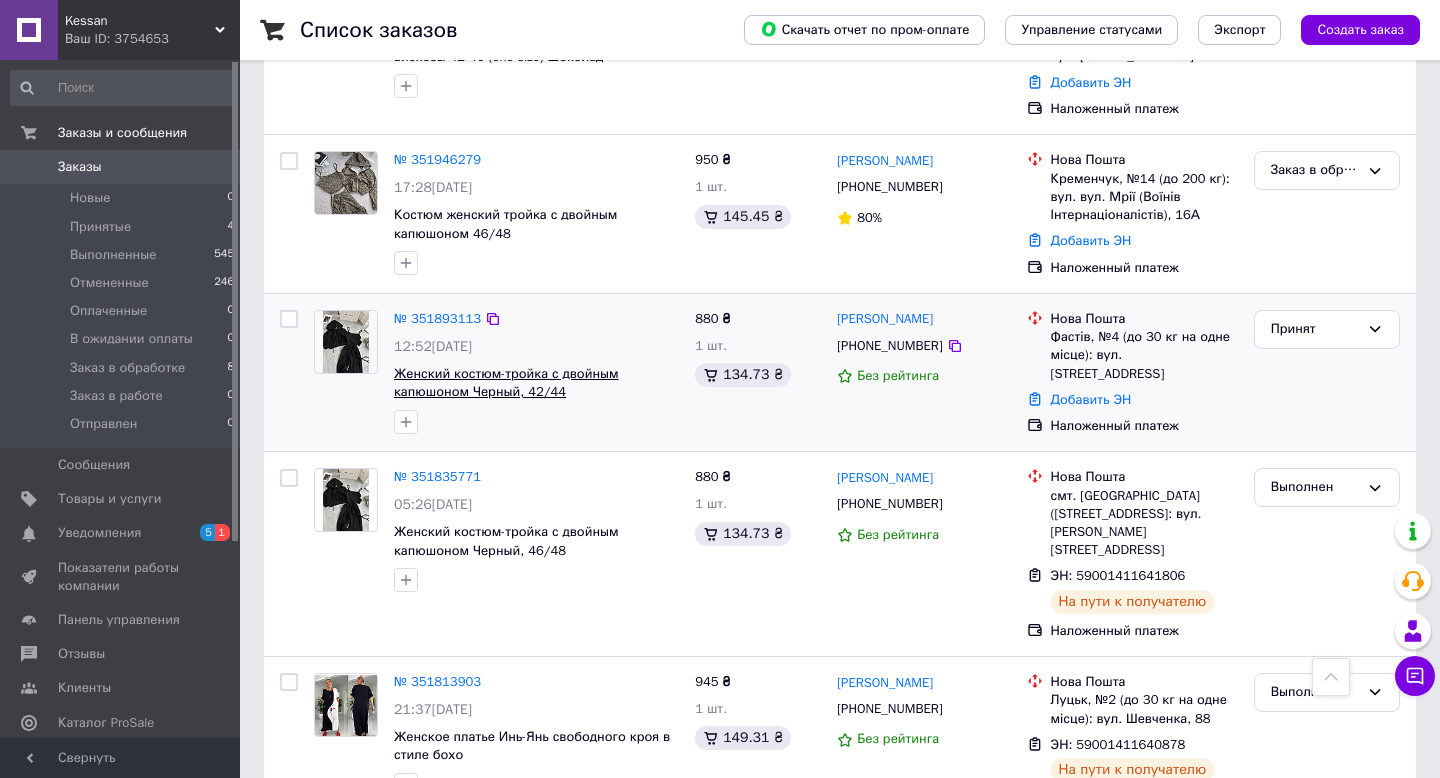 click on "Женский костюм-тройка с двойным капюшоном Черный, 42/44" at bounding box center (506, 383) 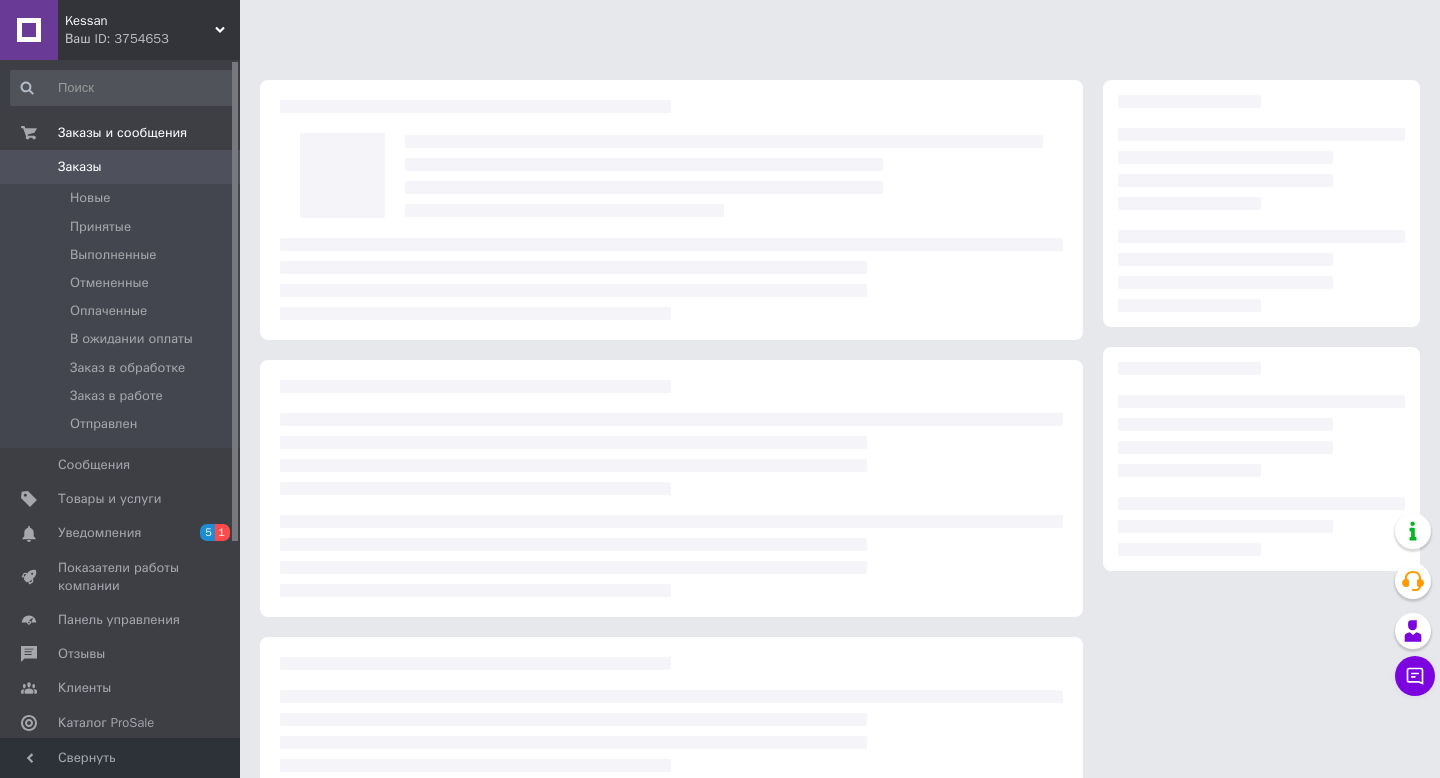 scroll, scrollTop: 0, scrollLeft: 0, axis: both 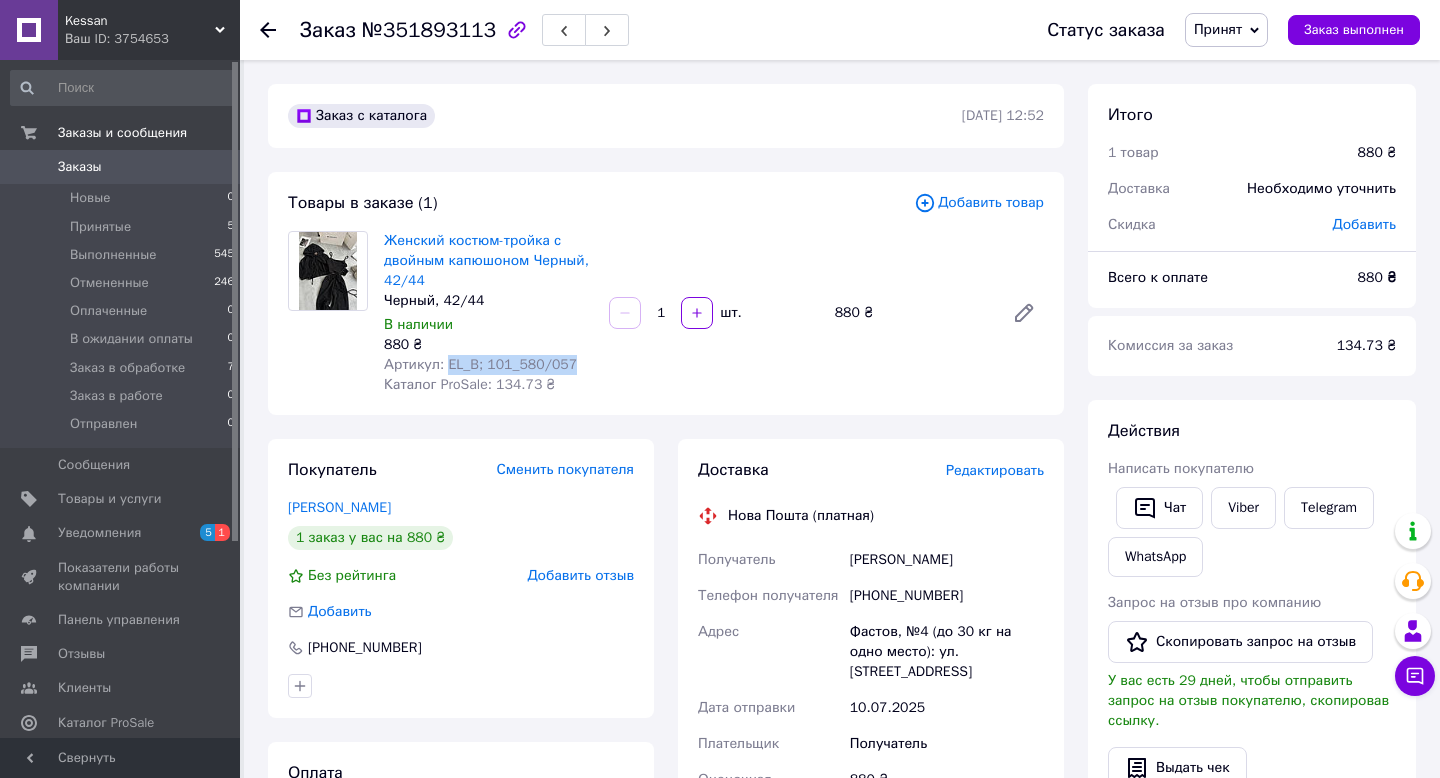 drag, startPoint x: 446, startPoint y: 362, endPoint x: 603, endPoint y: 366, distance: 157.05095 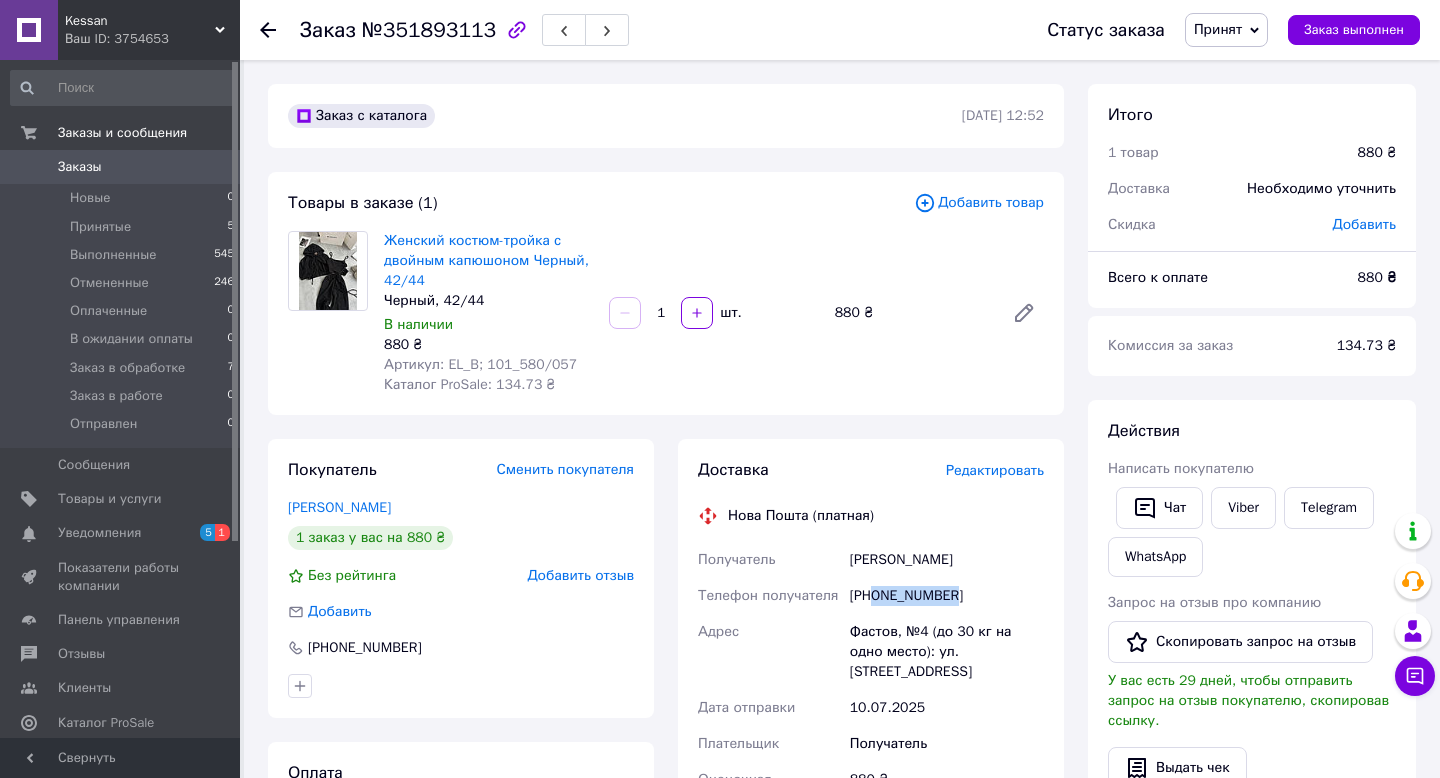 drag, startPoint x: 874, startPoint y: 597, endPoint x: 989, endPoint y: 588, distance: 115.35164 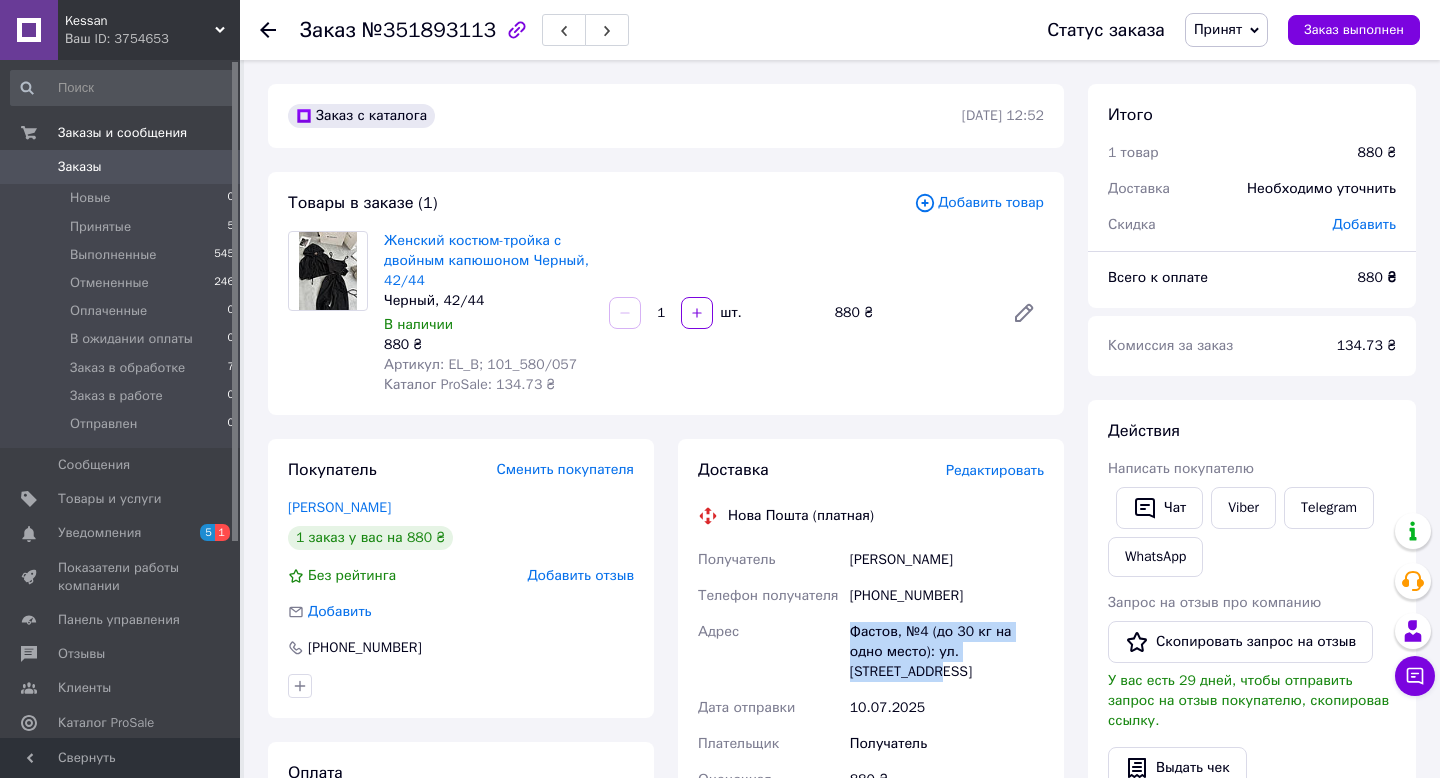 drag, startPoint x: 851, startPoint y: 630, endPoint x: 919, endPoint y: 659, distance: 73.92564 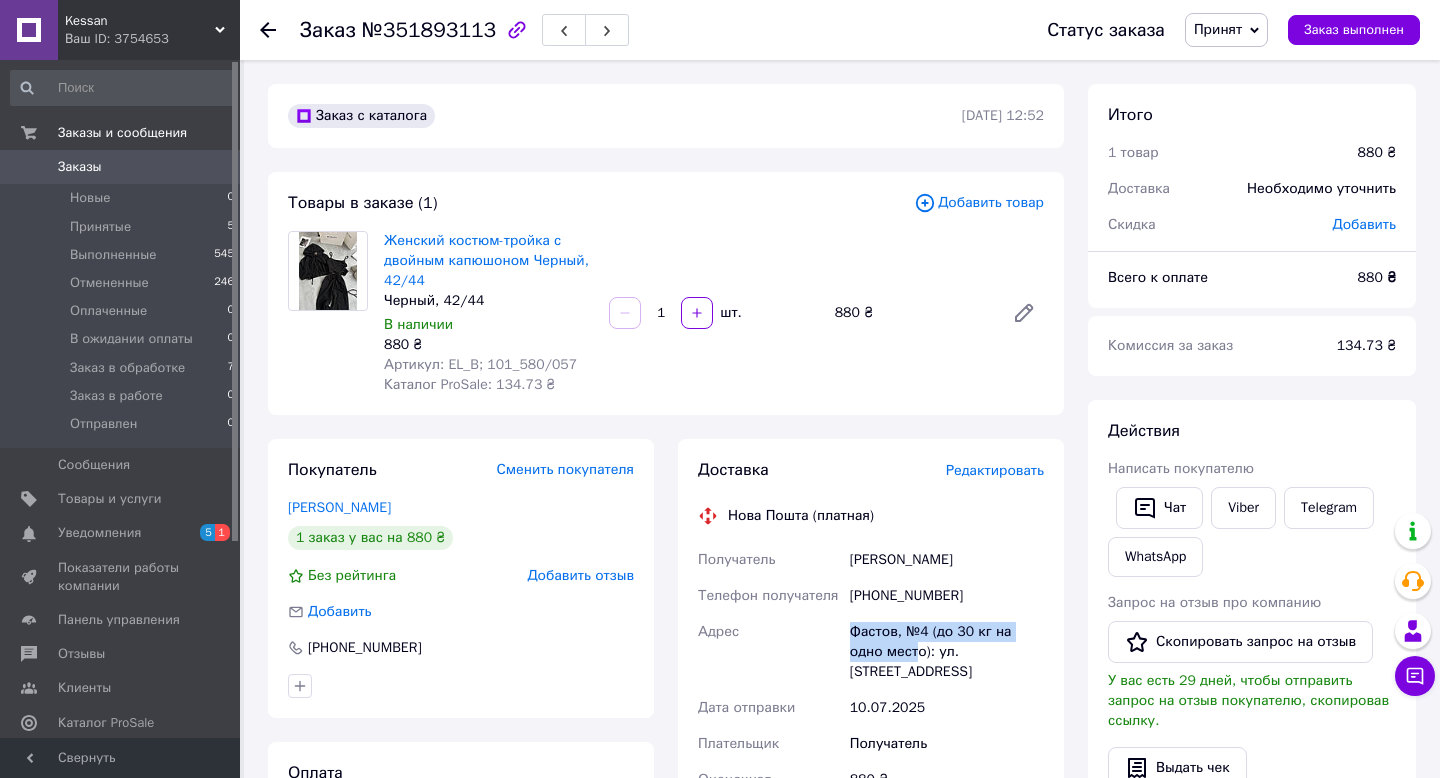 copy on "Фастов, №4 (до 30 кг на одно мест" 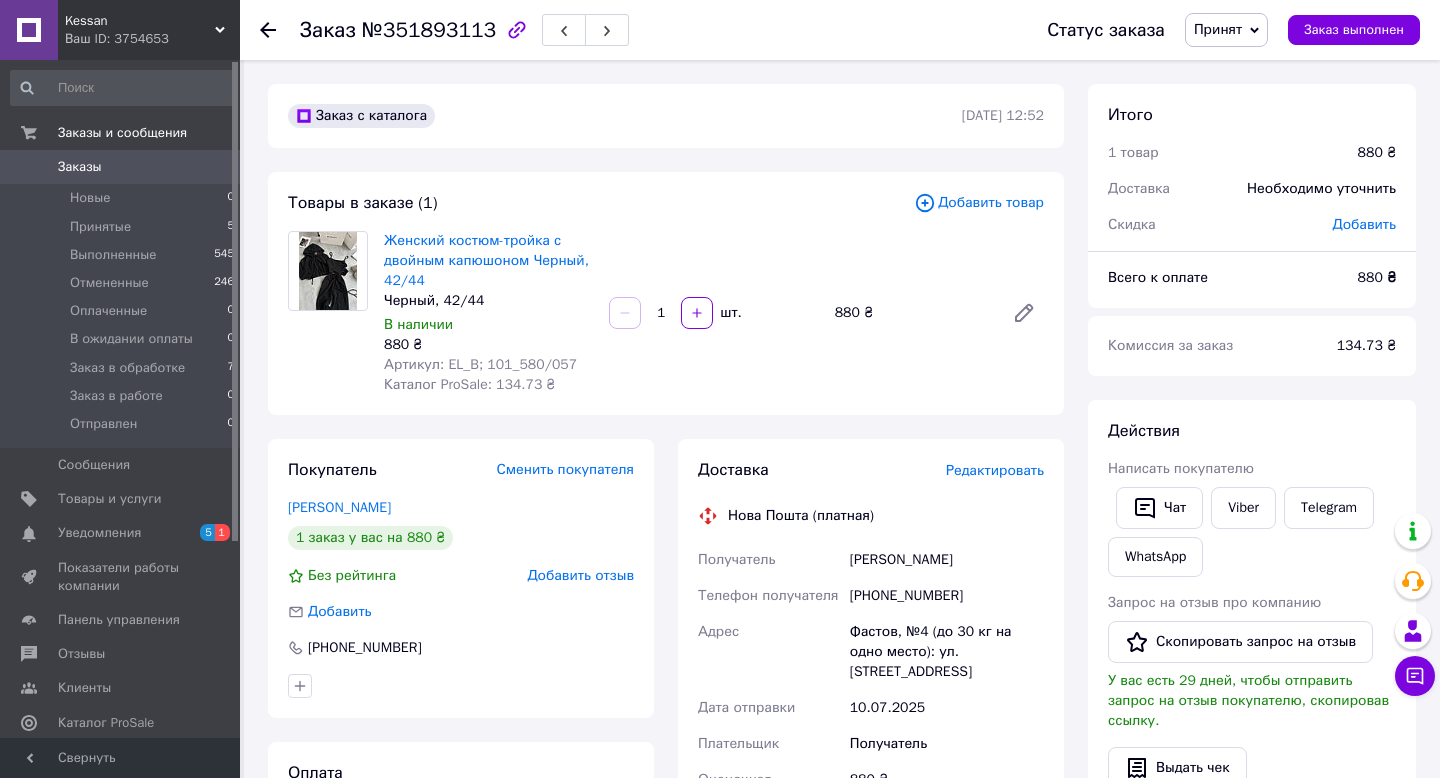 click on "Цибульська Олена" at bounding box center (947, 560) 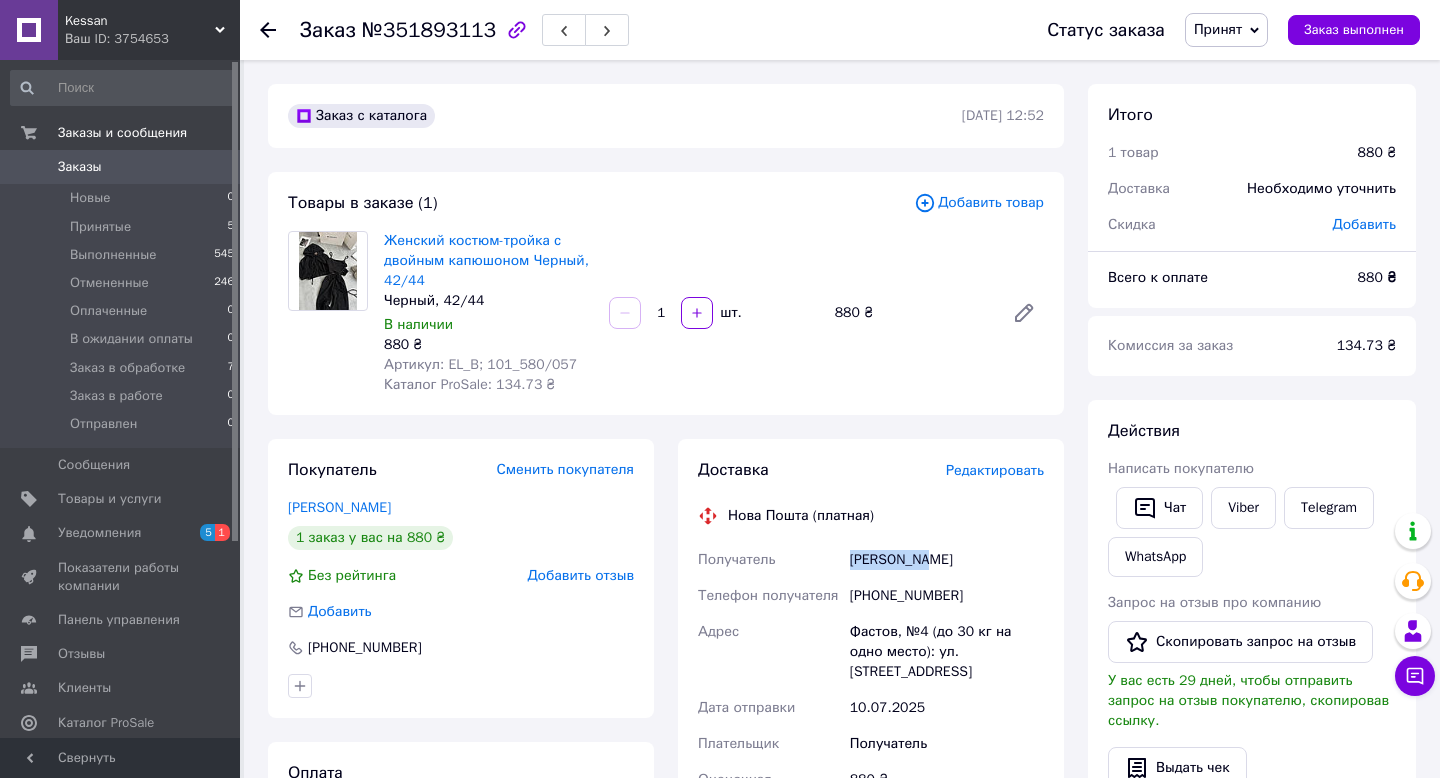 click on "Цибульська Олена" at bounding box center [947, 560] 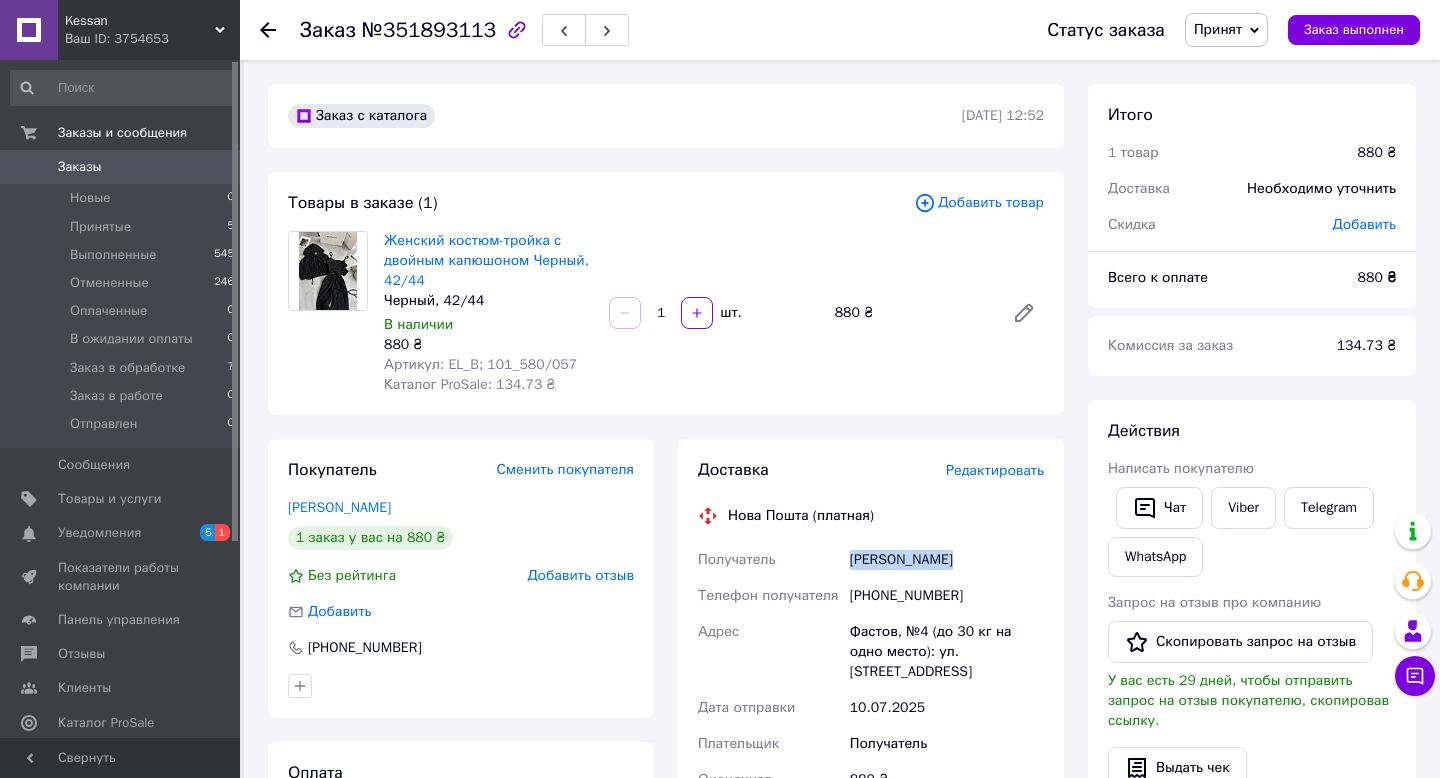 copy on "Цибульська Олена" 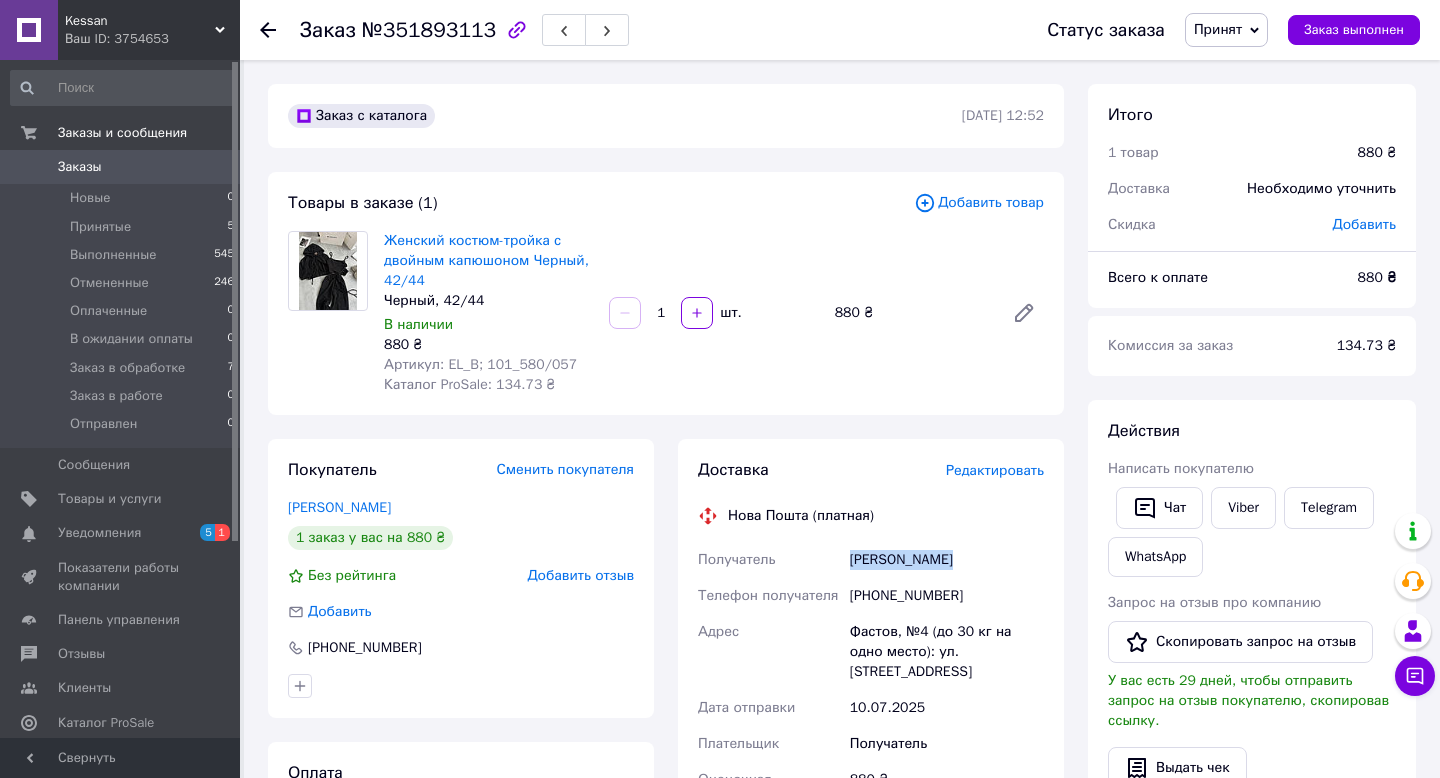 click 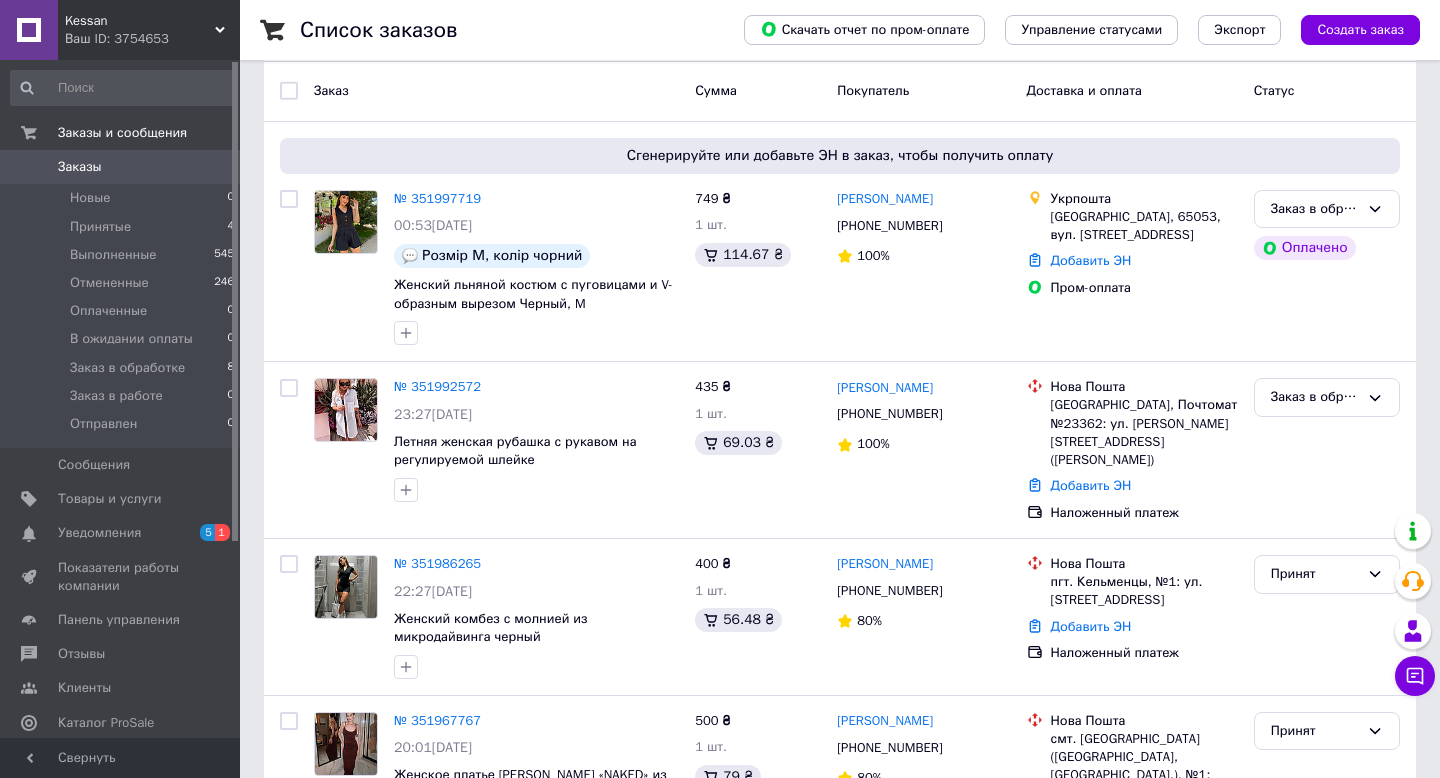 scroll, scrollTop: 95, scrollLeft: 0, axis: vertical 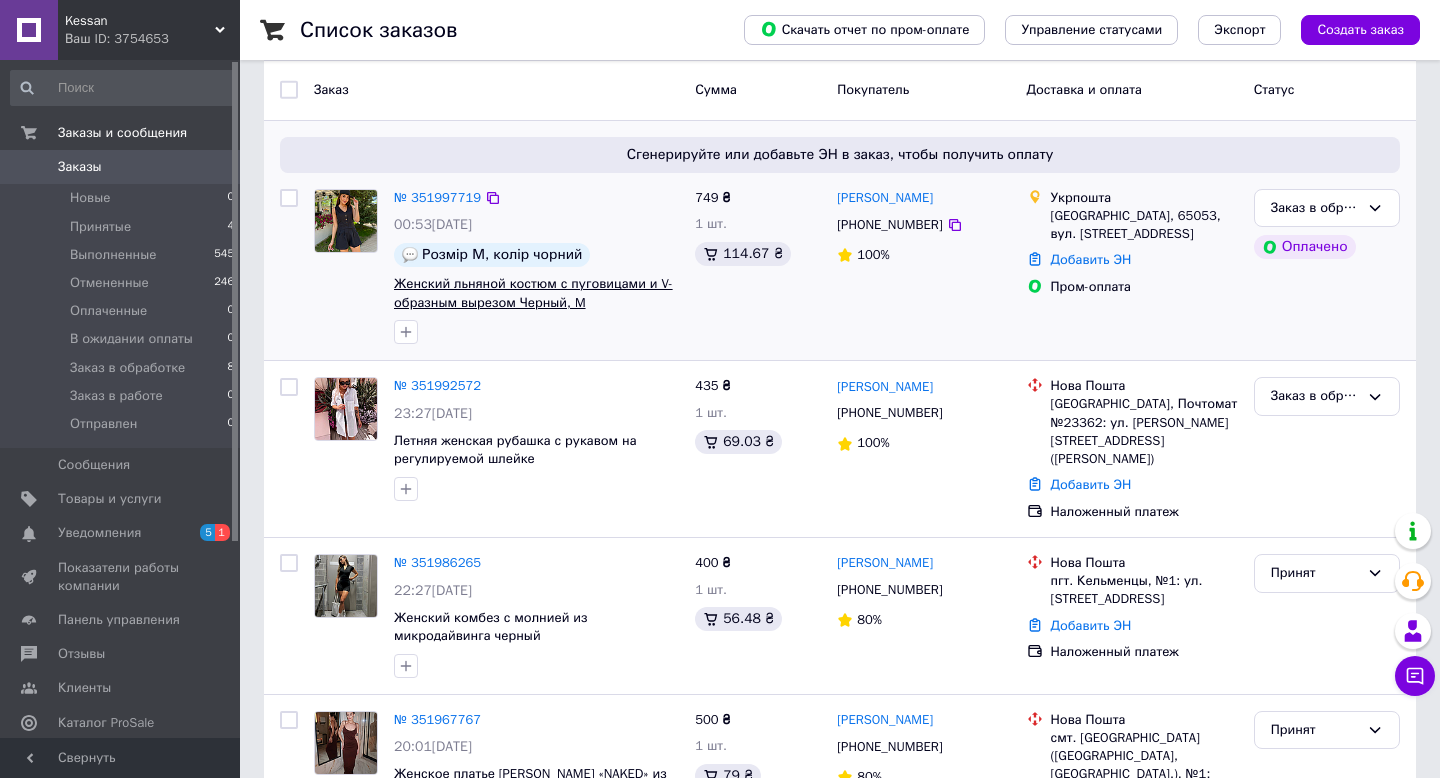 click on "Женский льняной костюм с пуговицами и V-образным вырезом Черный, M" at bounding box center (533, 293) 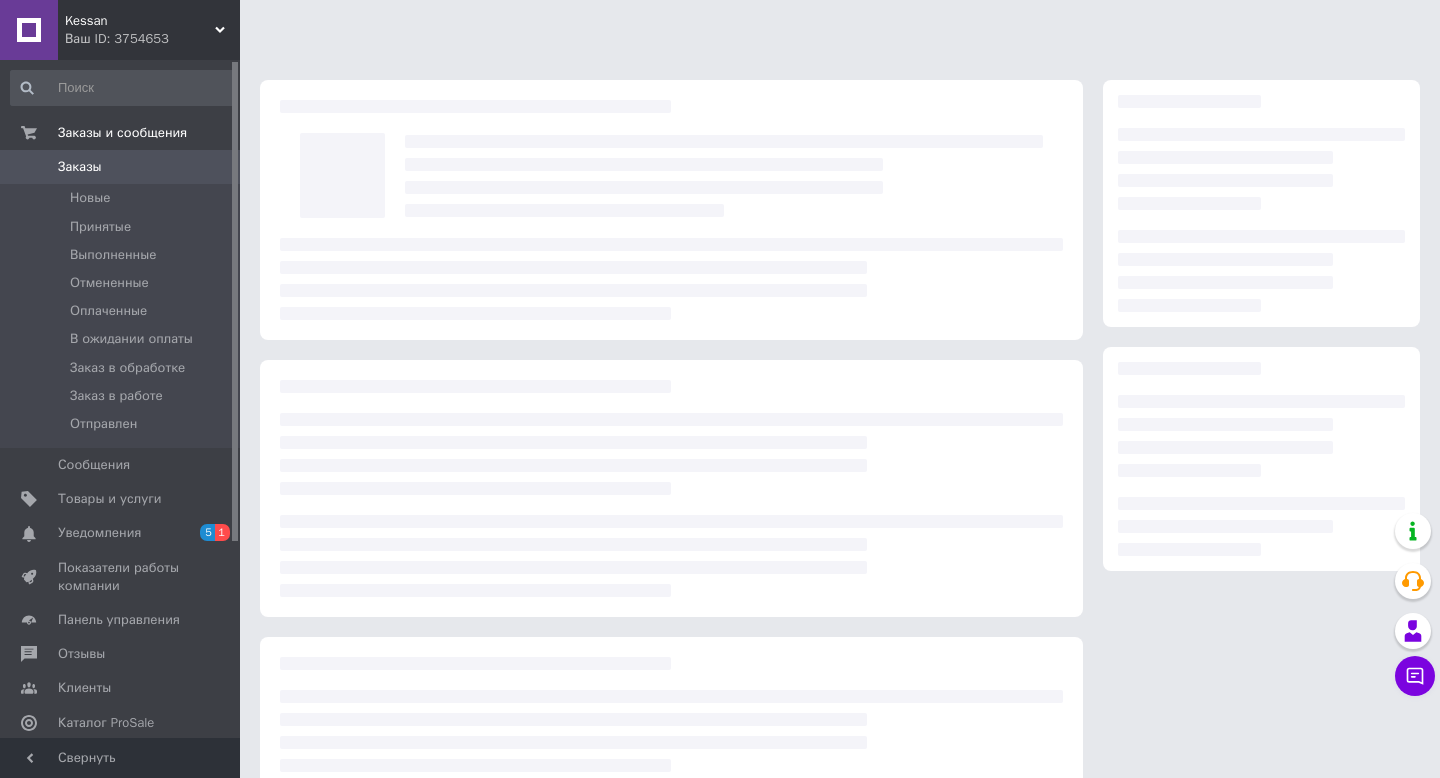scroll, scrollTop: 0, scrollLeft: 0, axis: both 